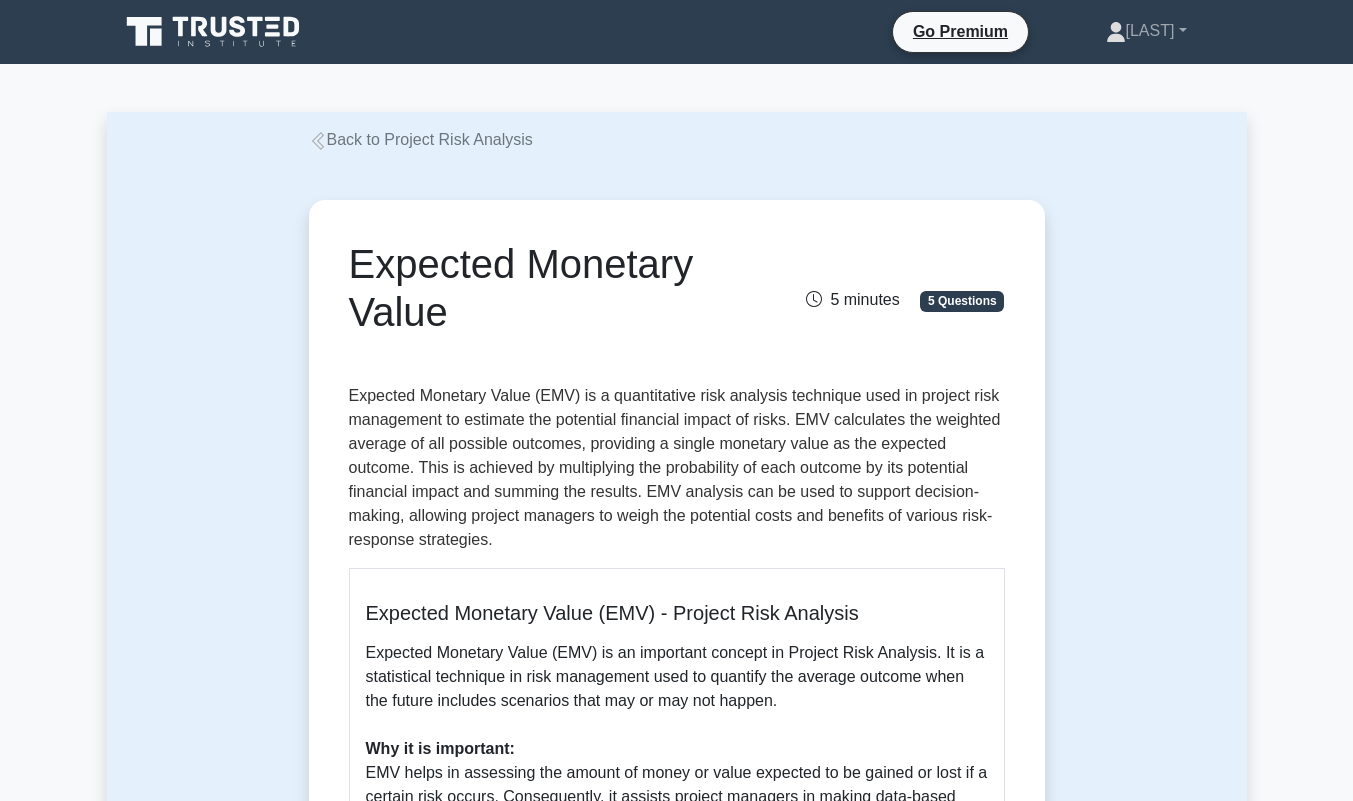 scroll, scrollTop: 339, scrollLeft: 0, axis: vertical 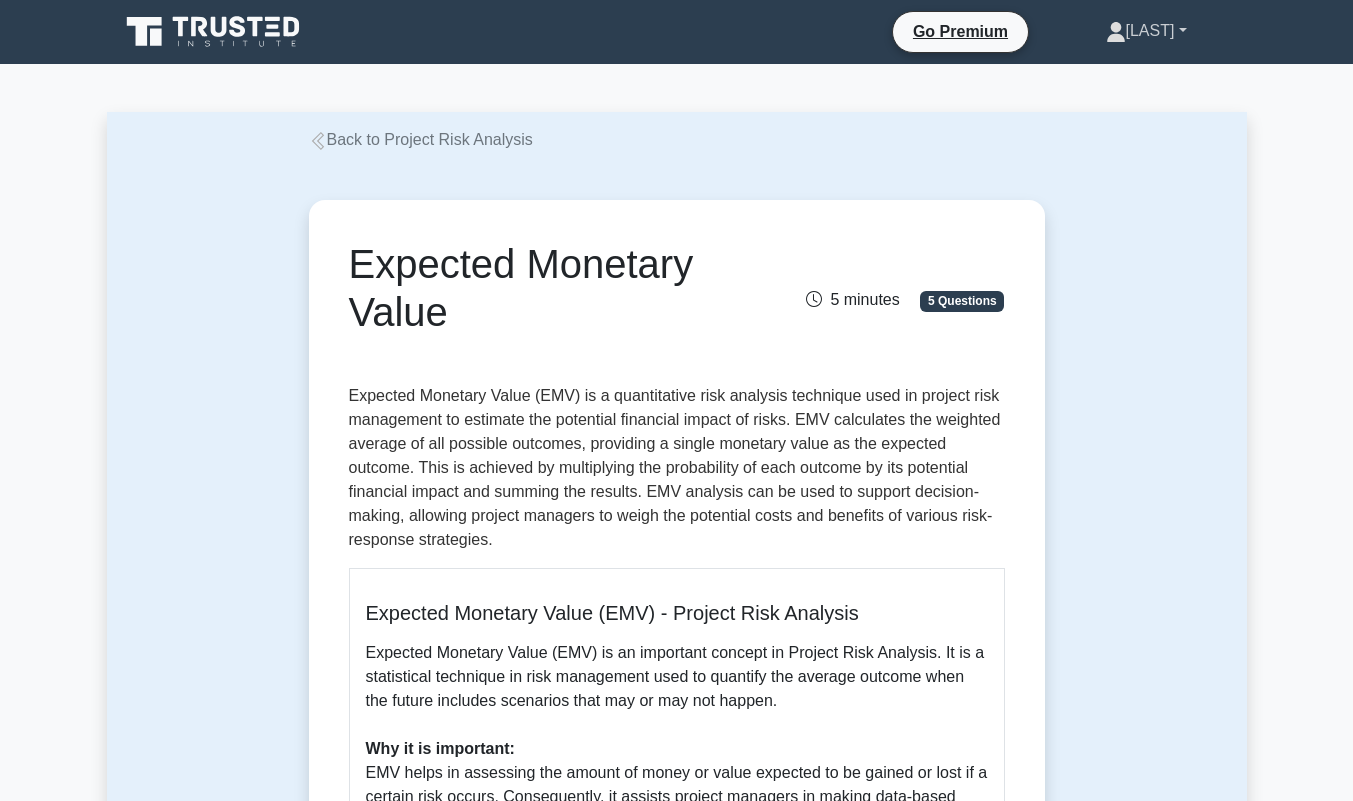 click on "[NAME]" at bounding box center [1146, 31] 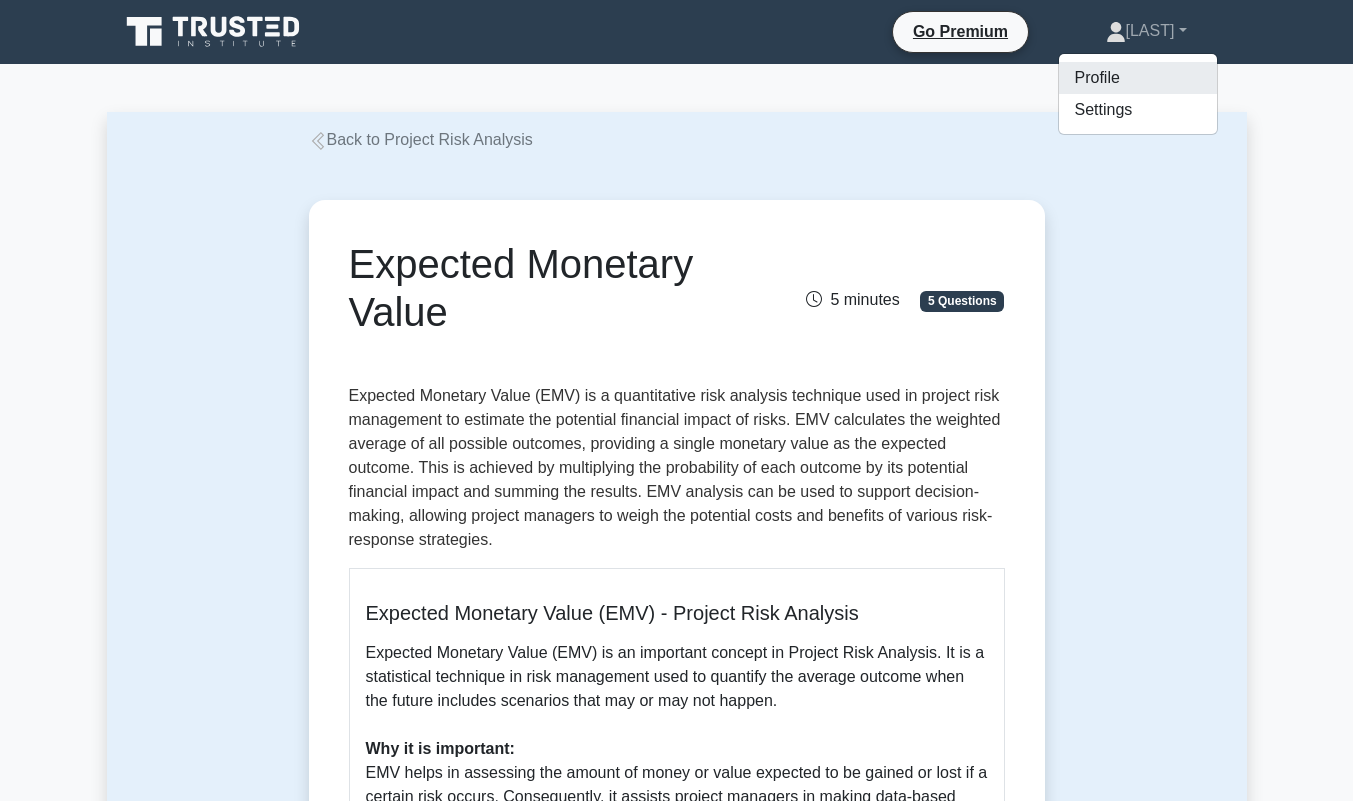 click on "Profile" at bounding box center (1138, 78) 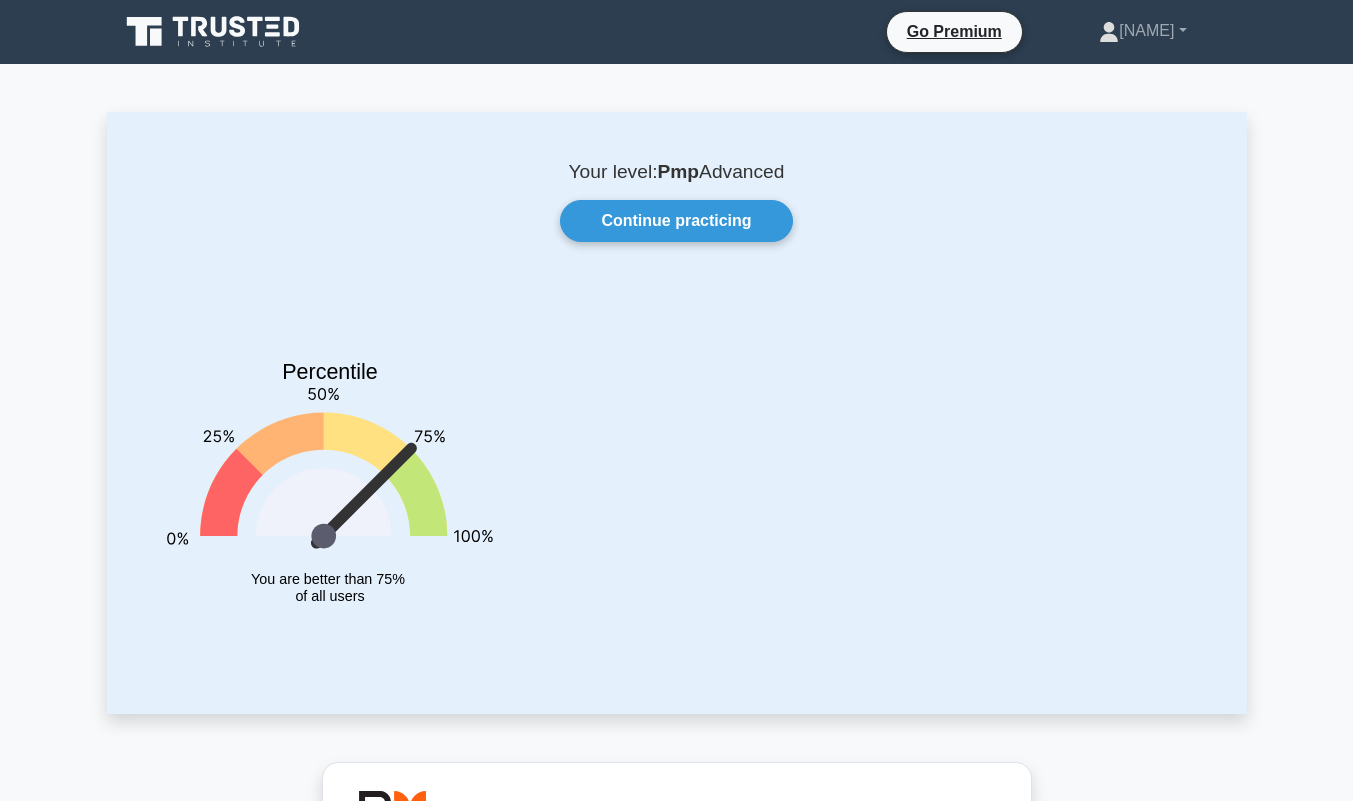 scroll, scrollTop: 0, scrollLeft: 0, axis: both 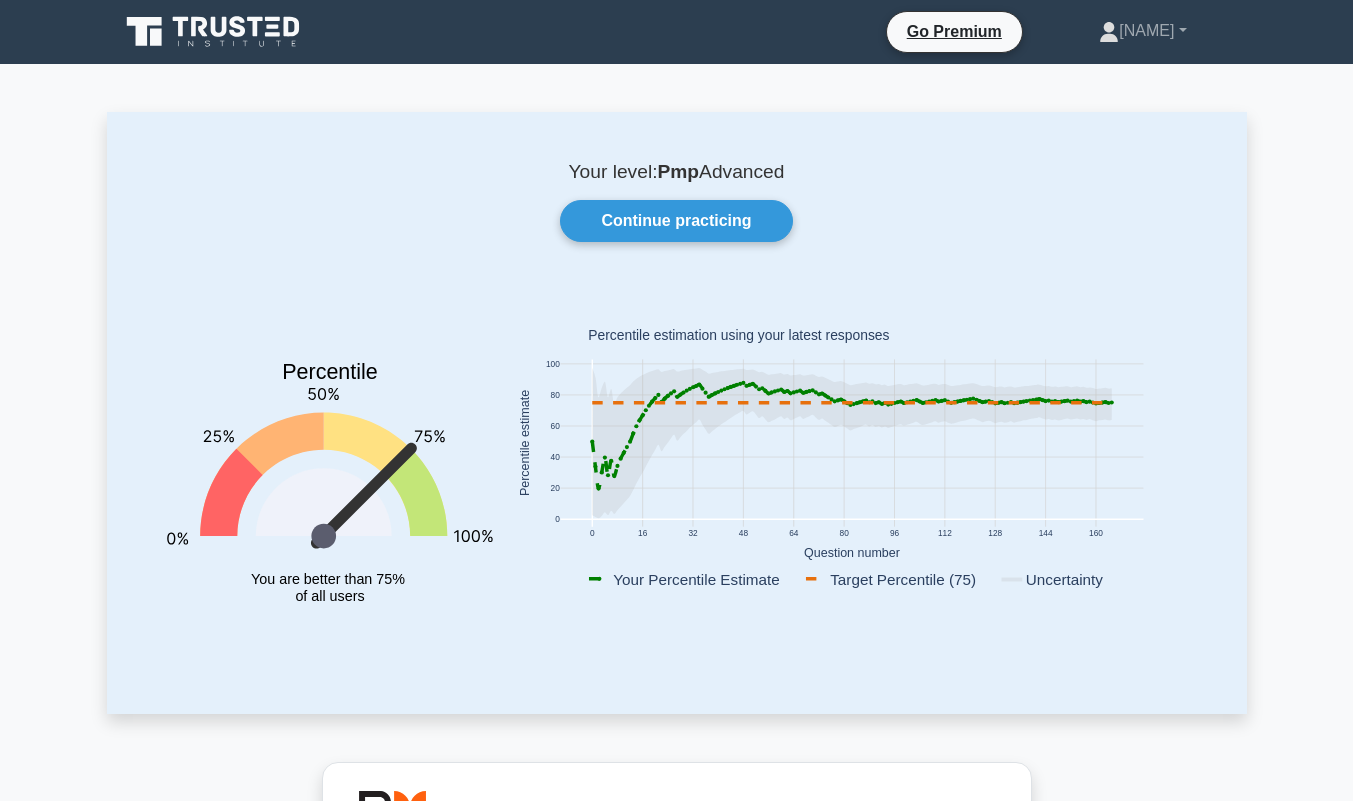click on "Continue practicing" at bounding box center [676, 221] 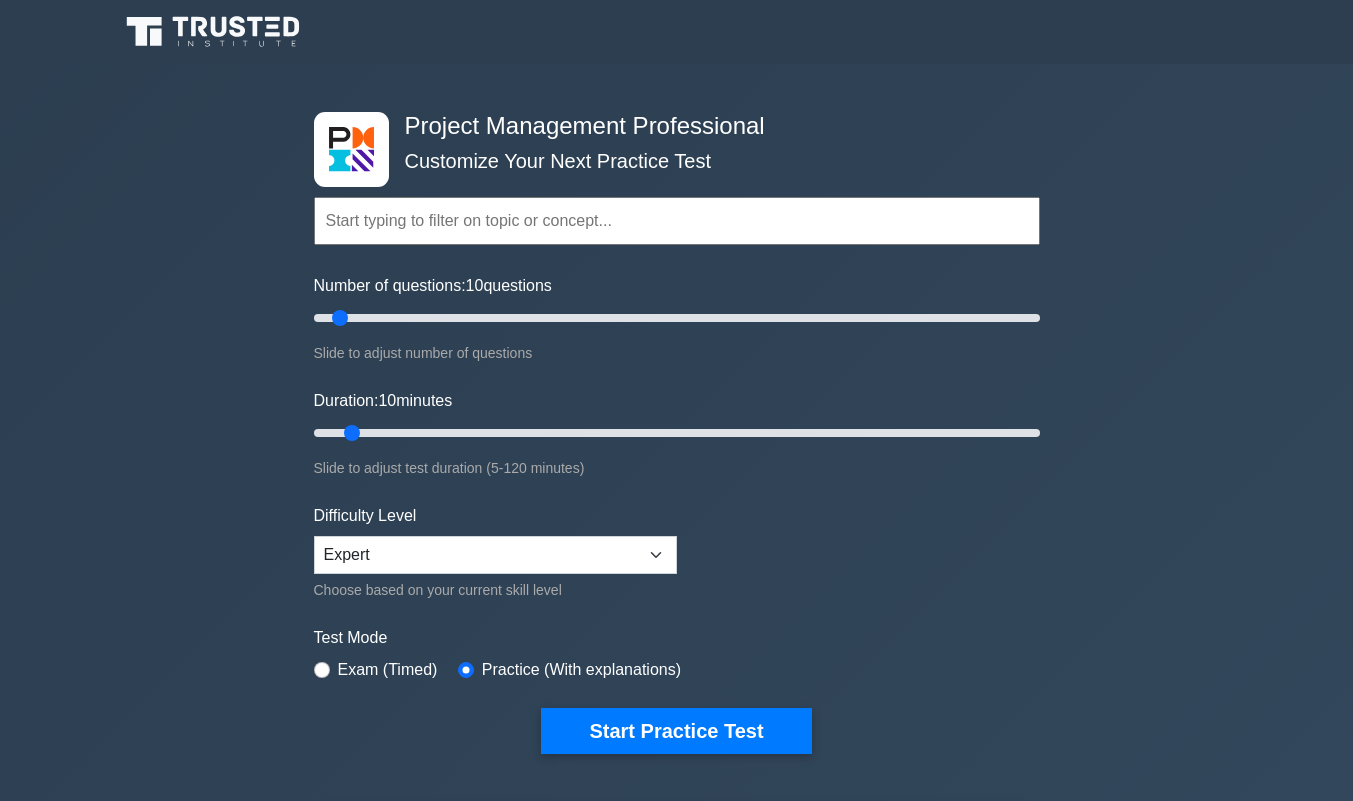 scroll, scrollTop: 0, scrollLeft: 0, axis: both 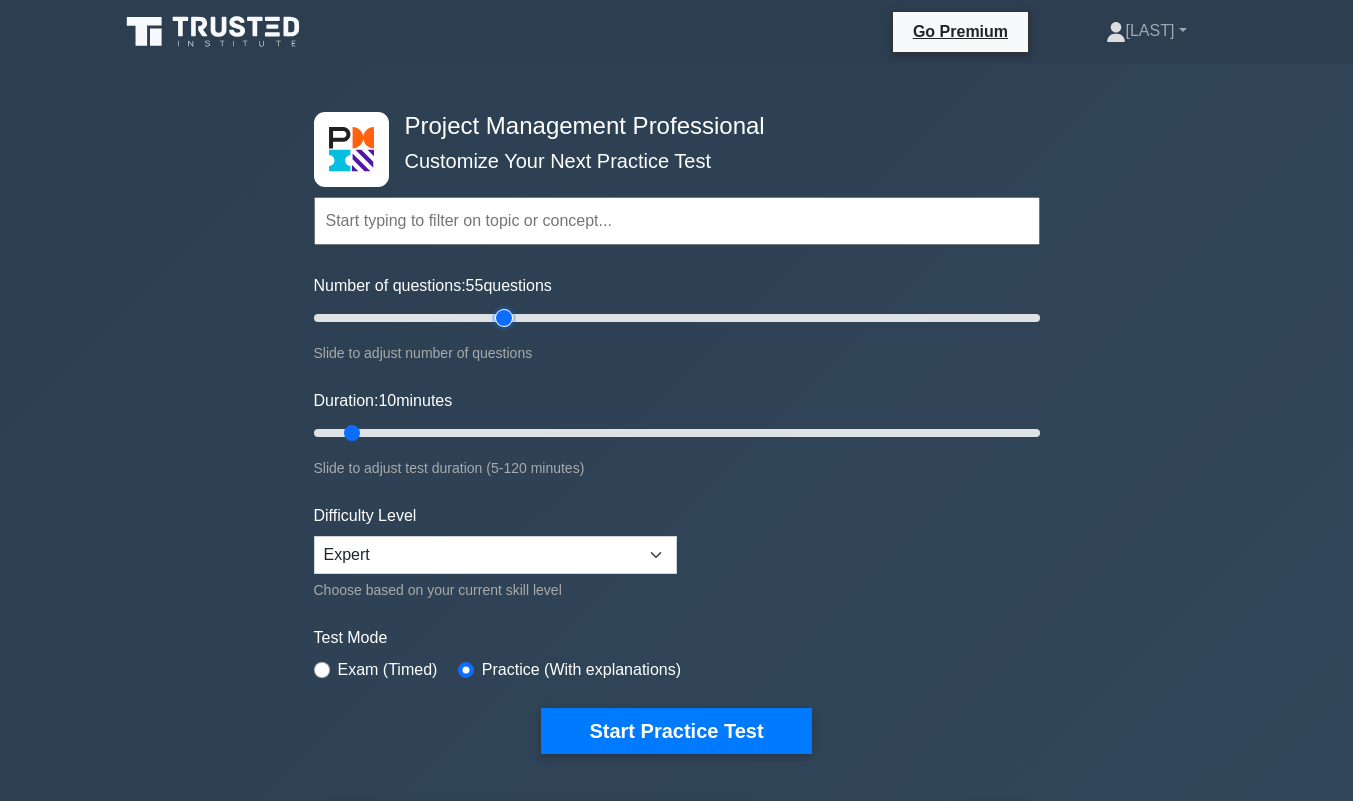 click on "Number of questions:  55  questions" at bounding box center [677, 318] 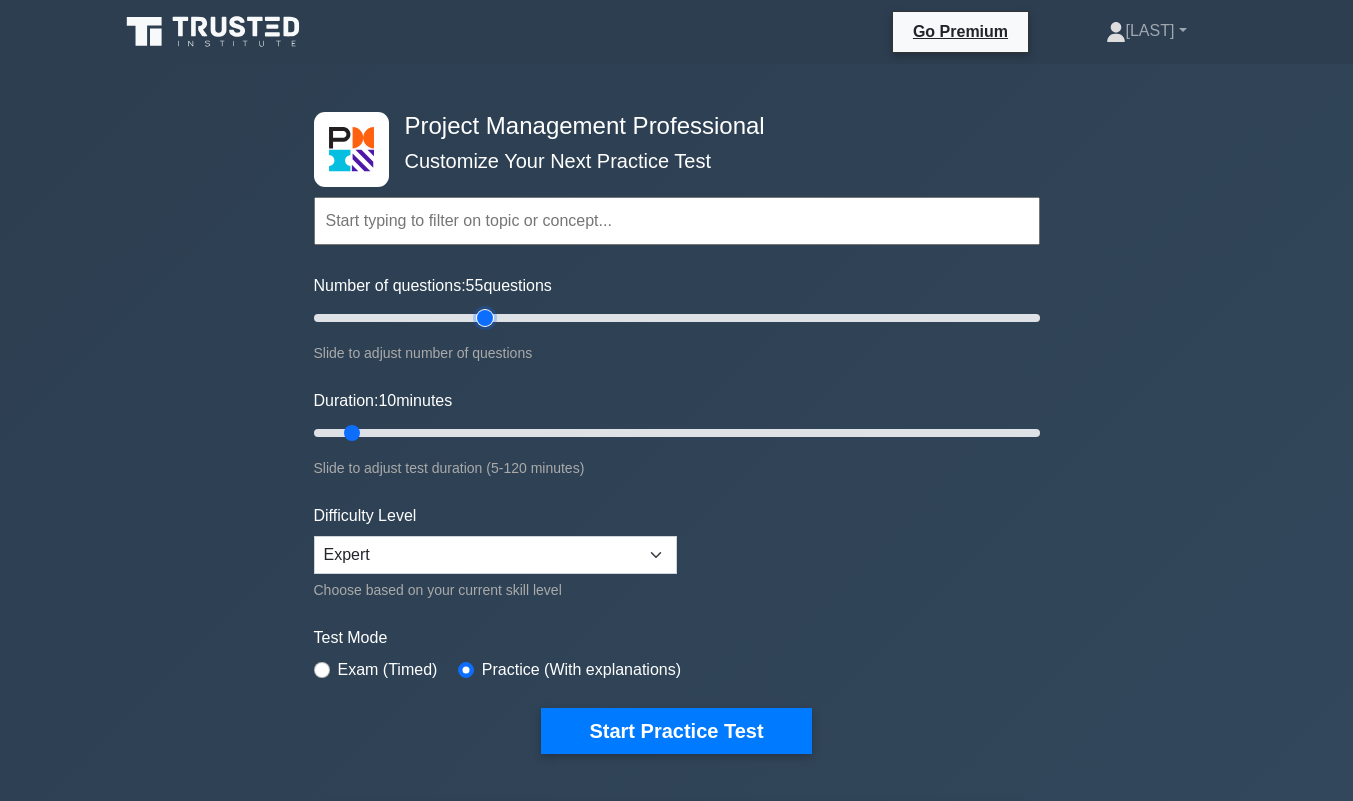 click on "Number of questions:  55  questions" at bounding box center [677, 318] 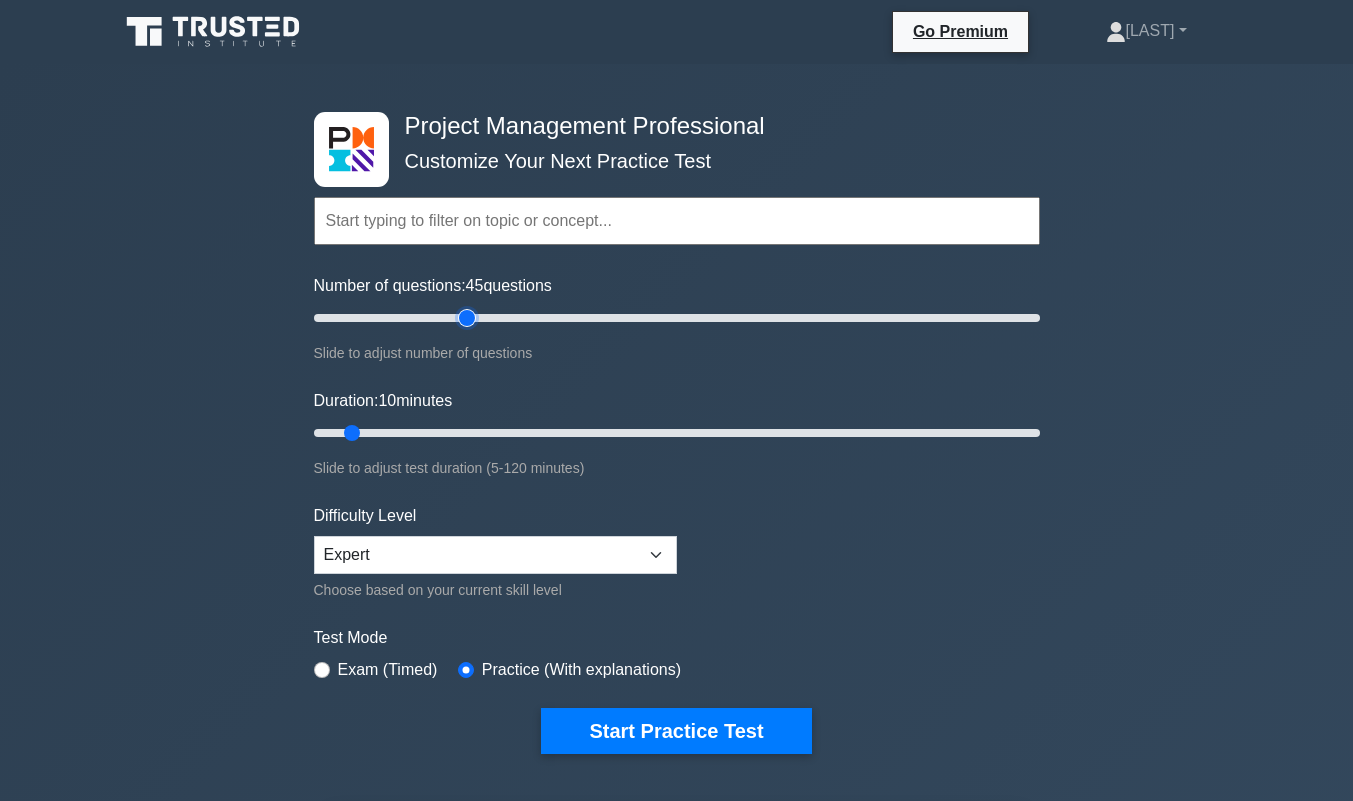 click on "Number of questions:  45  questions" at bounding box center [677, 318] 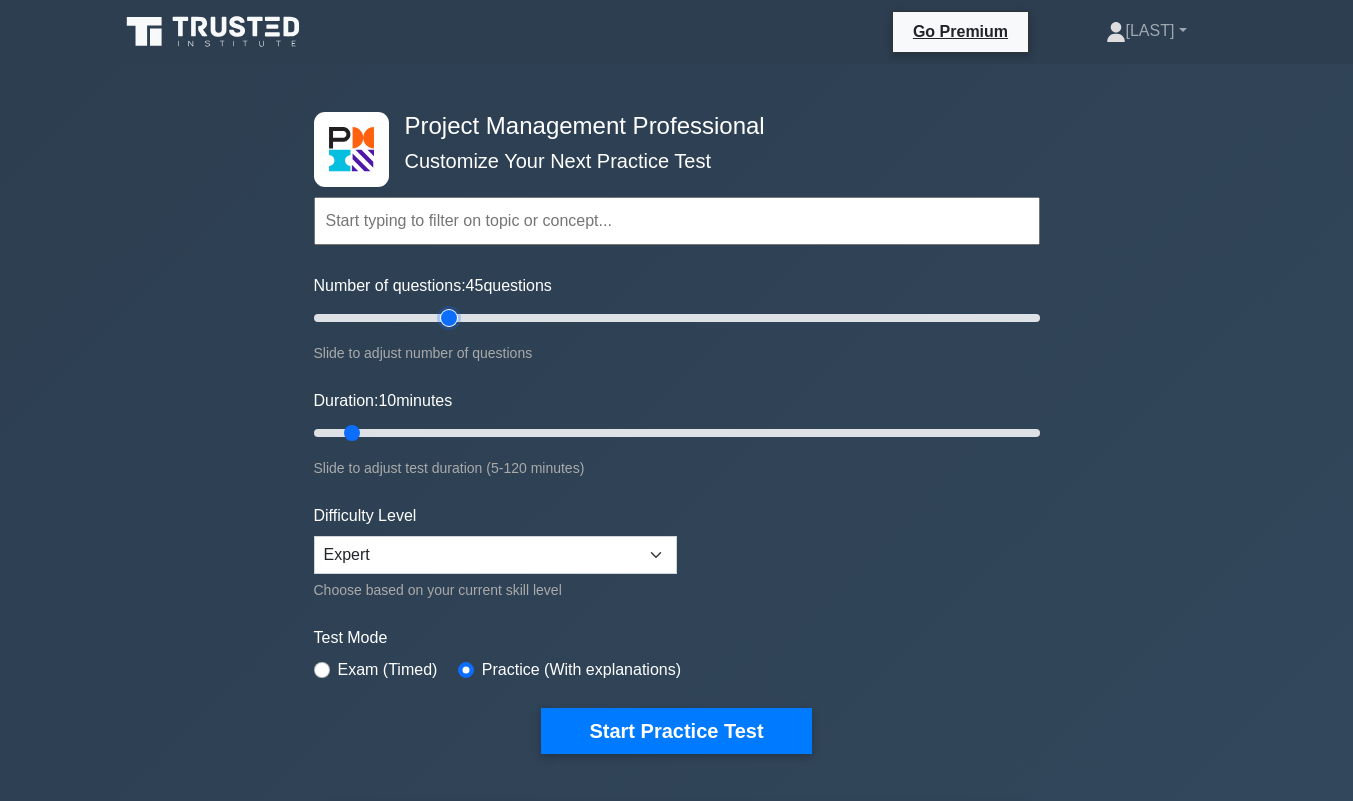 type on "40" 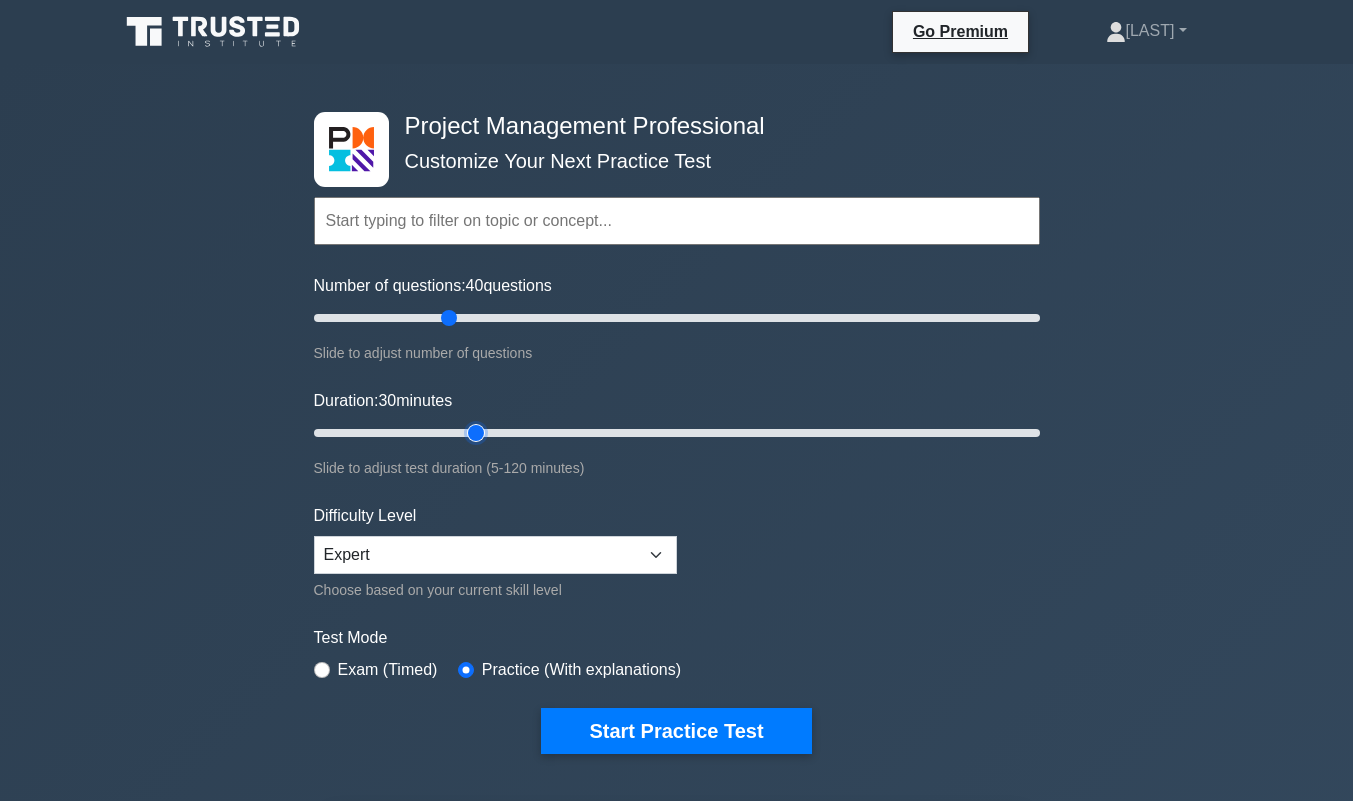 click on "Duration:  30  minutes" at bounding box center [677, 433] 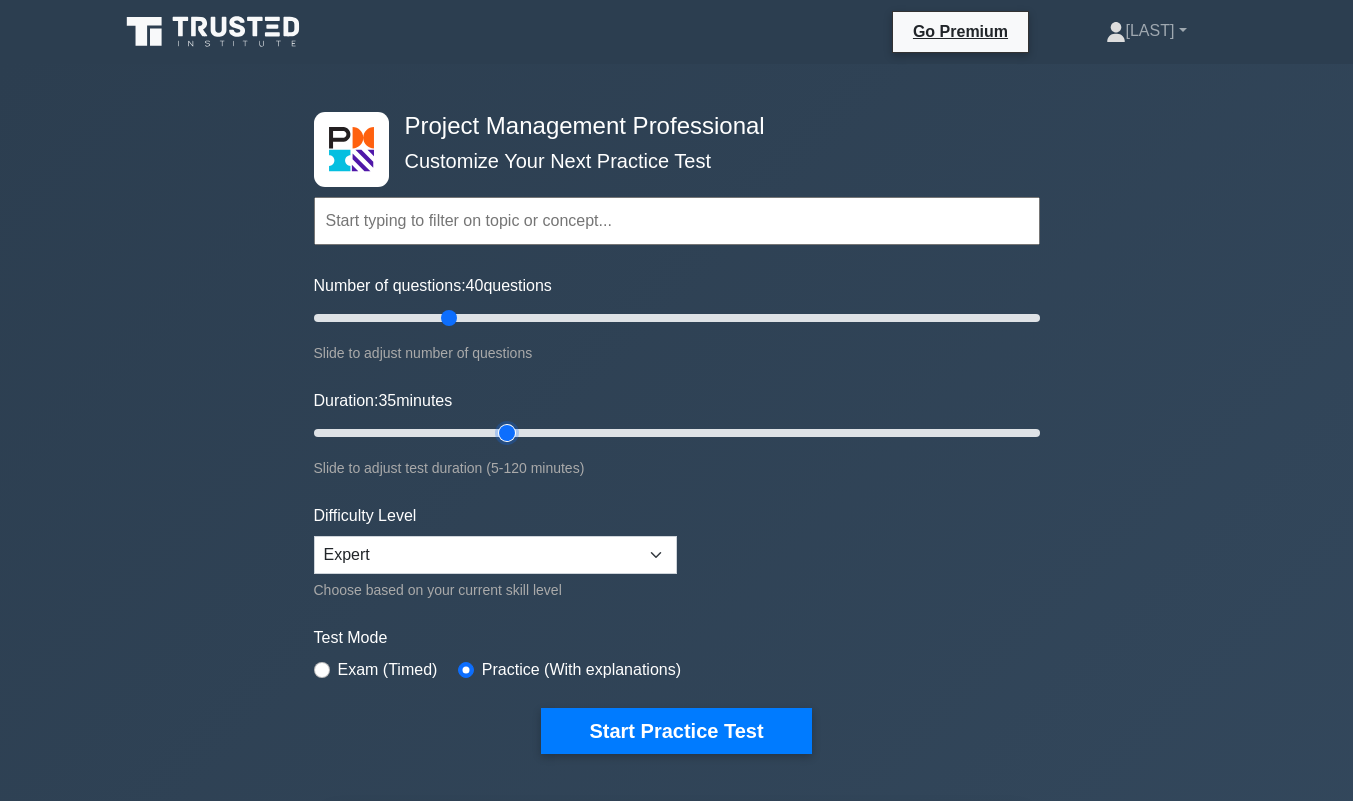 click on "Duration:  35  minutes" at bounding box center [677, 433] 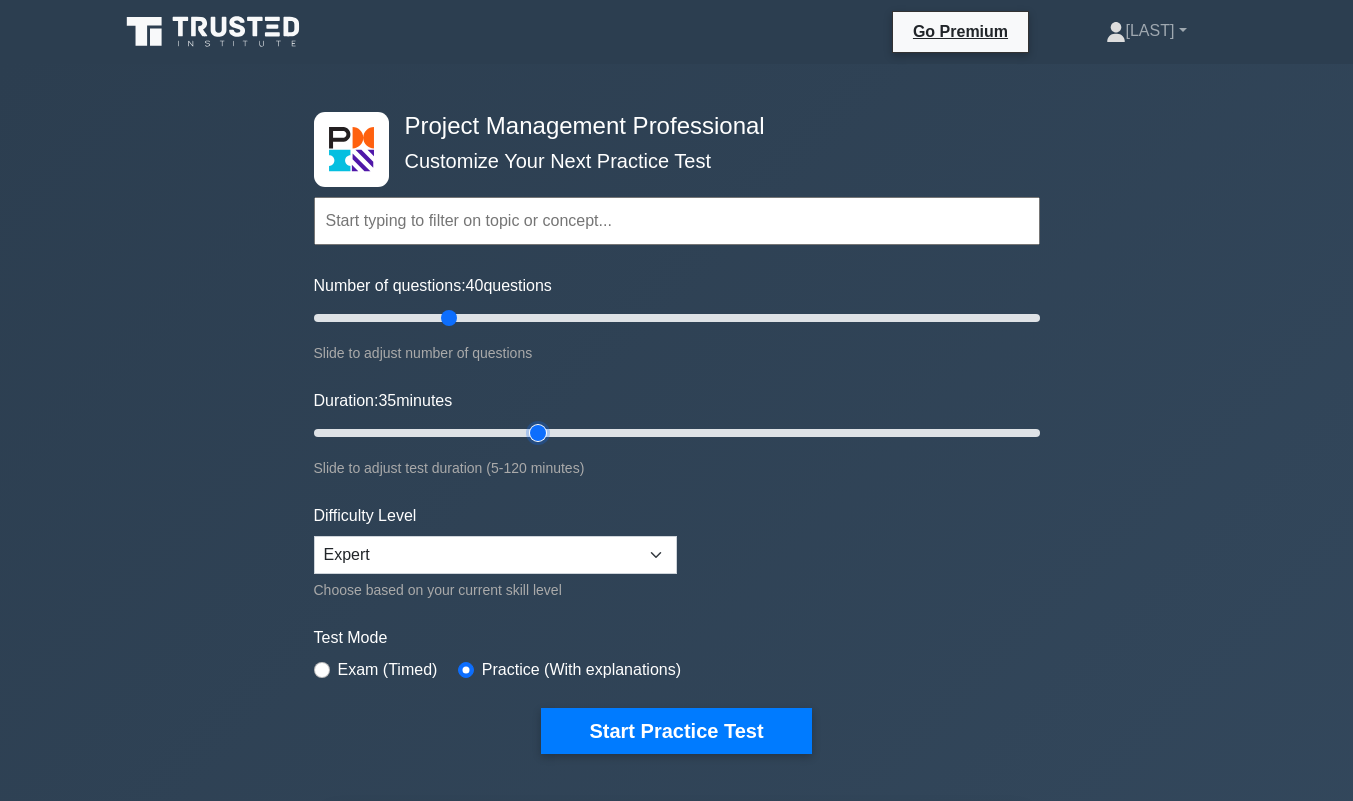 click on "Duration:  35  minutes" at bounding box center (677, 433) 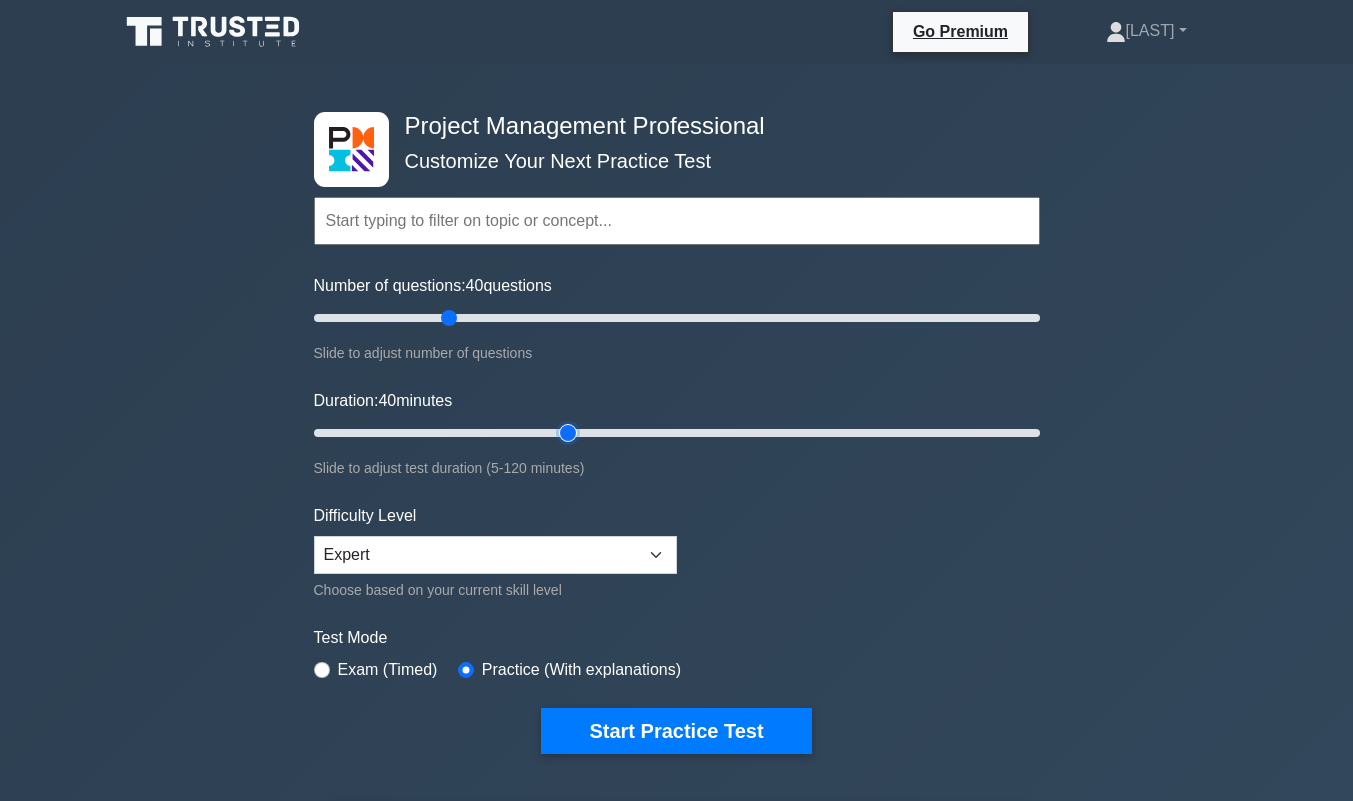 click on "Duration:  40  minutes" at bounding box center [677, 433] 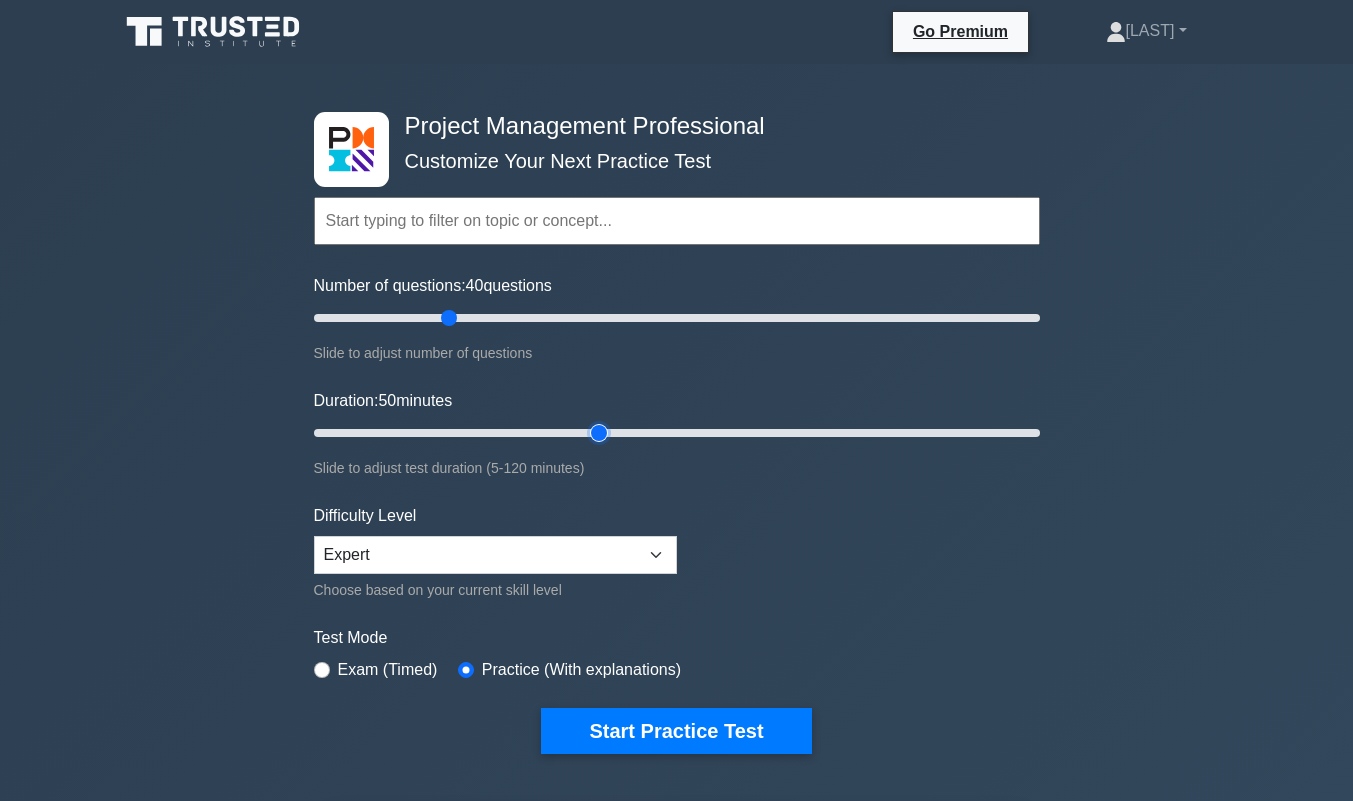 click on "Duration:  50  minutes" at bounding box center [677, 433] 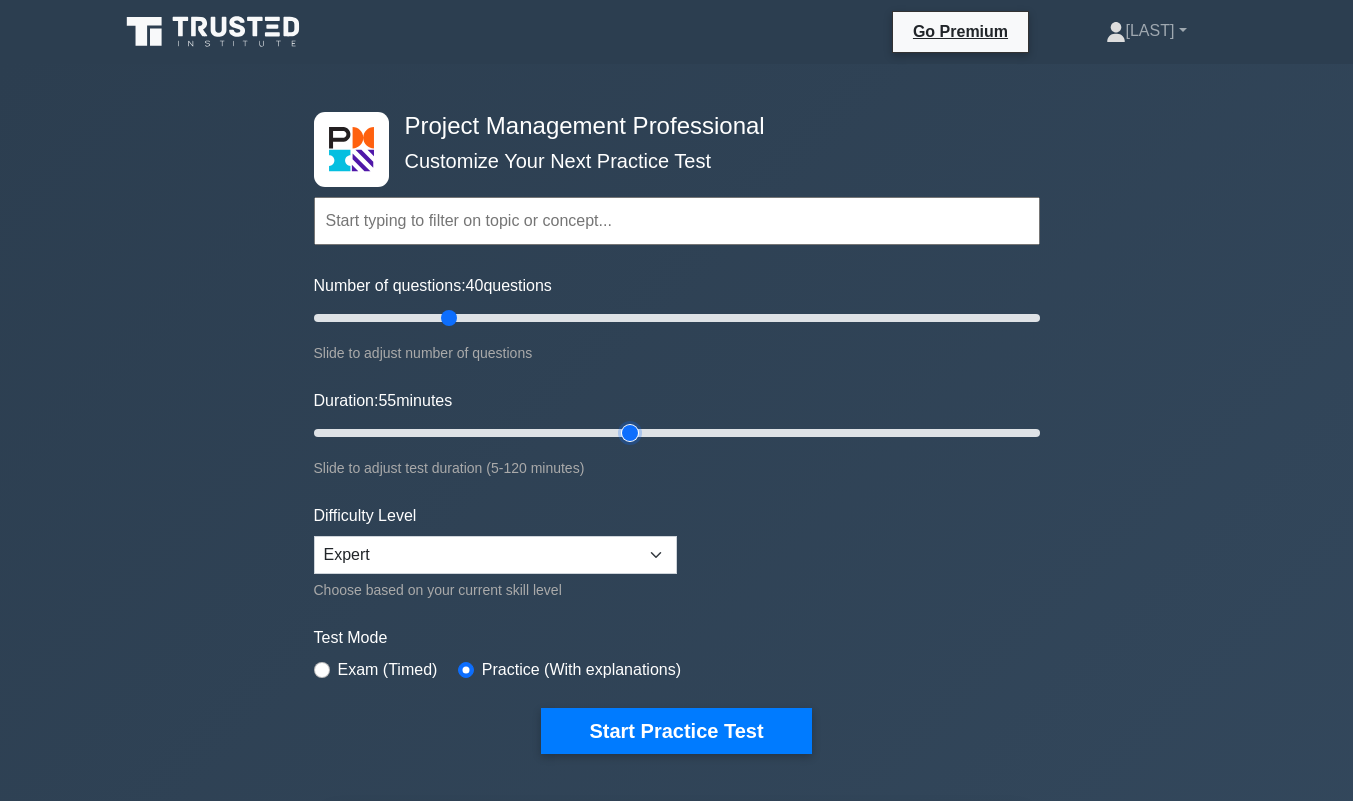 click on "Duration:  55  minutes" at bounding box center (677, 433) 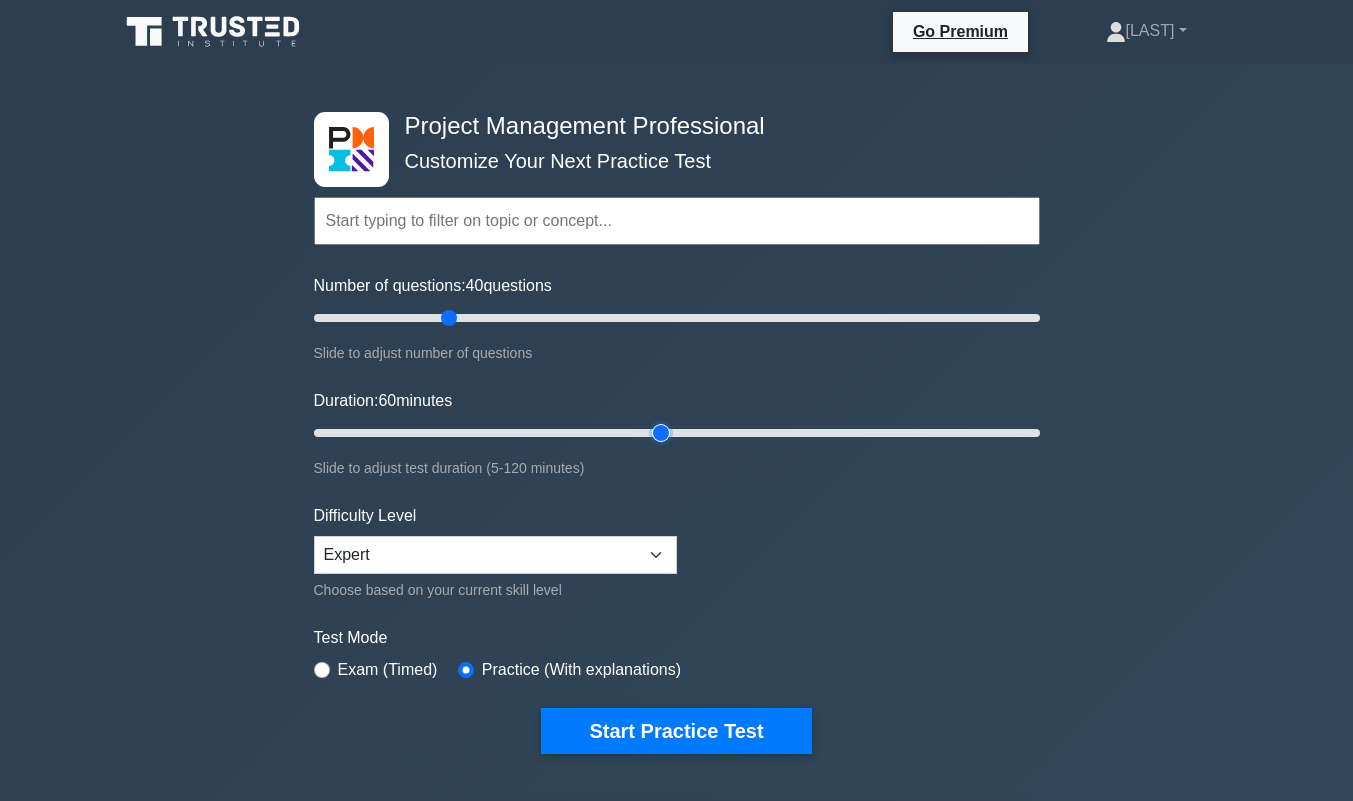 type on "60" 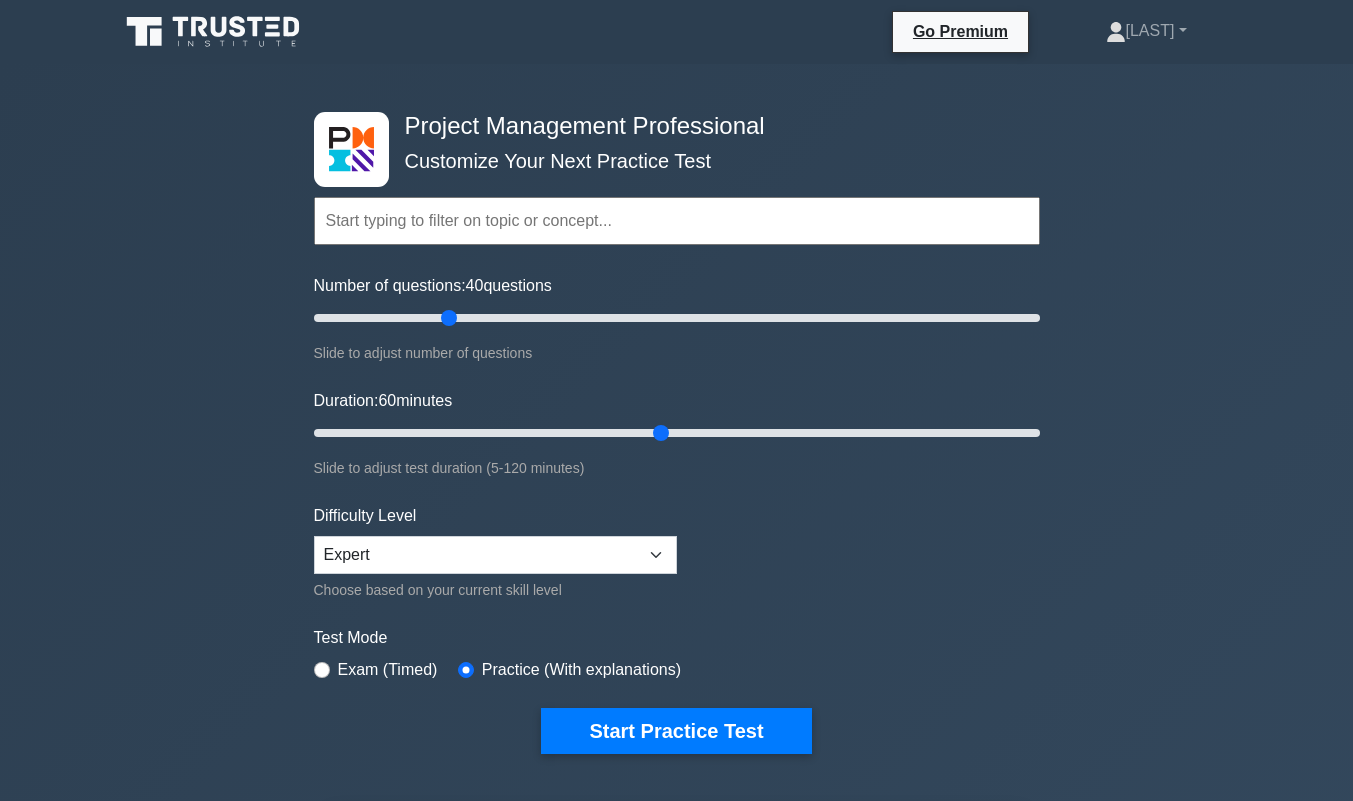 click on "Start Practice Test" at bounding box center [676, 731] 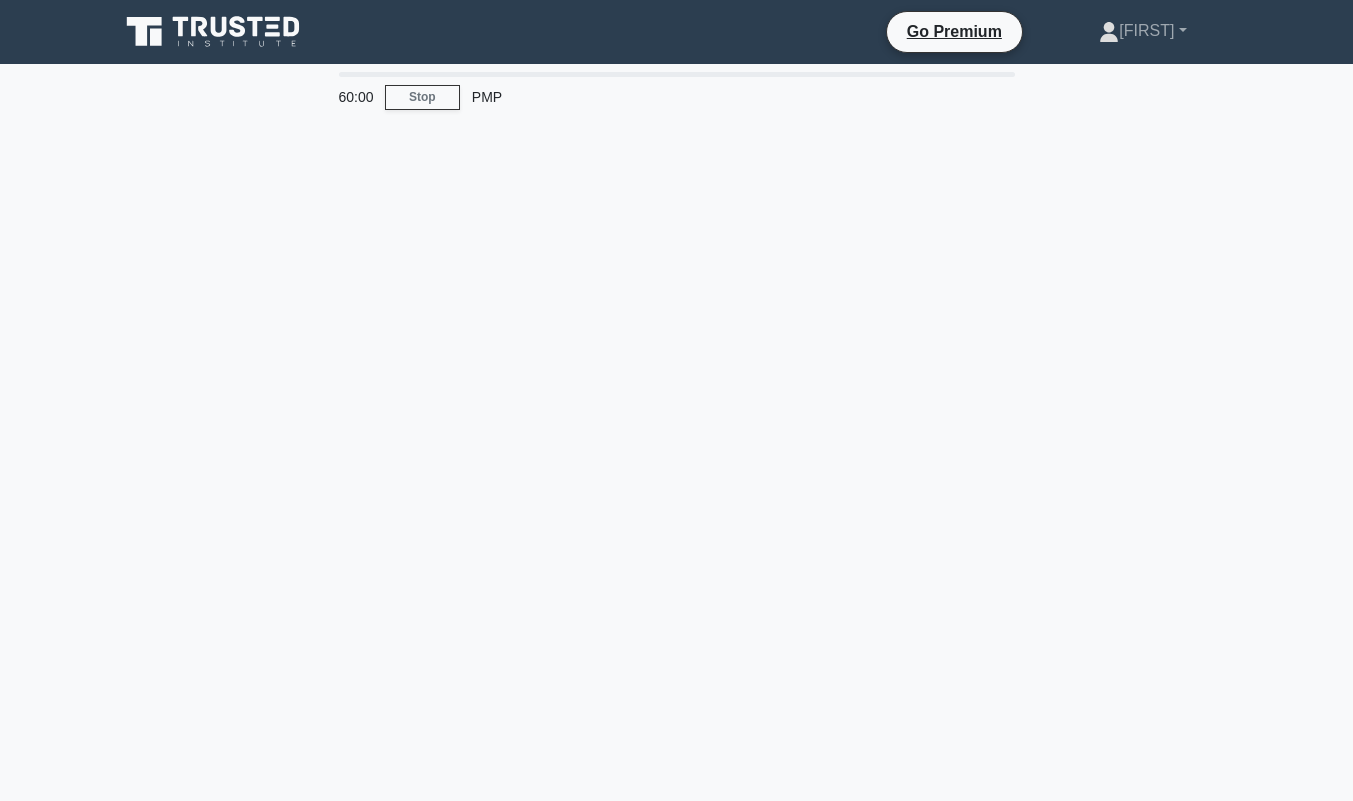 scroll, scrollTop: 0, scrollLeft: 0, axis: both 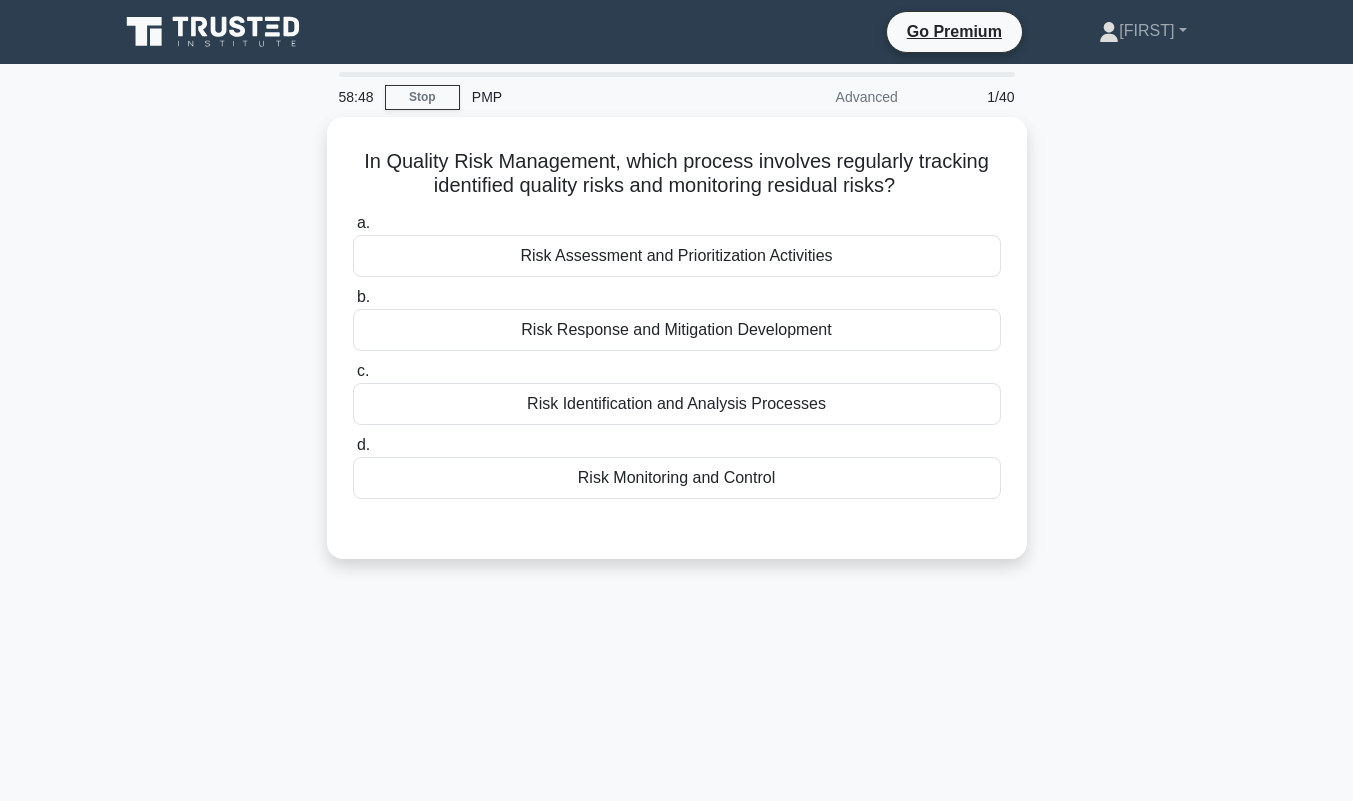 click on "Risk Monitoring and Control" at bounding box center [677, 478] 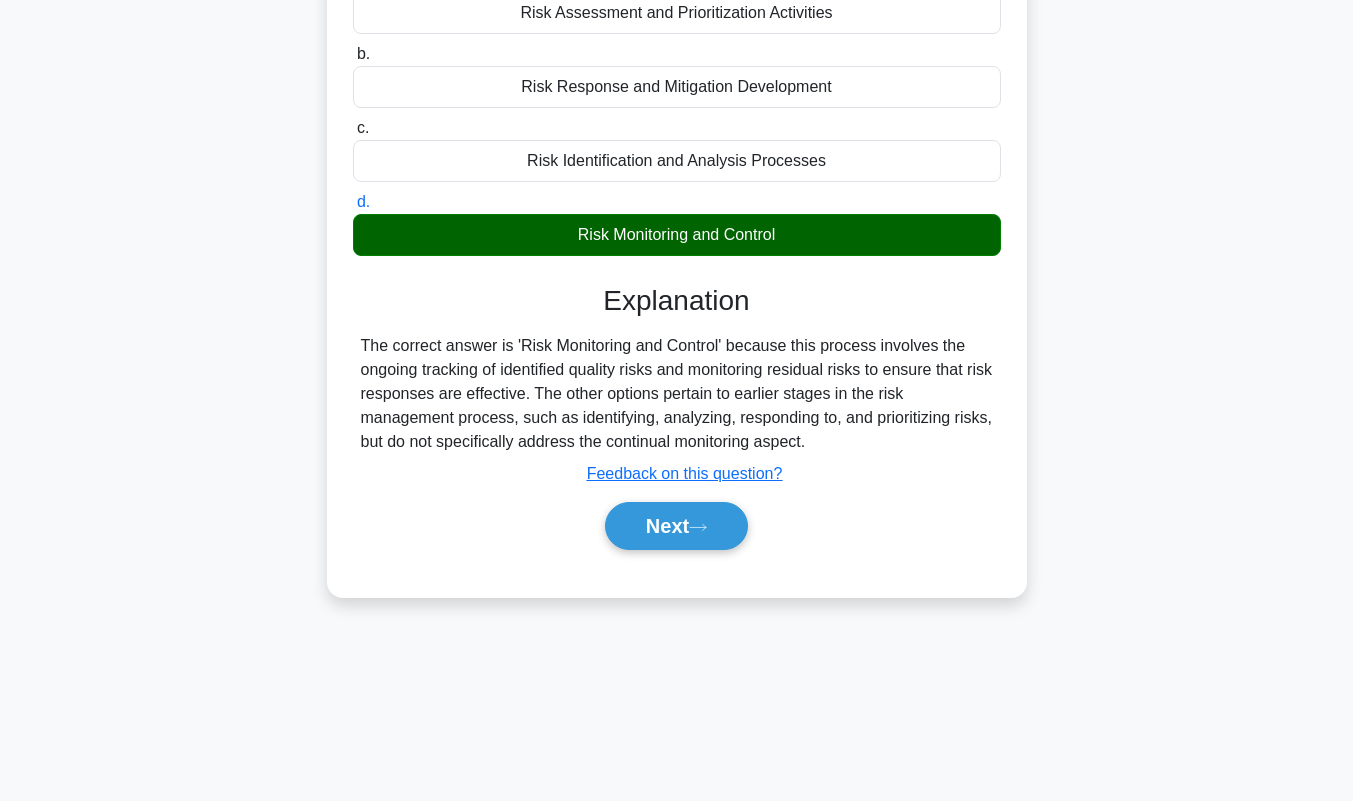 scroll, scrollTop: 279, scrollLeft: 0, axis: vertical 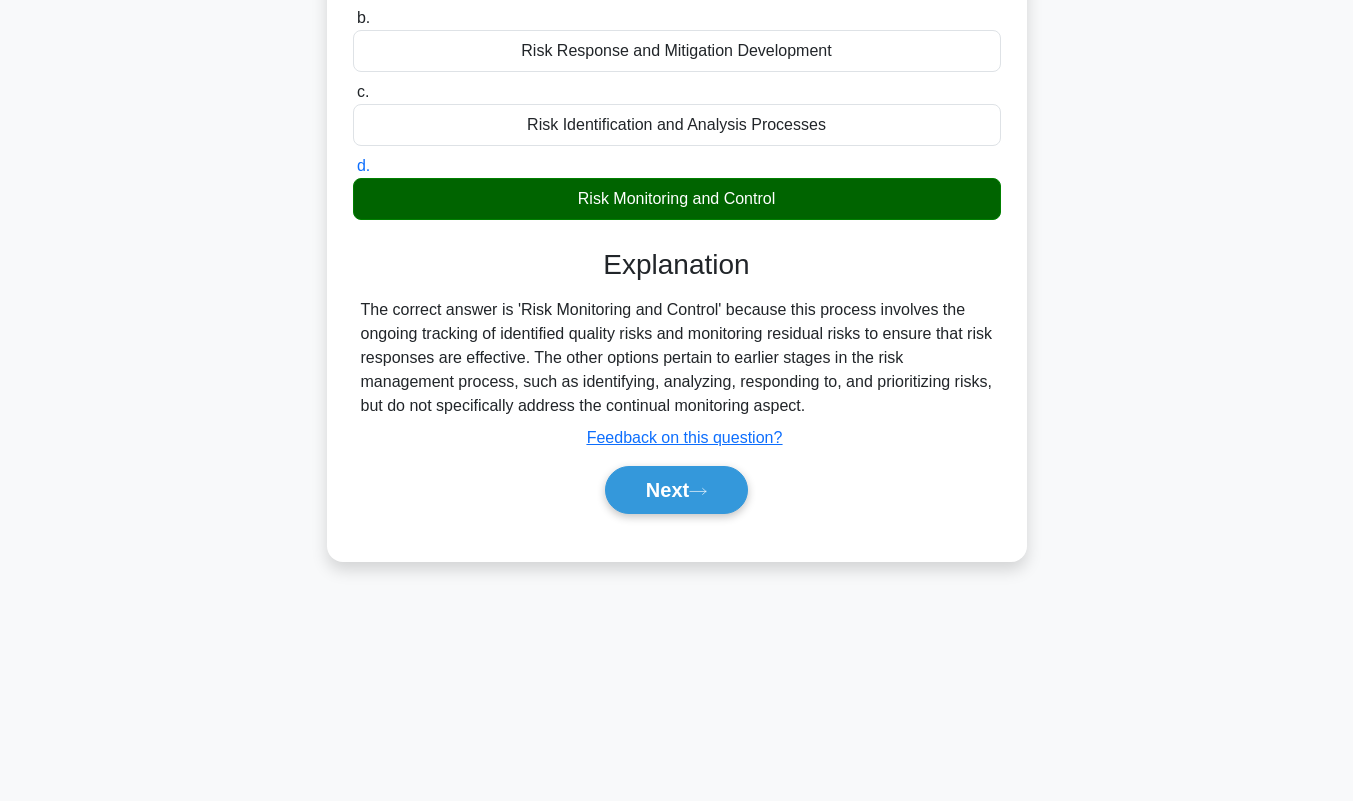 click on "Next" at bounding box center [676, 490] 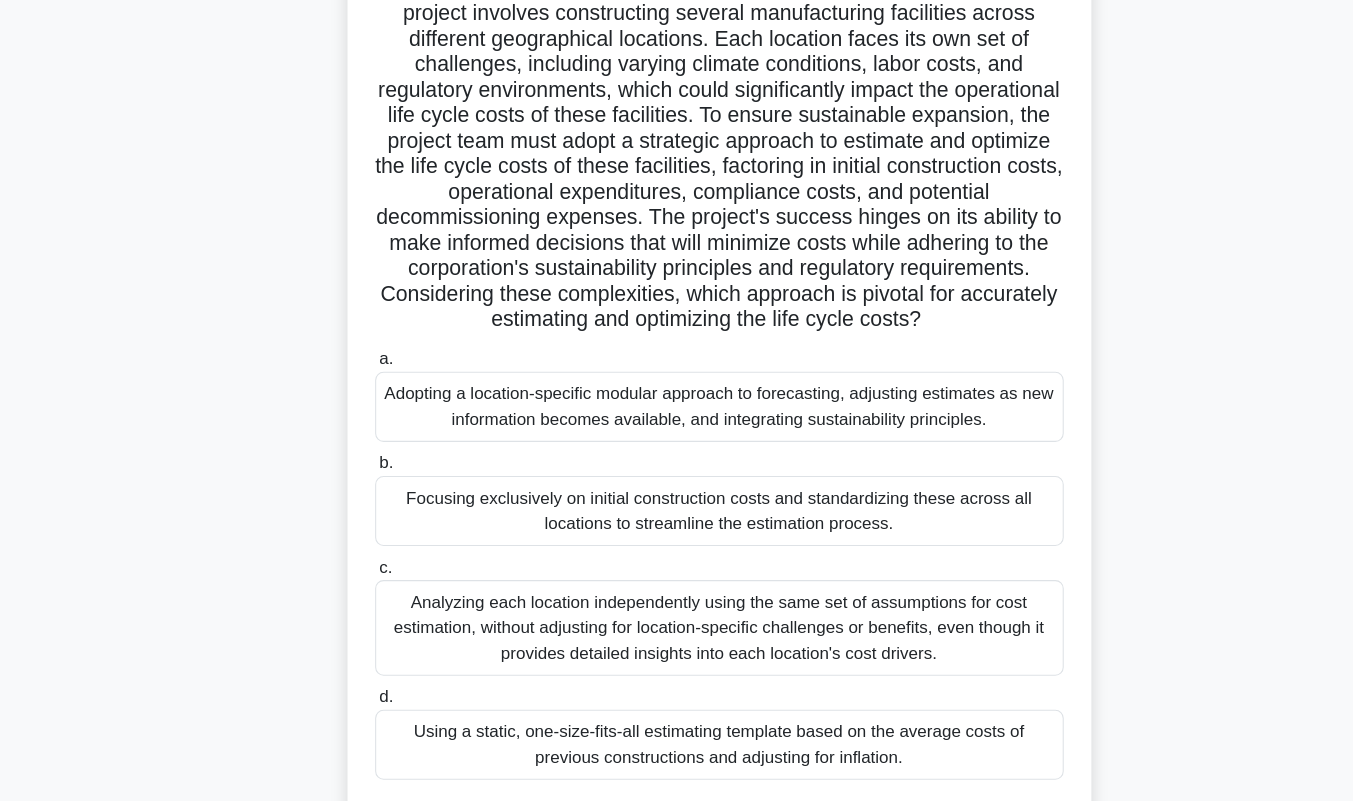 scroll, scrollTop: 133, scrollLeft: 0, axis: vertical 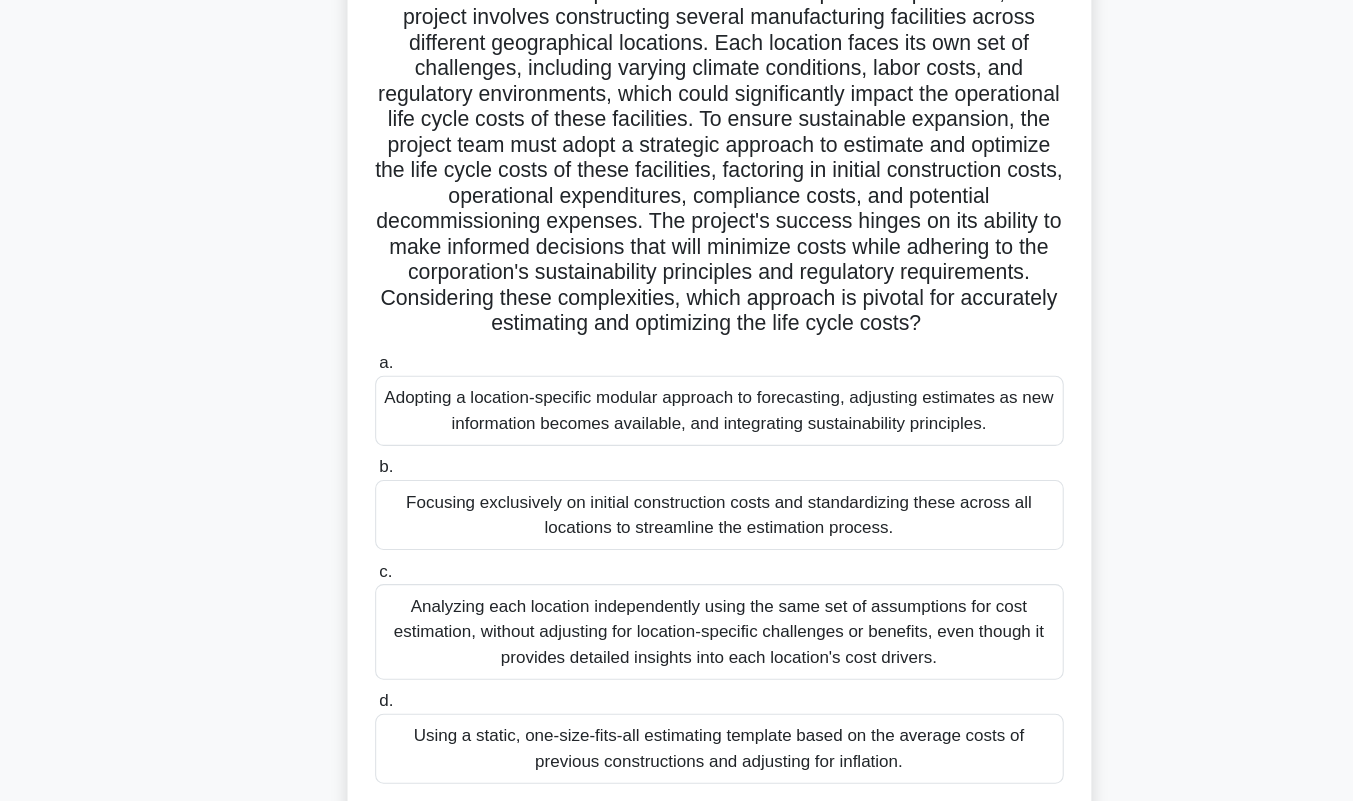 click on "Adopting a location-specific modular approach to forecasting, adjusting estimates as new information becomes available, and integrating sustainability principles." at bounding box center (677, 423) 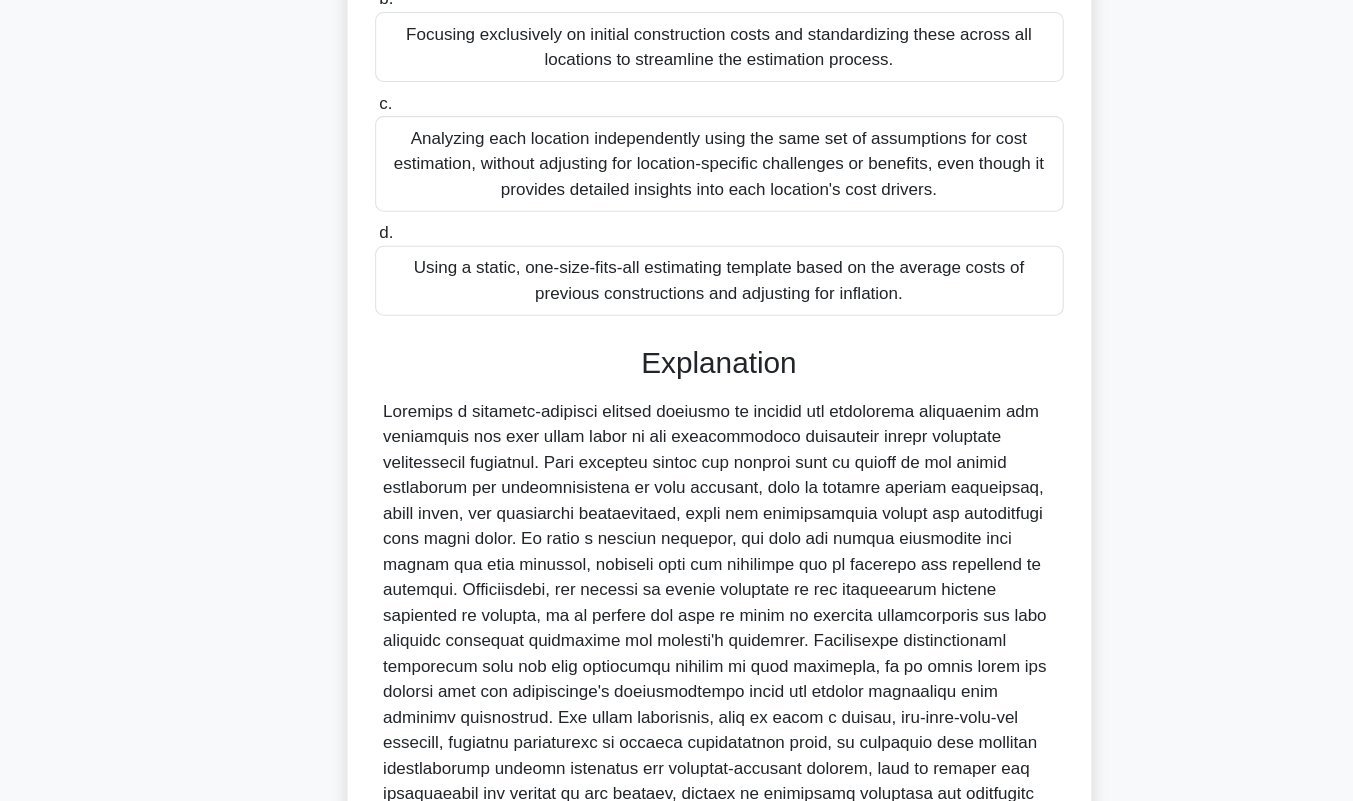 scroll, scrollTop: 745, scrollLeft: 0, axis: vertical 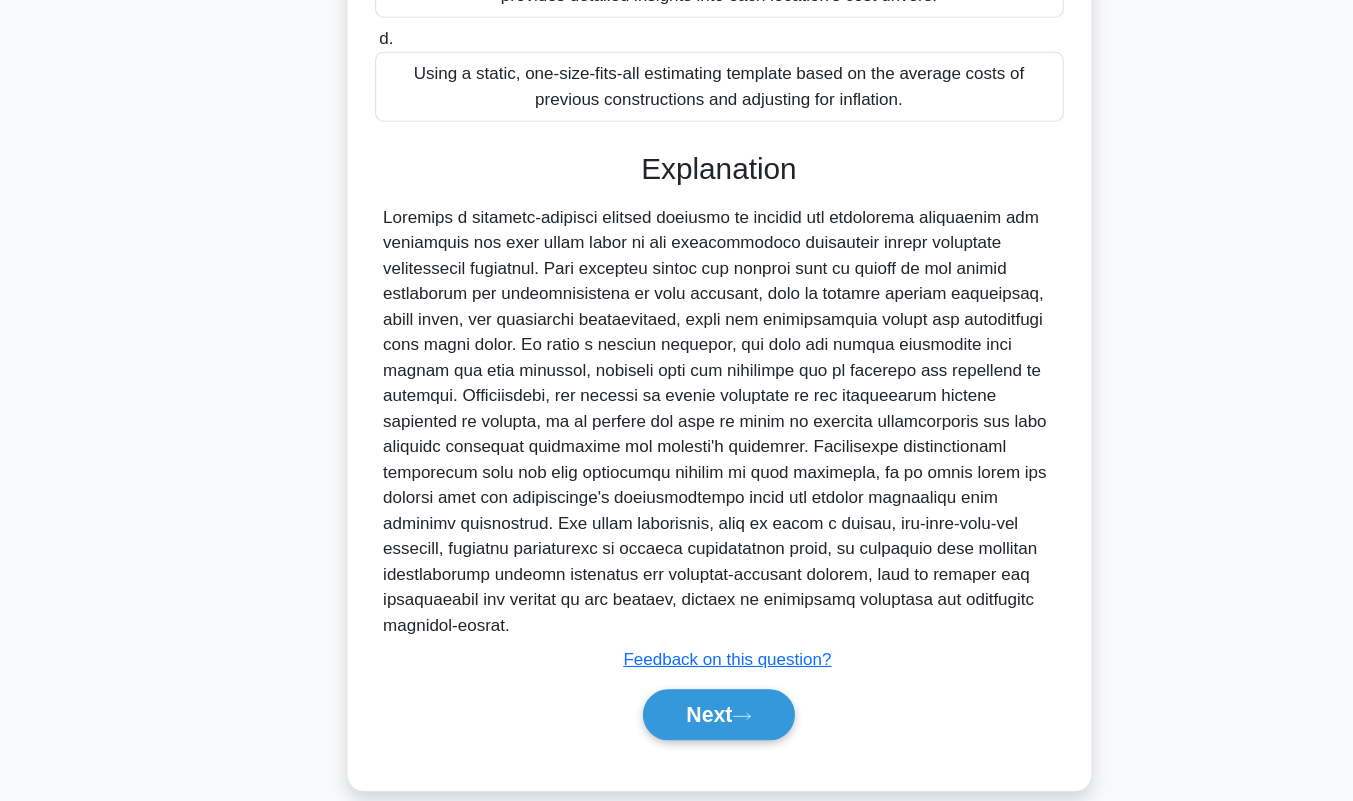 click on "Next" at bounding box center (676, 720) 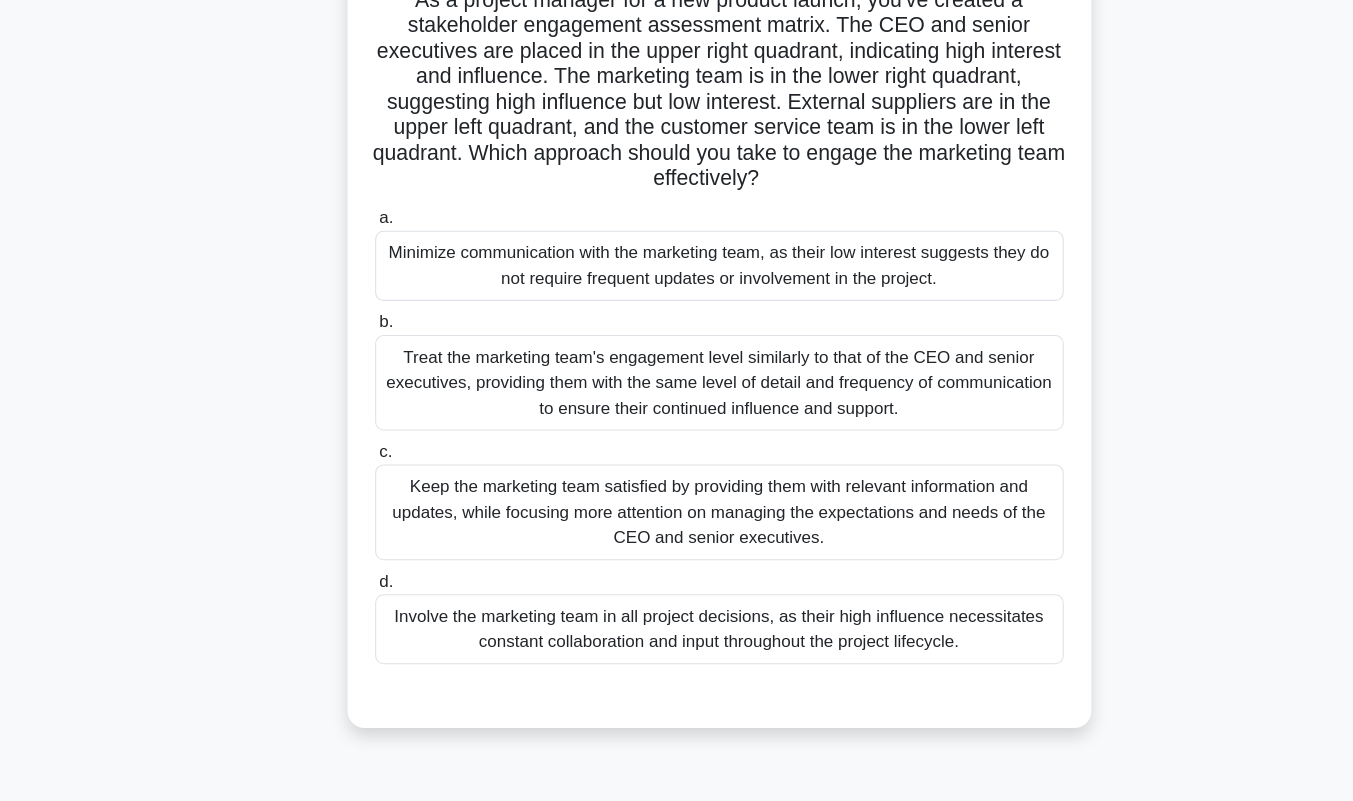 scroll, scrollTop: 115, scrollLeft: 0, axis: vertical 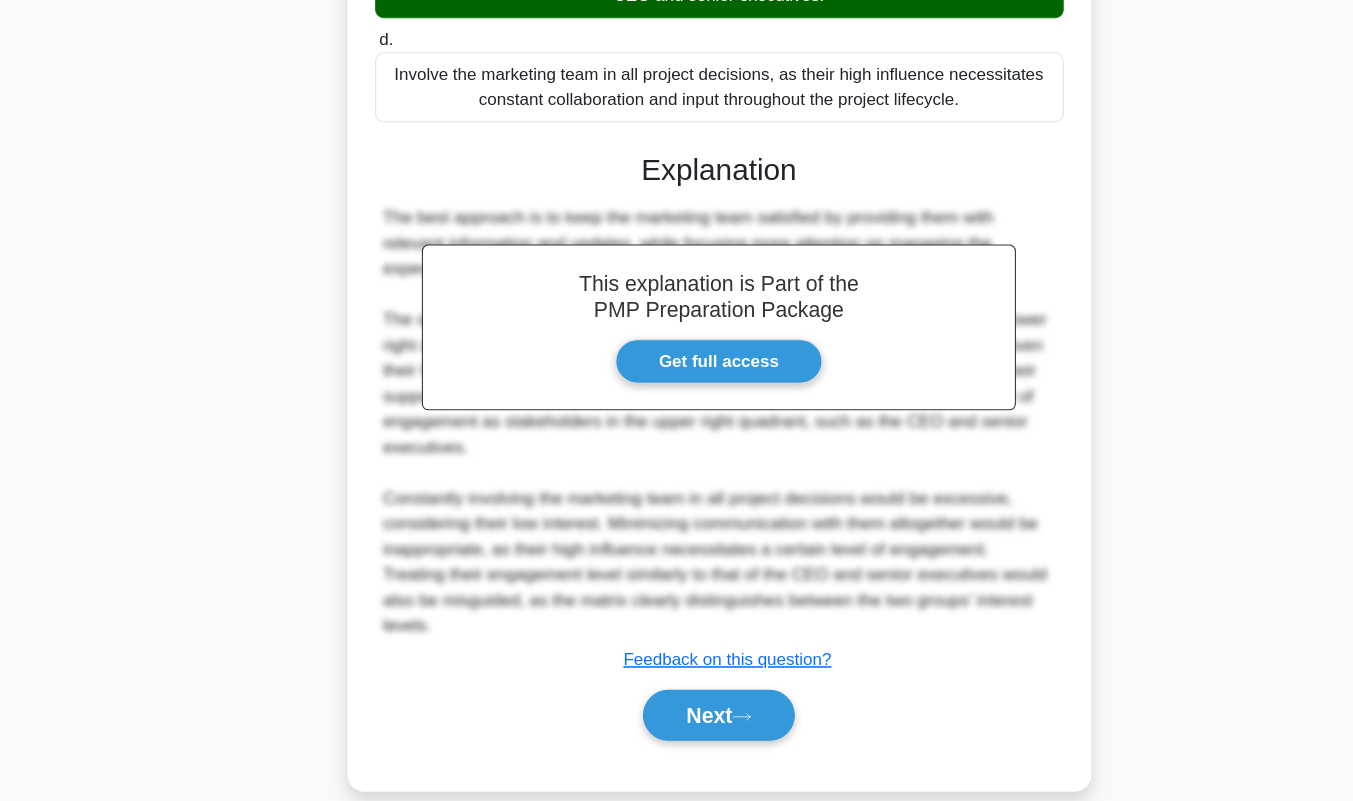 click on "Next" at bounding box center (676, 720) 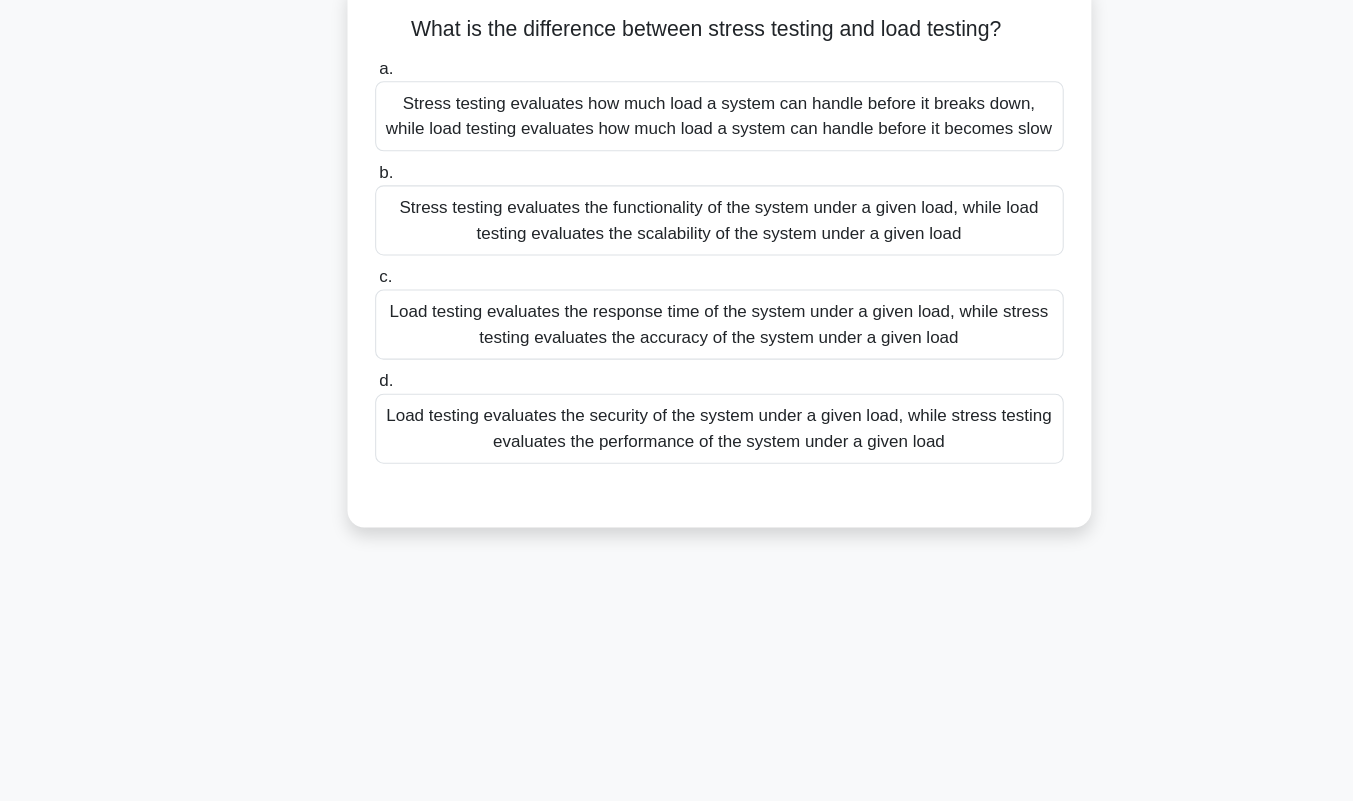 scroll, scrollTop: 101, scrollLeft: 0, axis: vertical 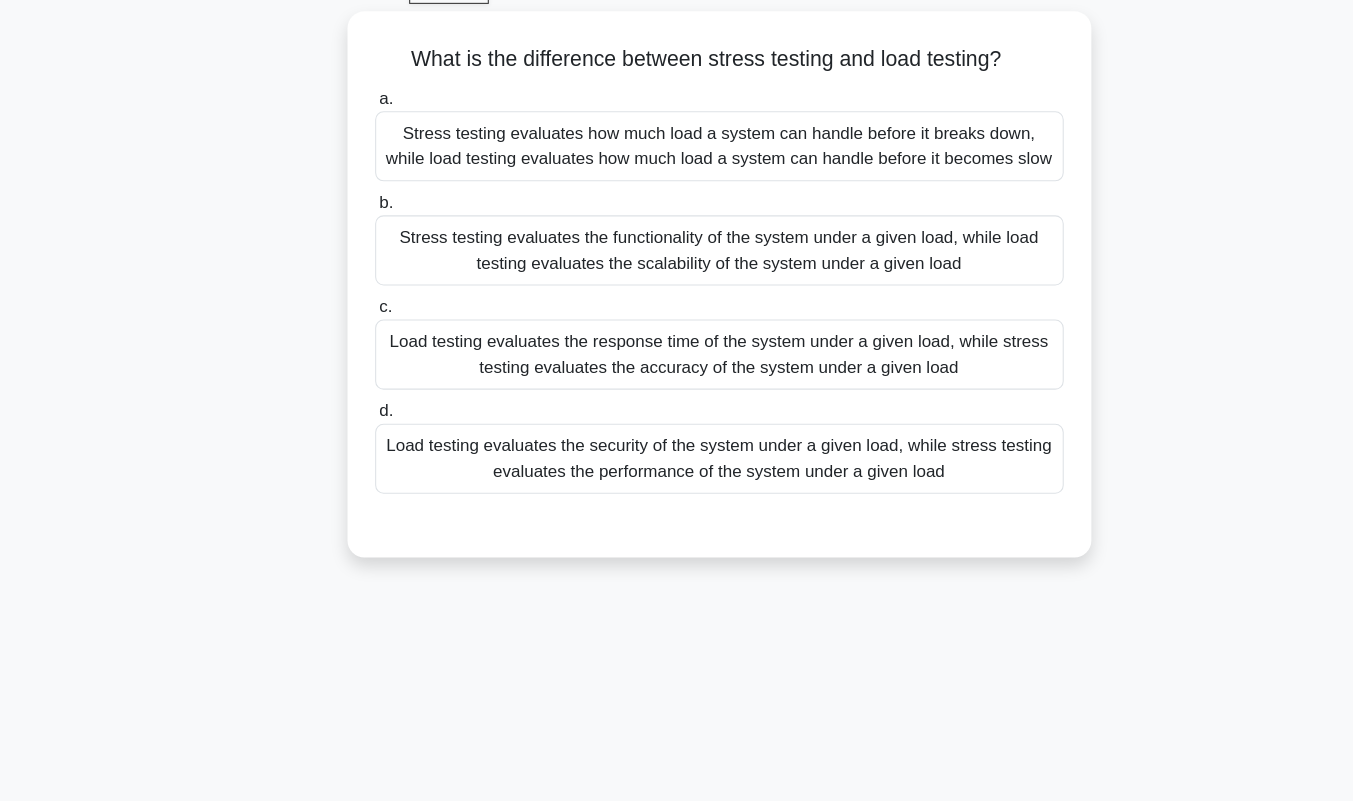 click on "Stress testing evaluates the functionality of the system under a given load, while load testing evaluates the scalability of the system under a given load" at bounding box center (677, 241) 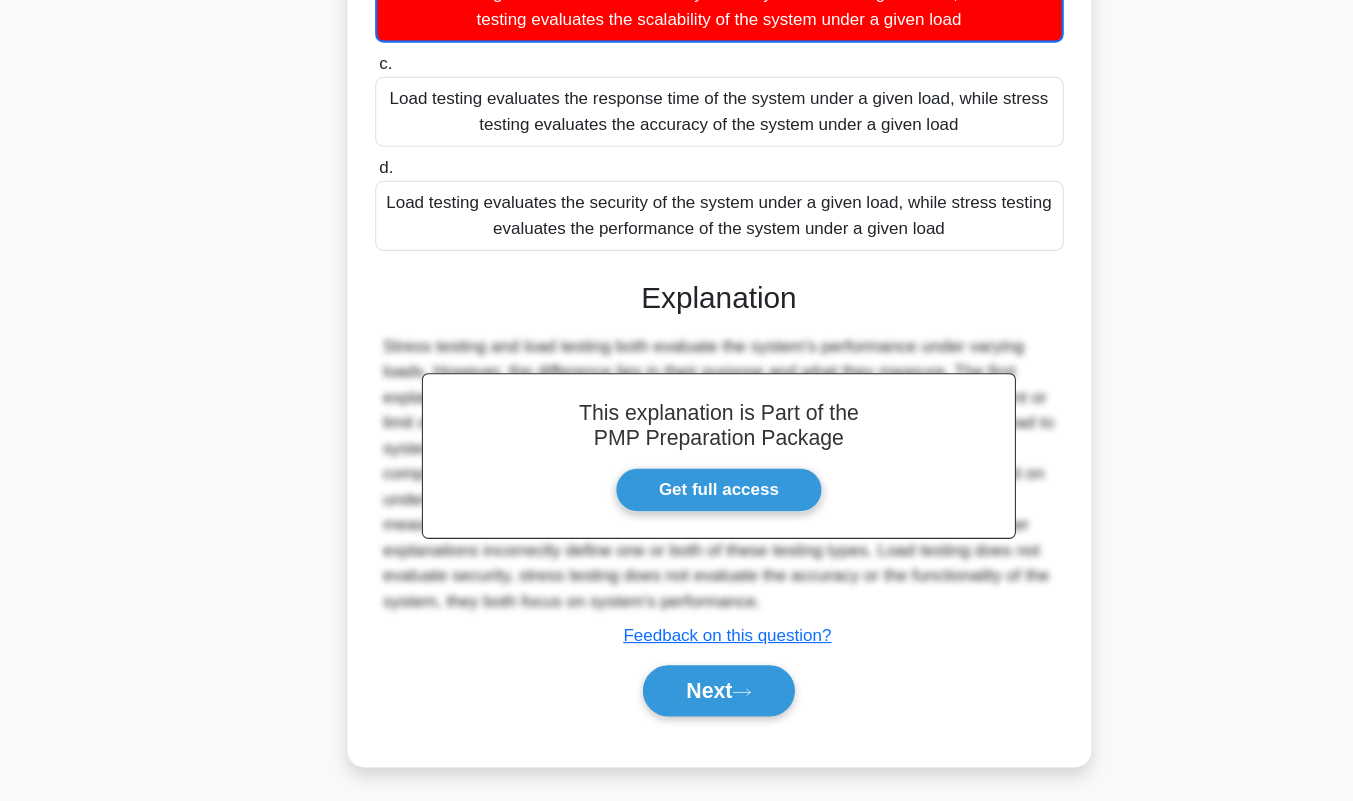 scroll, scrollTop: 315, scrollLeft: 0, axis: vertical 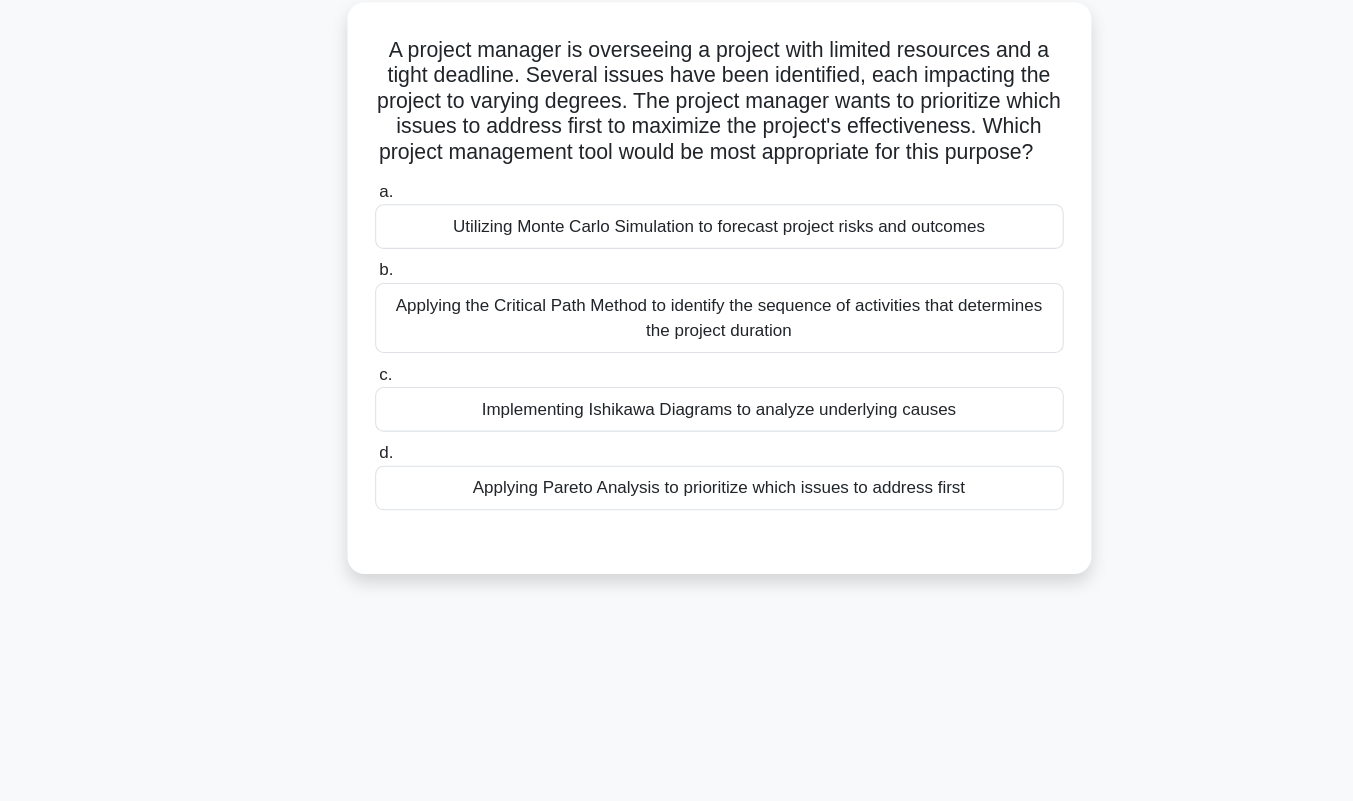 click on "Applying Pareto Analysis to prioritize which issues to address first" at bounding box center [677, 459] 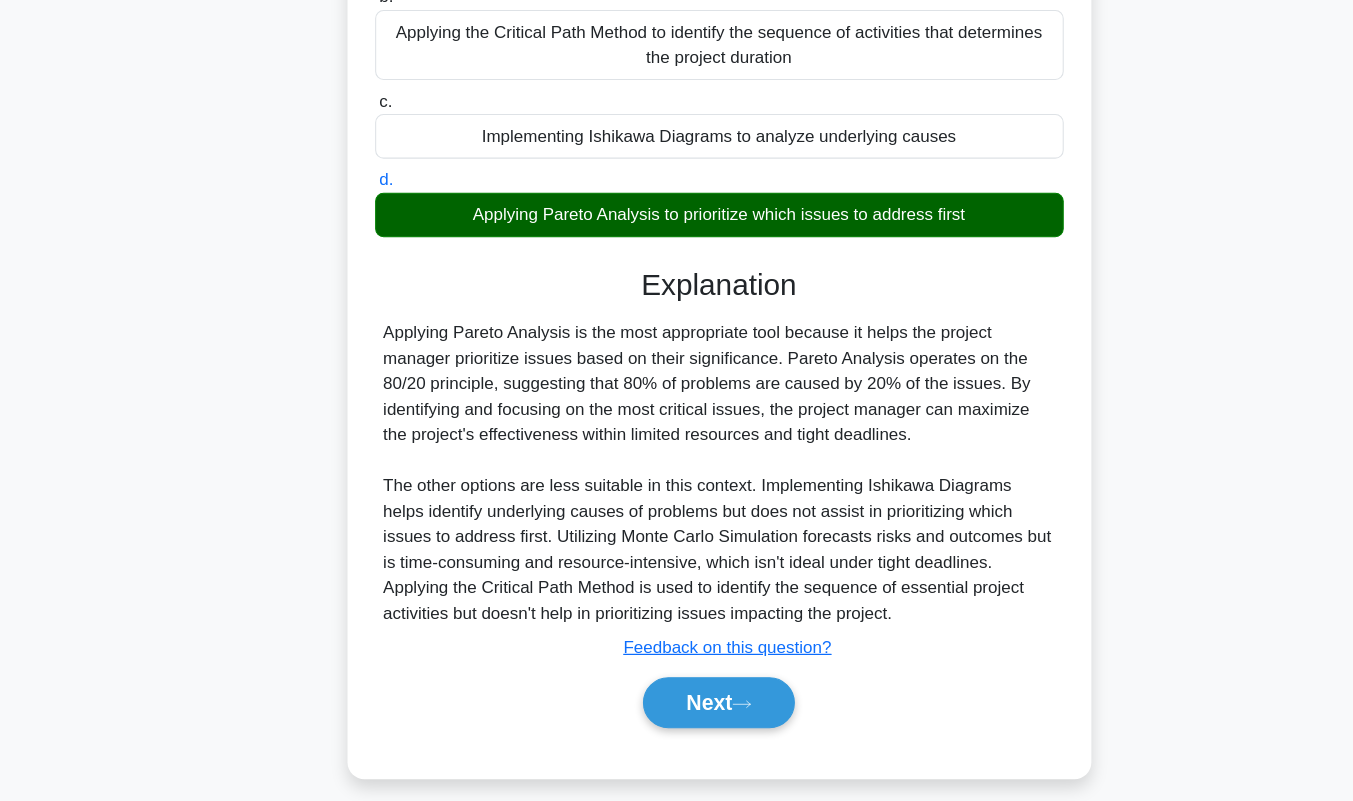 scroll, scrollTop: 361, scrollLeft: 0, axis: vertical 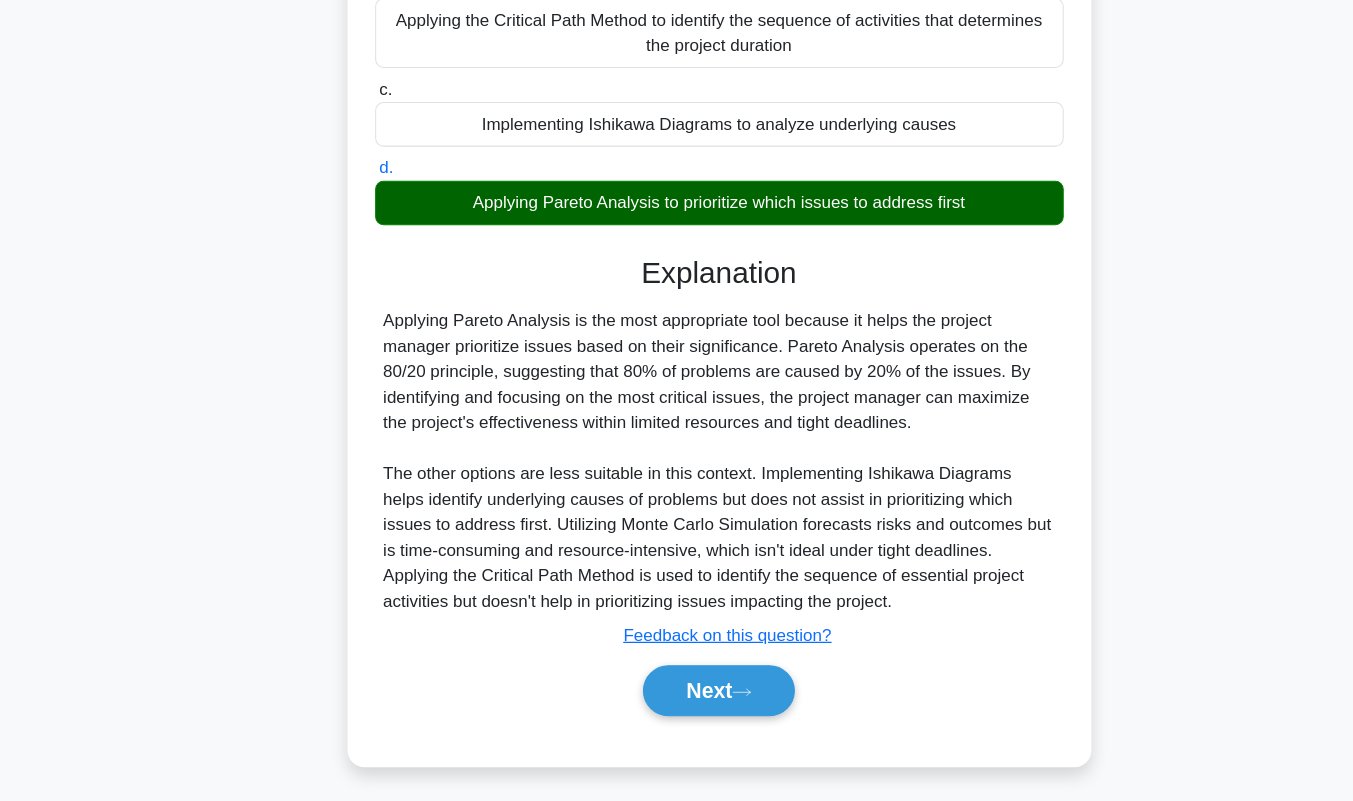 click 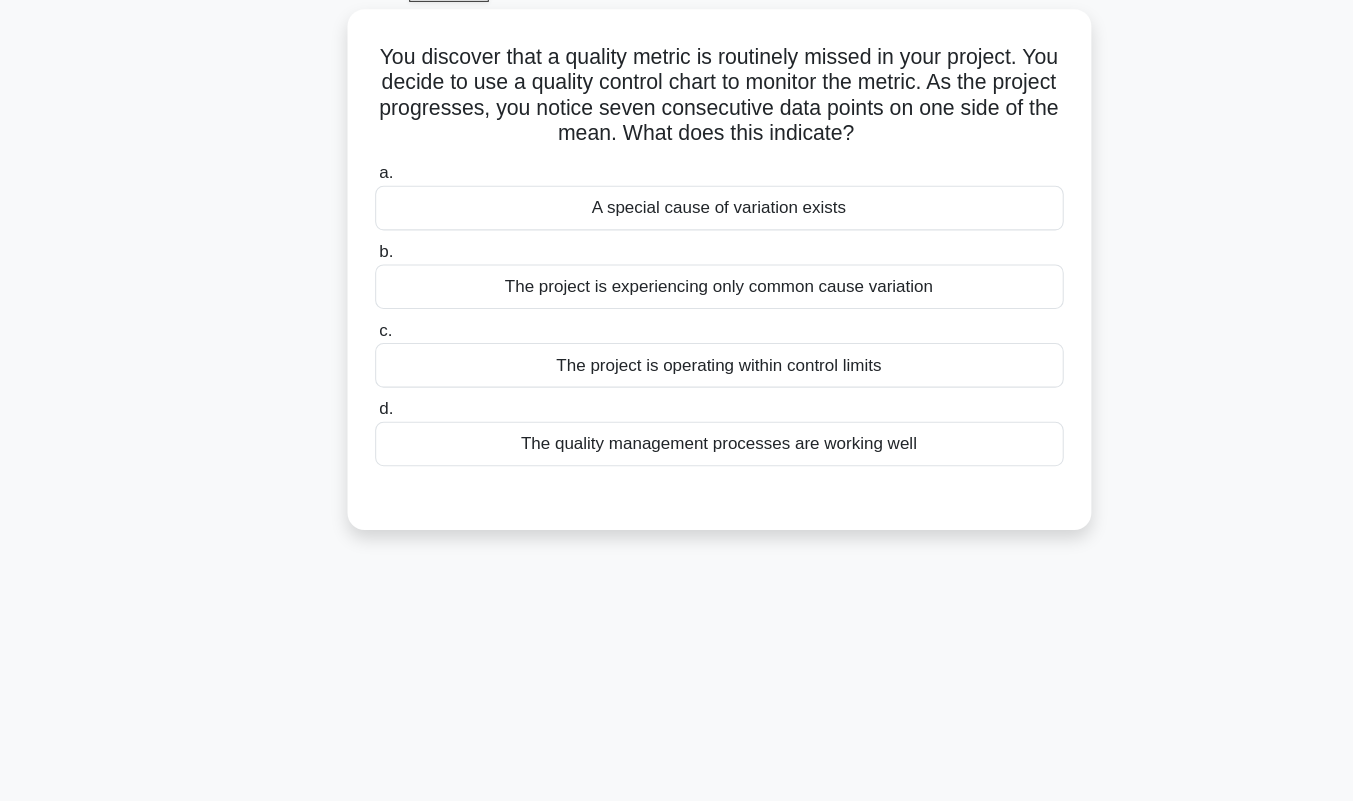 scroll, scrollTop: 94, scrollLeft: 0, axis: vertical 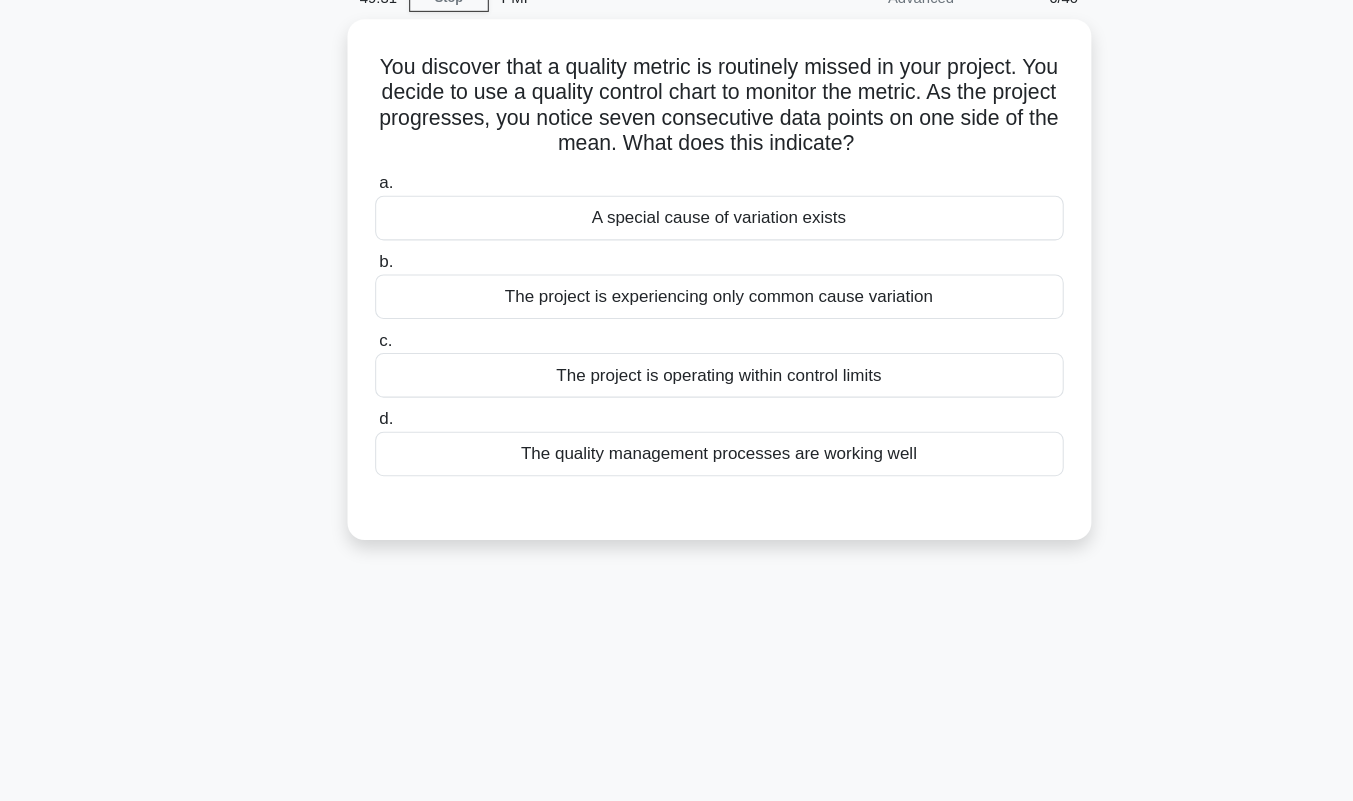 click on "A special cause of variation exists" at bounding box center [677, 210] 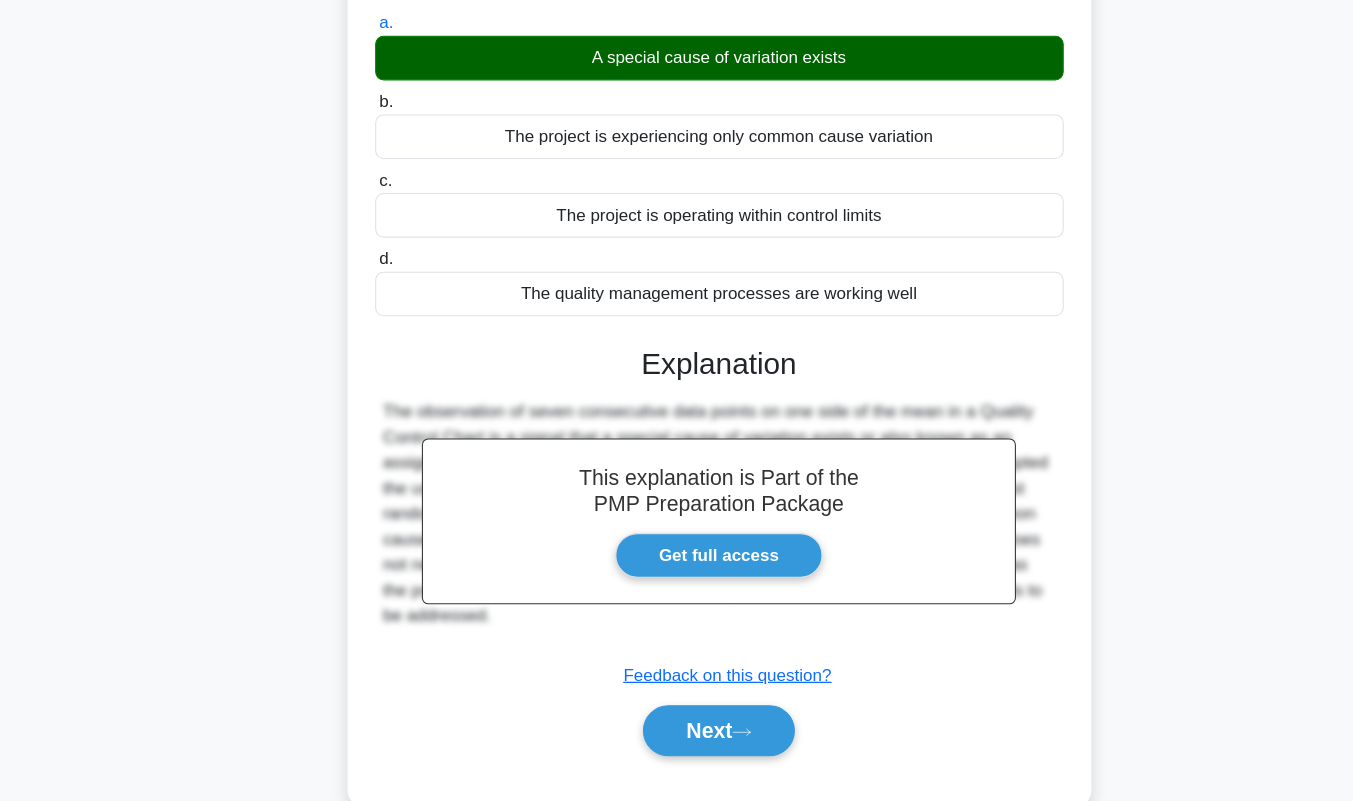 scroll, scrollTop: 207, scrollLeft: 0, axis: vertical 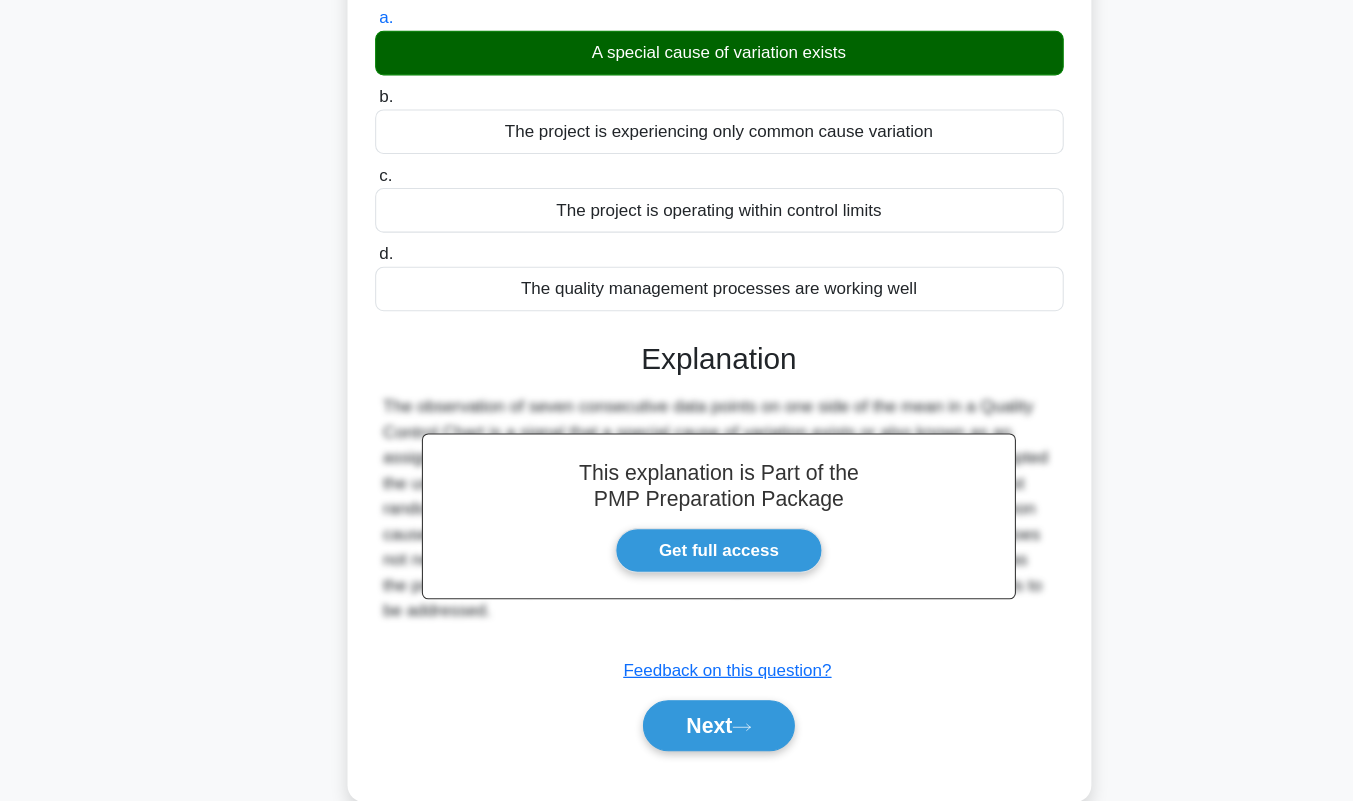 click on "Next" at bounding box center (676, 730) 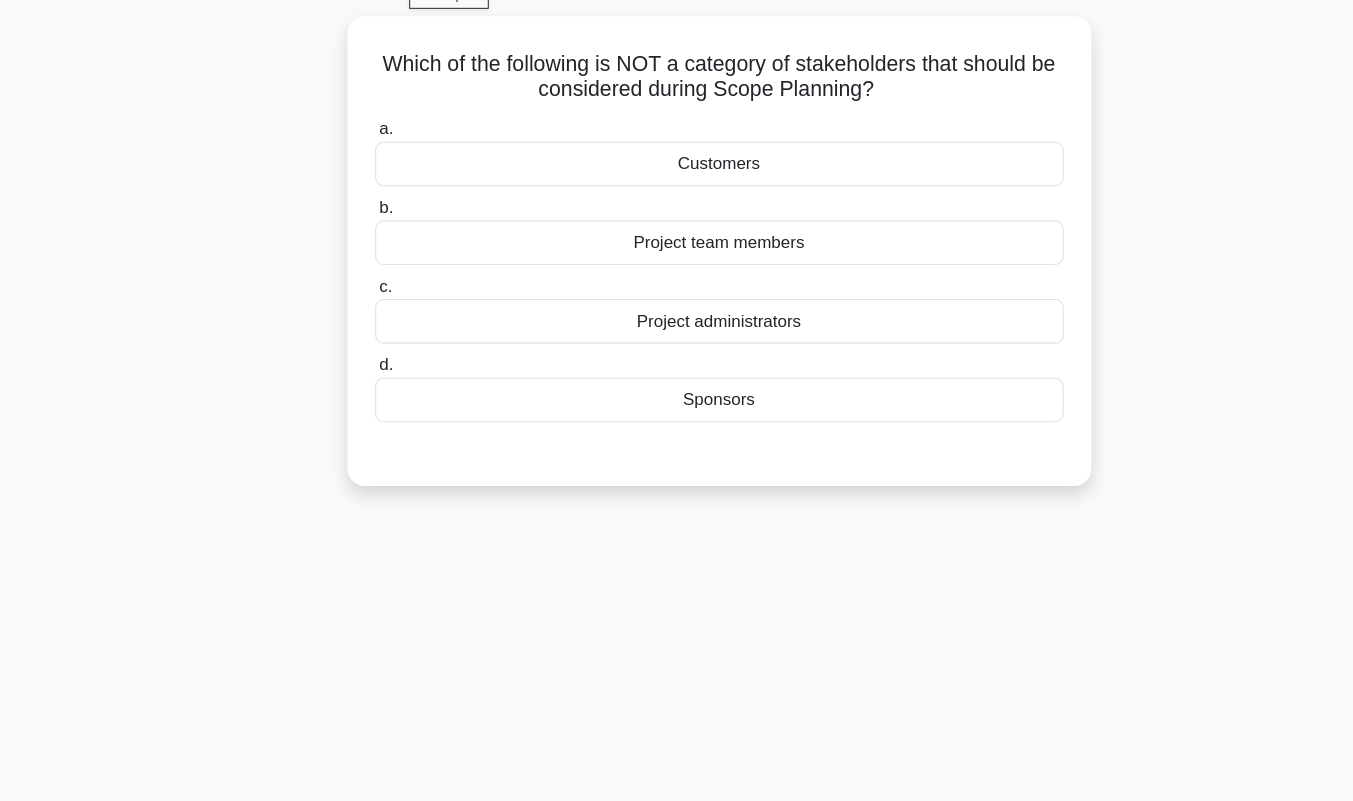 scroll, scrollTop: 101, scrollLeft: 0, axis: vertical 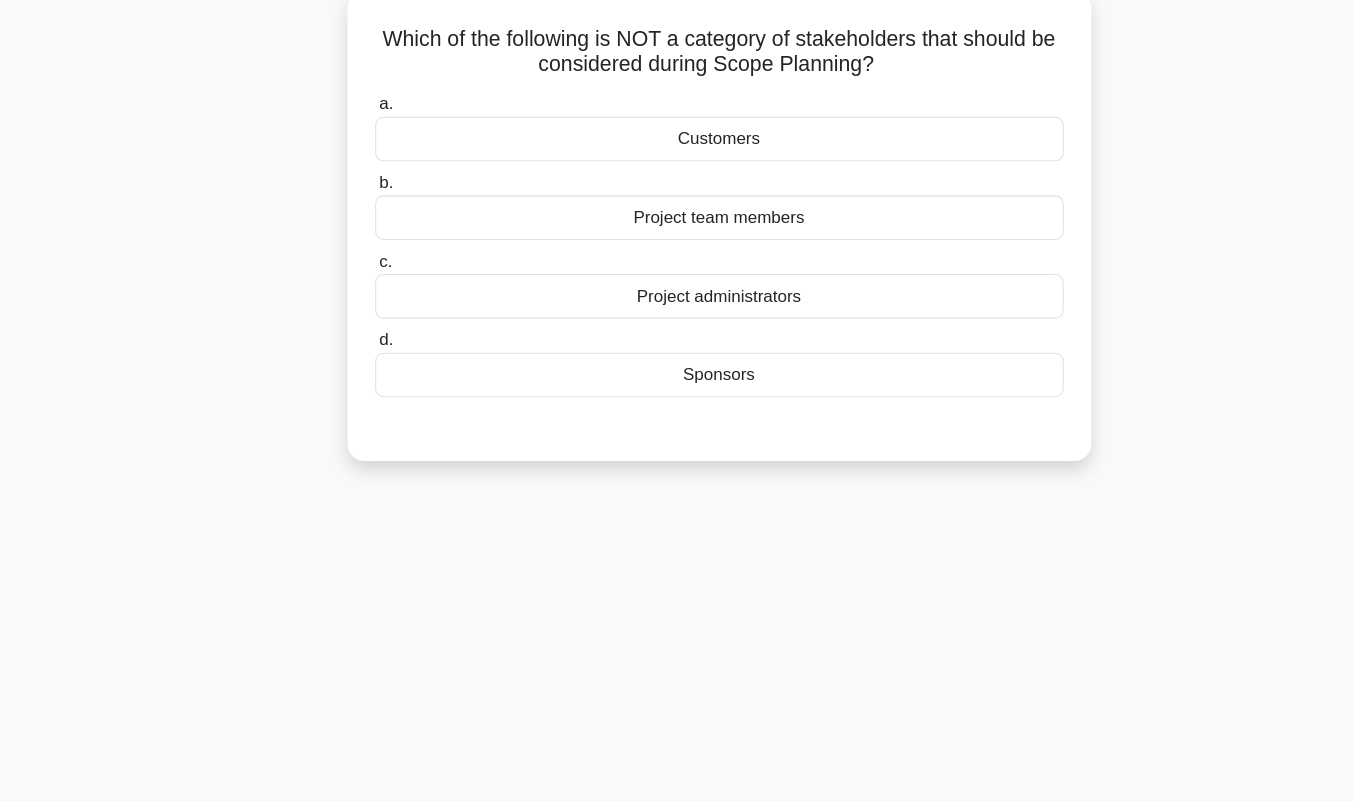 click on "Project team members" at bounding box center (677, 229) 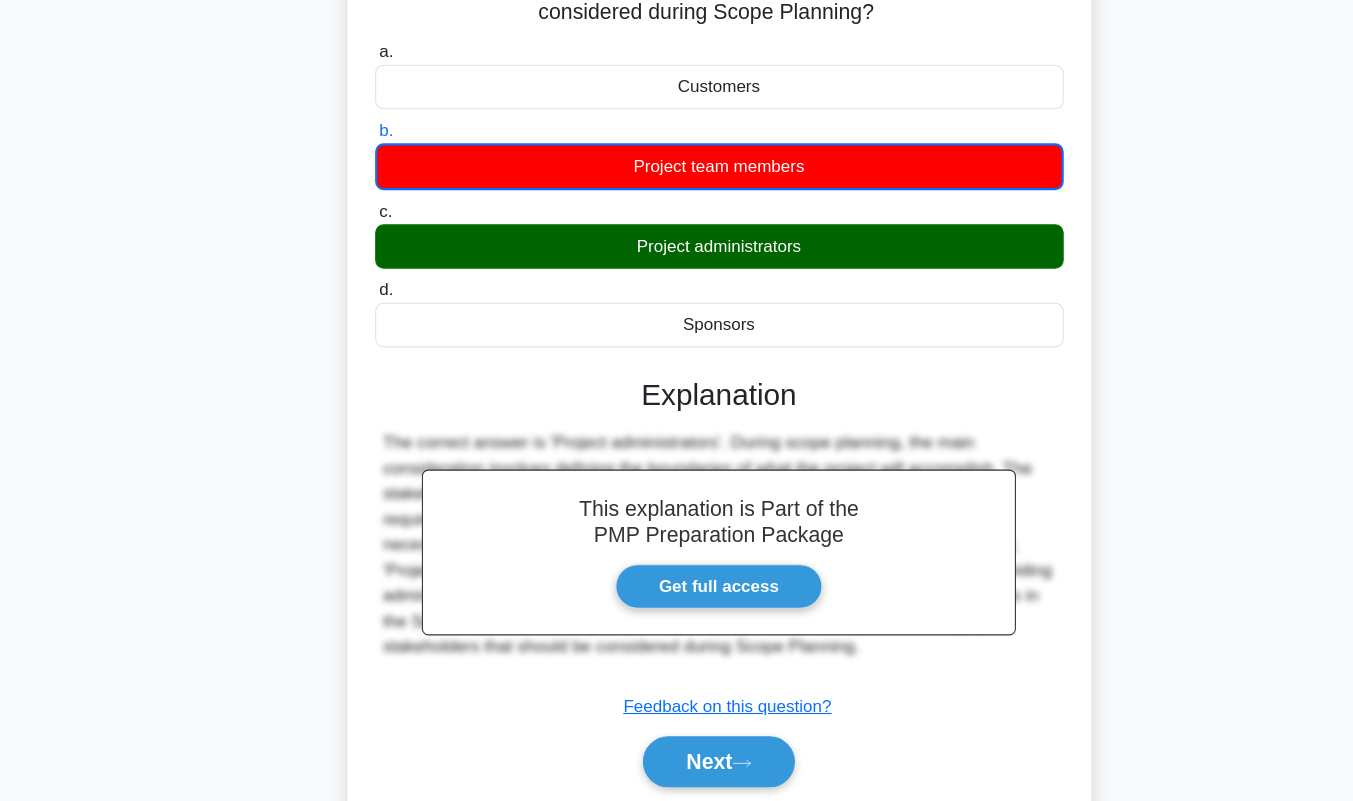 scroll, scrollTop: 216, scrollLeft: 0, axis: vertical 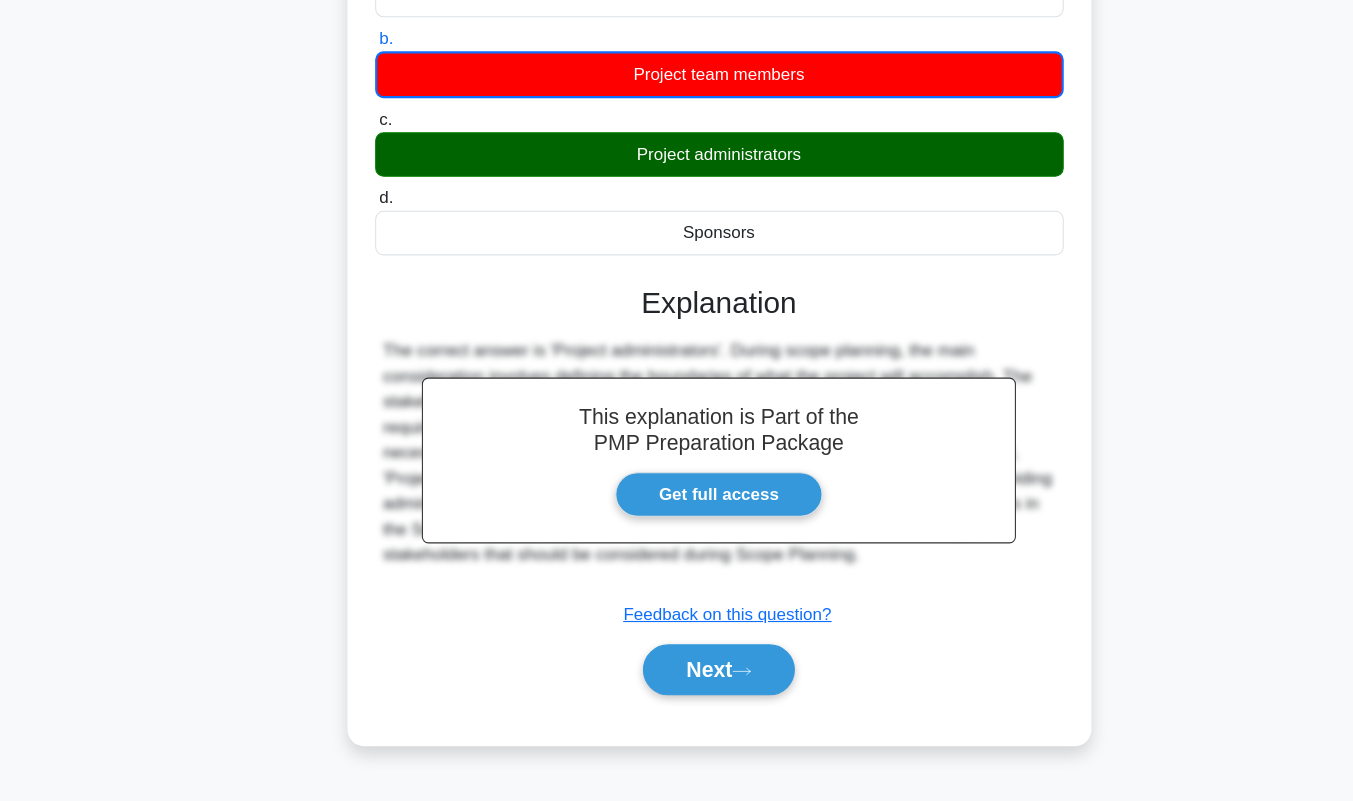 click on "Next" at bounding box center [676, 675] 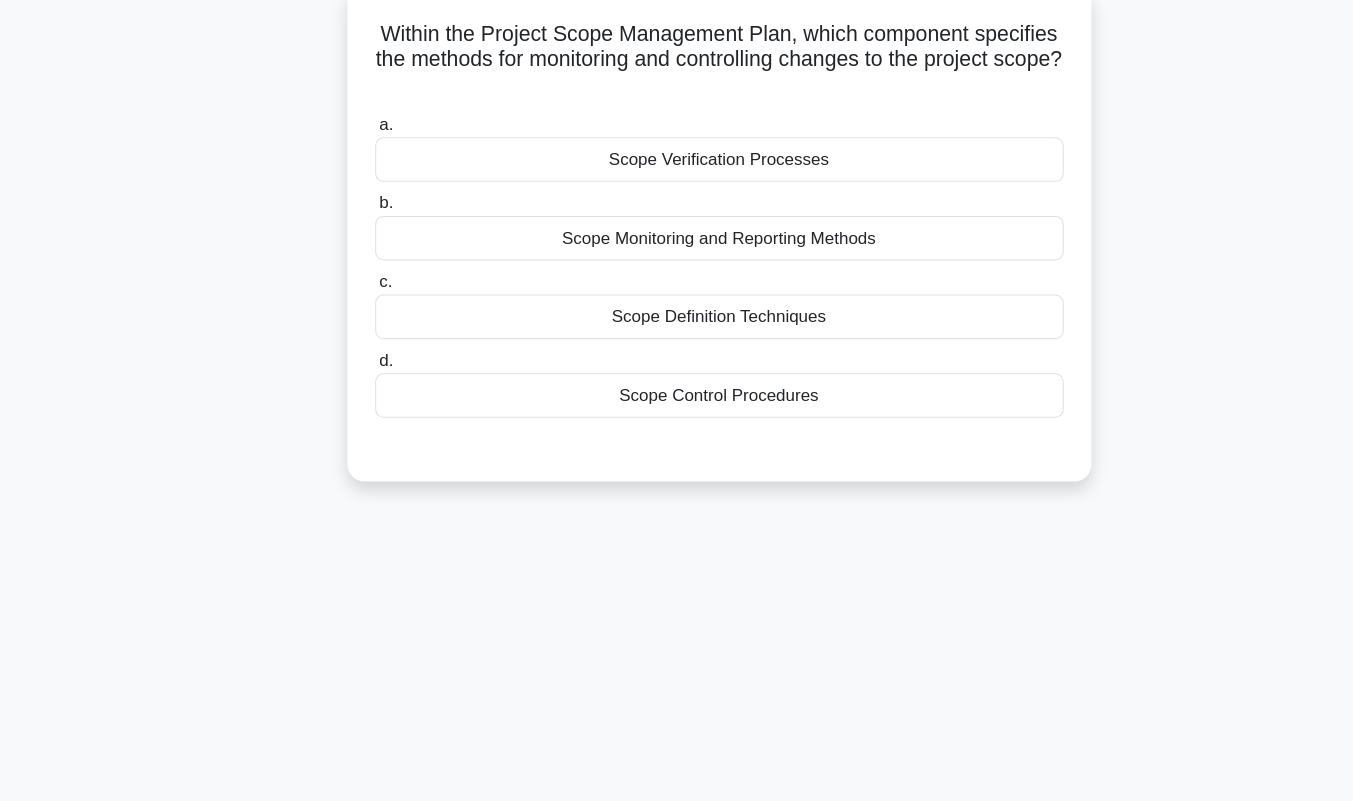 scroll, scrollTop: 127, scrollLeft: 0, axis: vertical 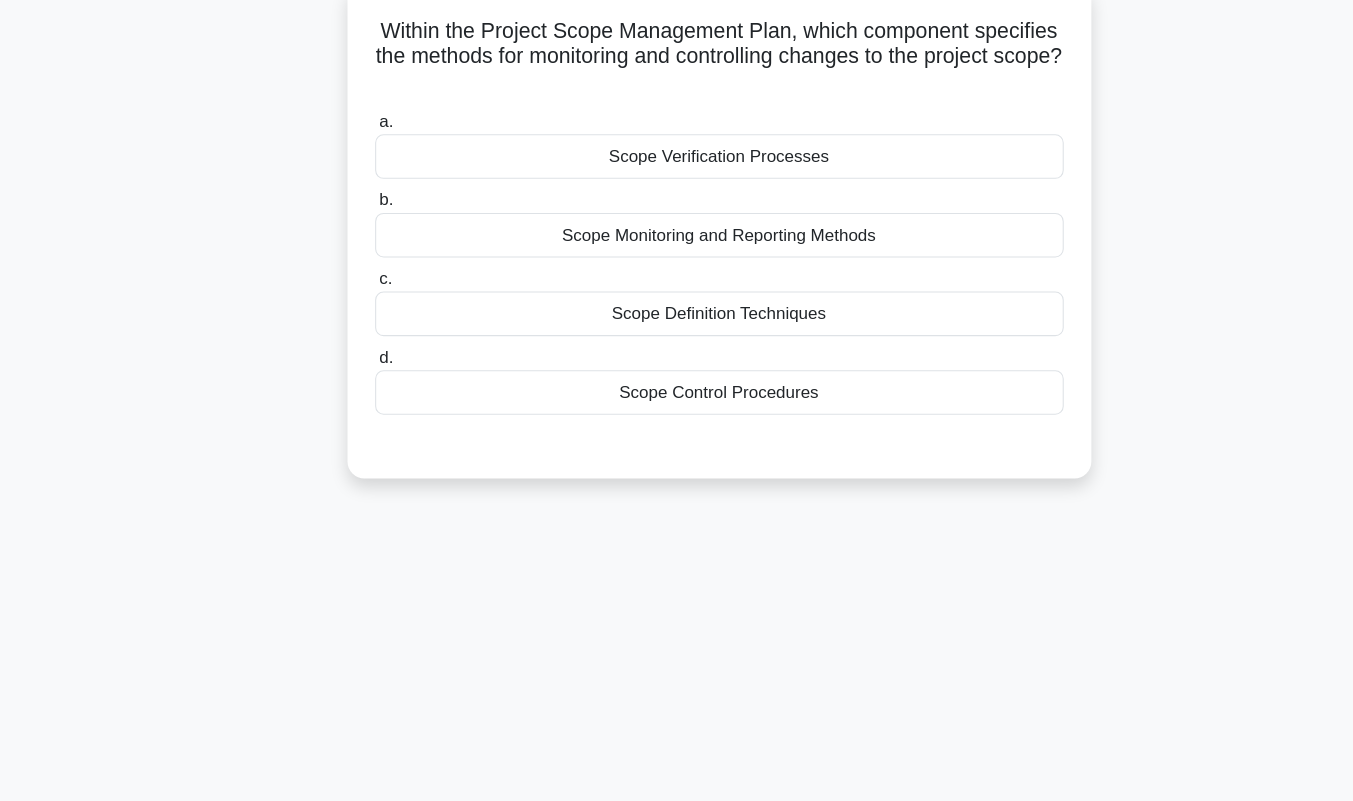 click on "Scope Control Procedures" at bounding box center [677, 375] 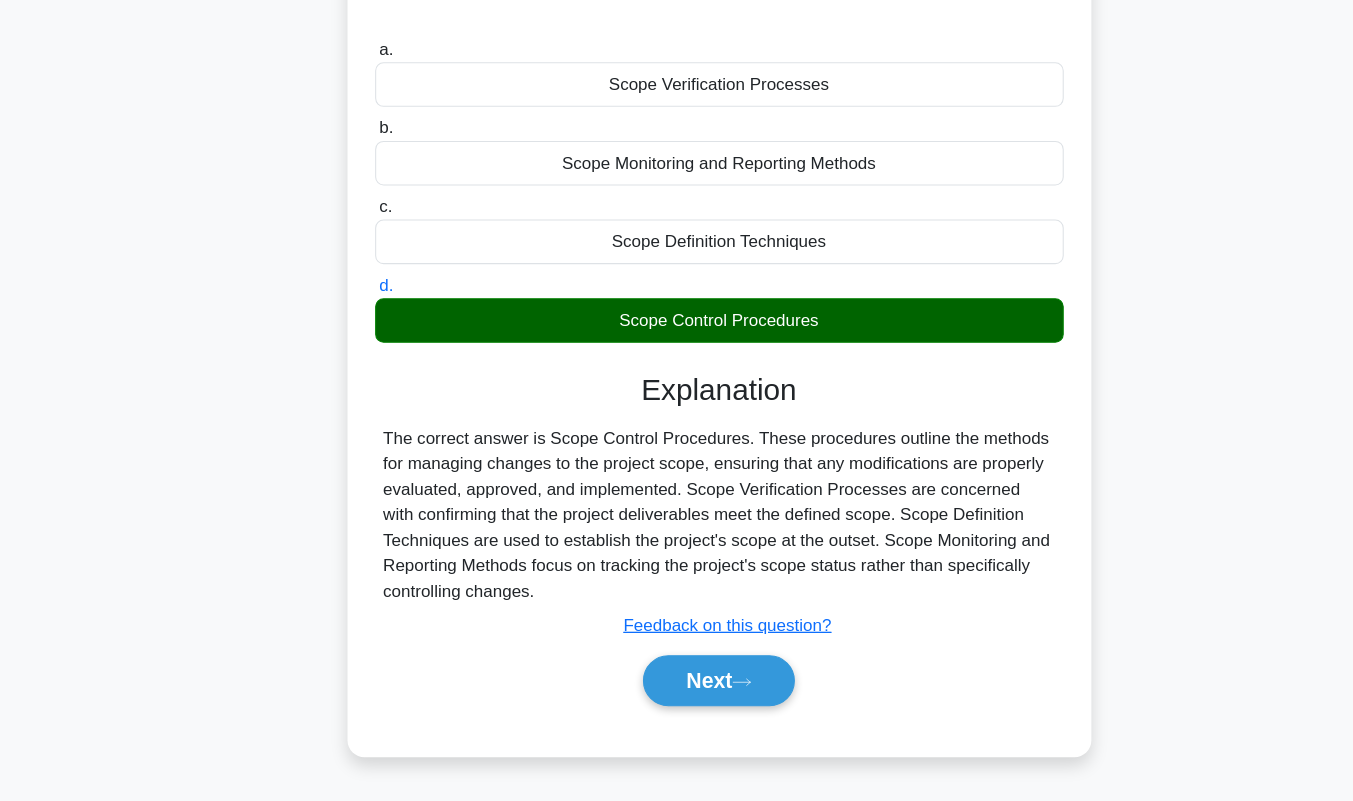 scroll, scrollTop: 154, scrollLeft: 0, axis: vertical 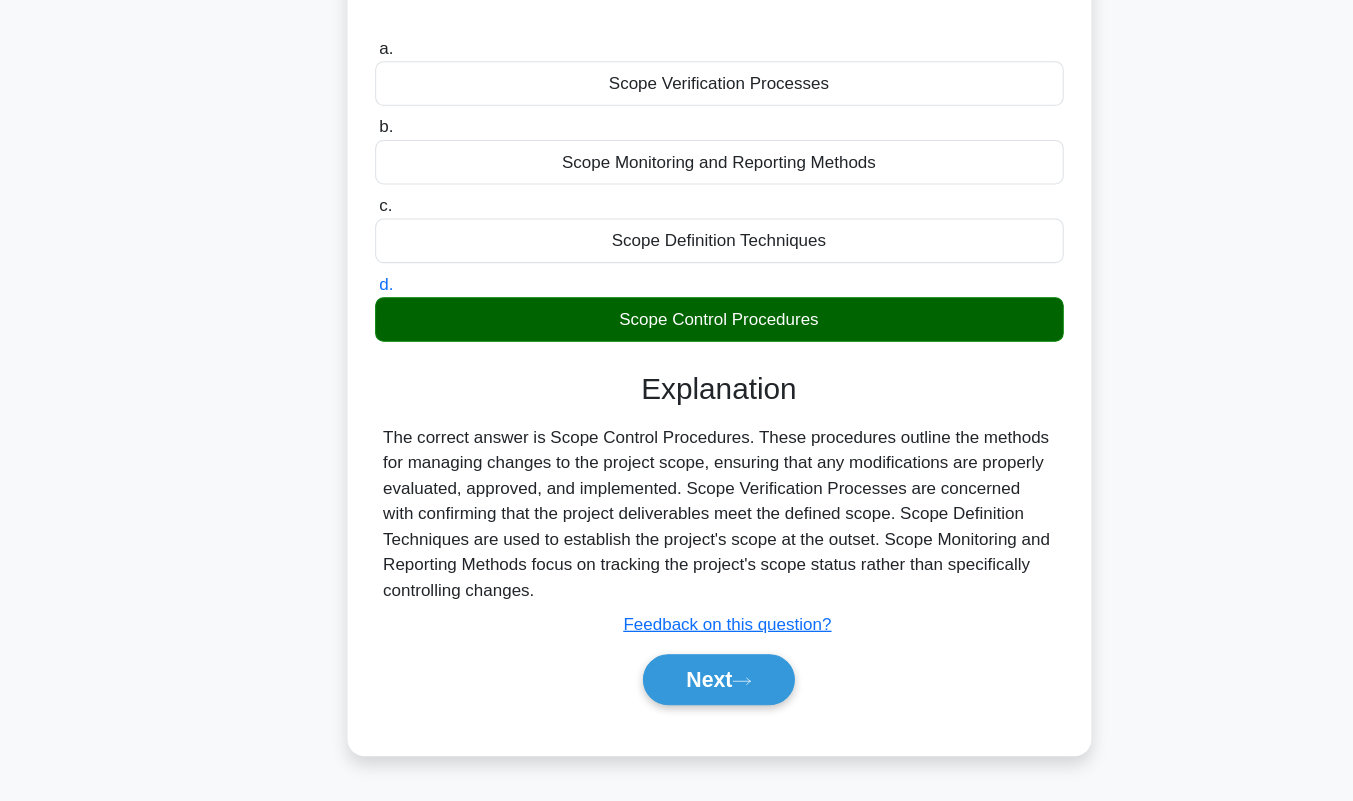 click on "Next" at bounding box center [676, 687] 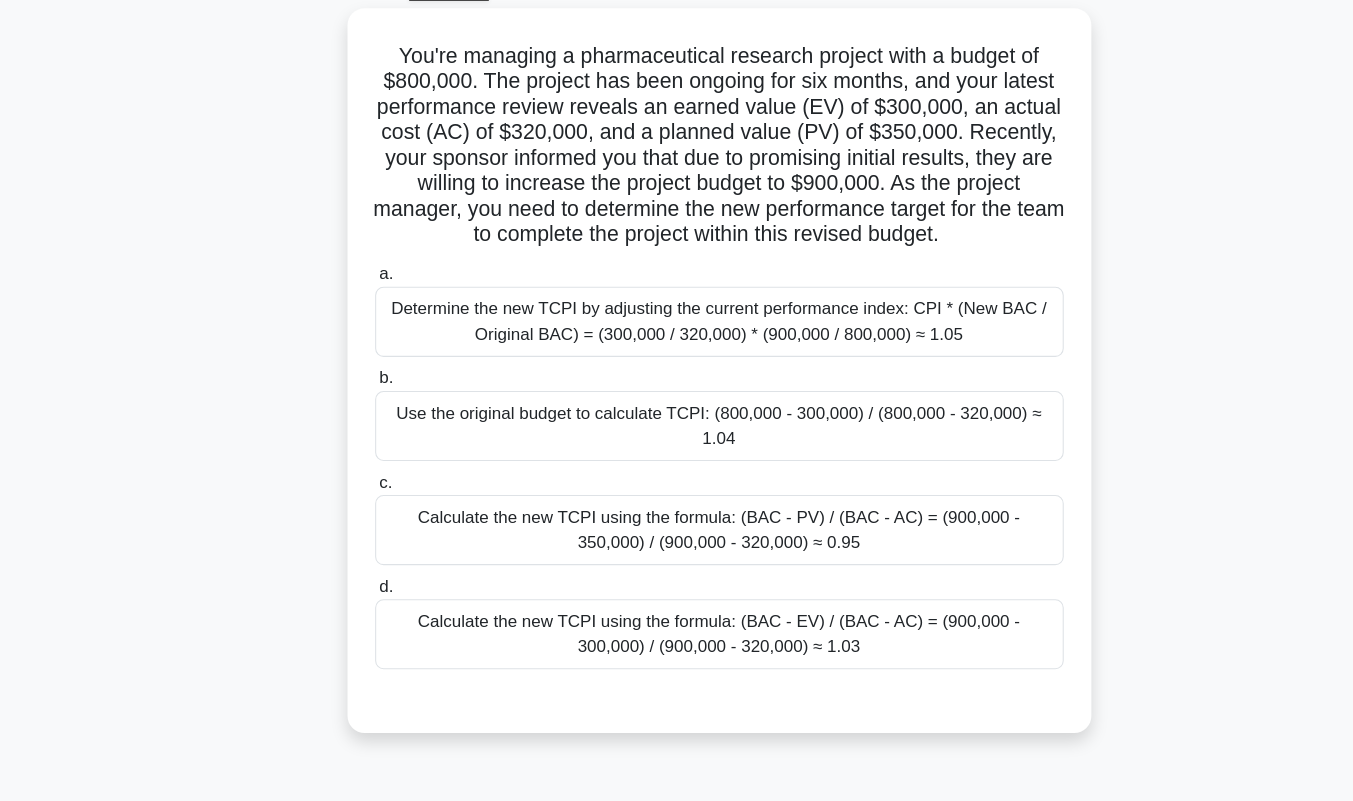 scroll, scrollTop: 94, scrollLeft: 0, axis: vertical 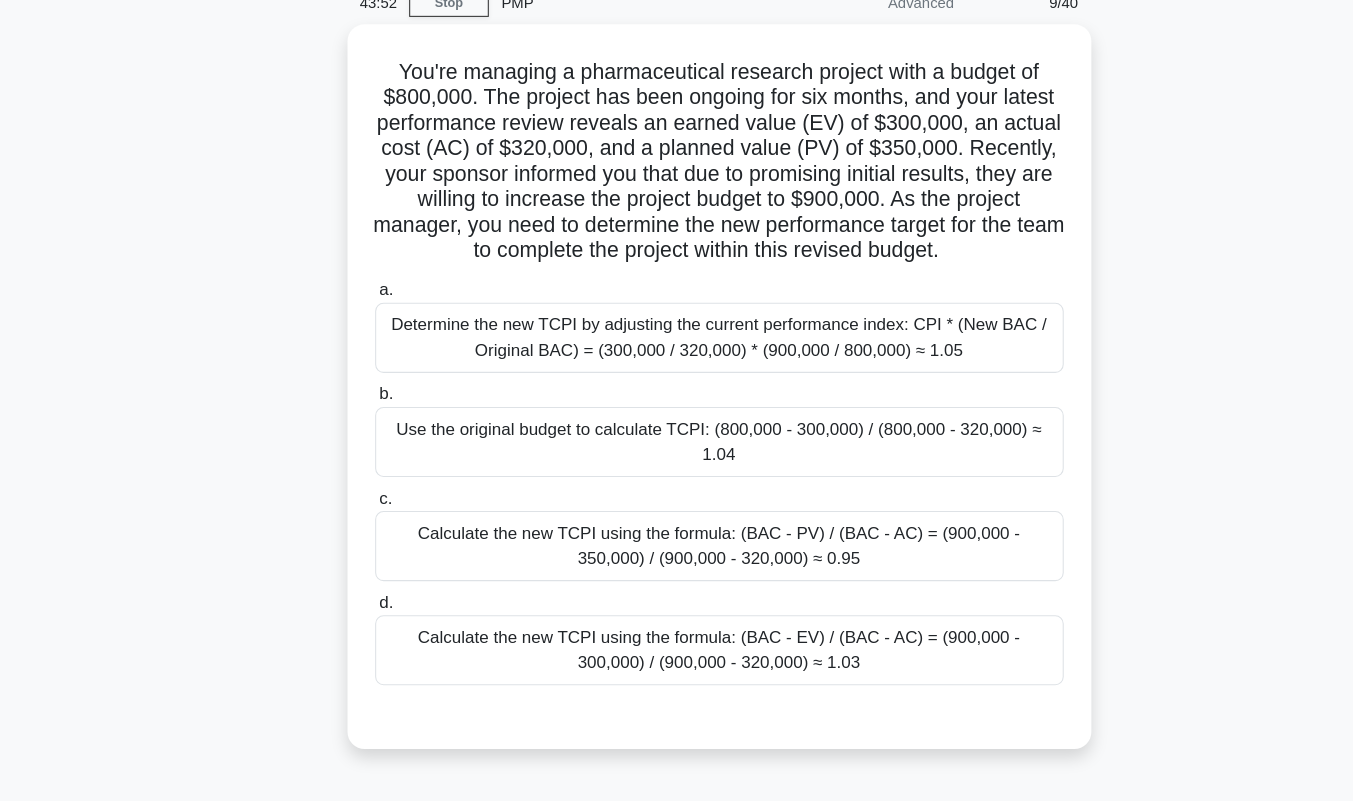 click on "Determine the new TCPI by adjusting the current performance index: CPI * (New BAC / Original BAC) = (300,000 / 320,000) * (900,000 / 800,000) ≈ 1.05" at bounding box center (677, 318) 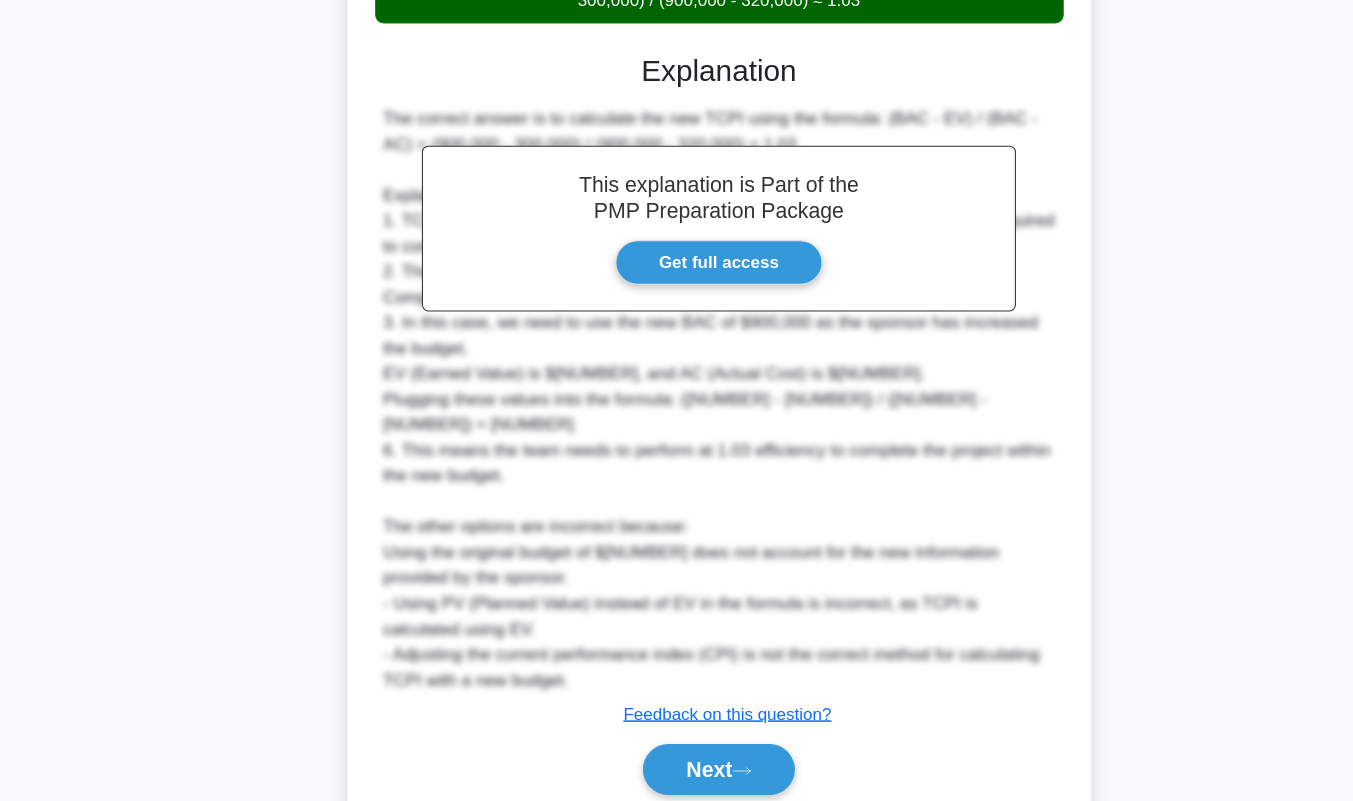 scroll, scrollTop: 675, scrollLeft: 0, axis: vertical 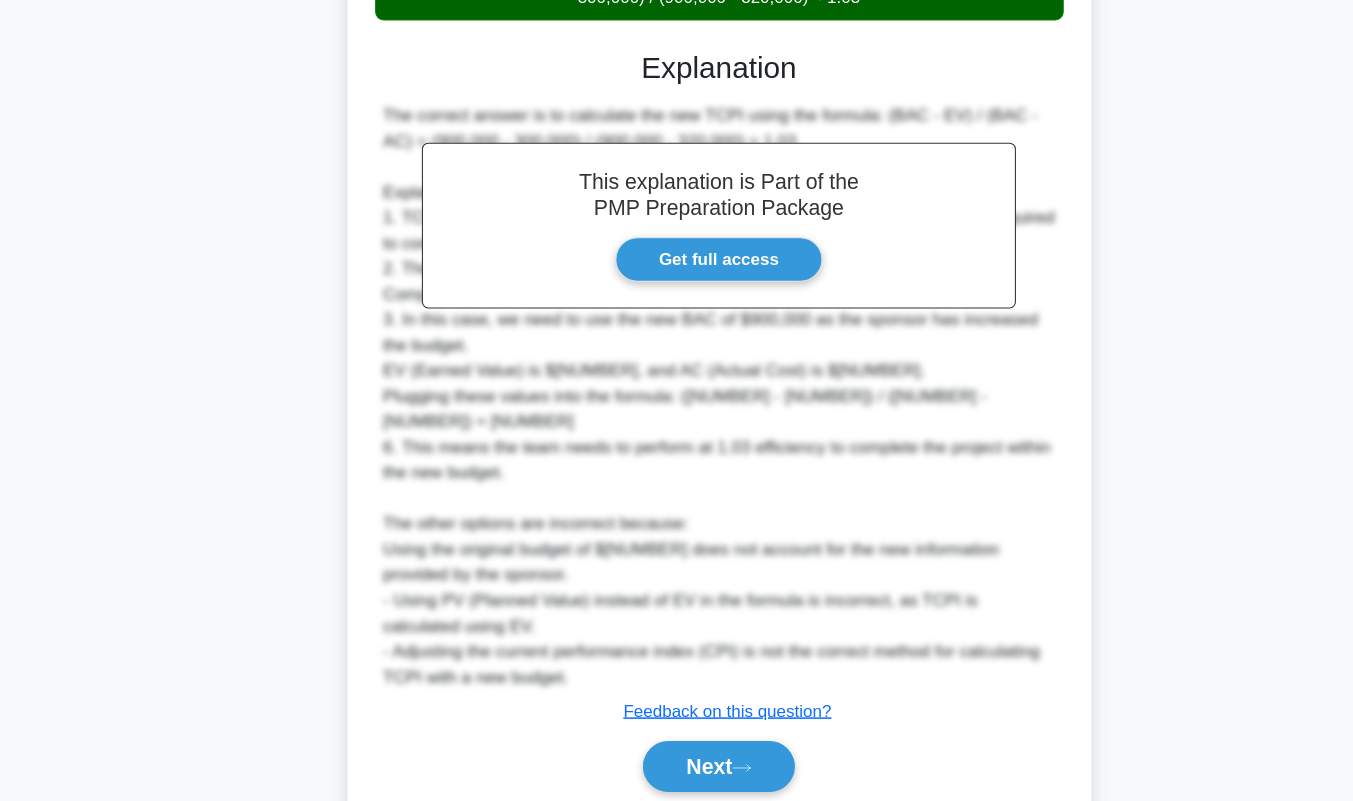 click on "Next" at bounding box center (676, 768) 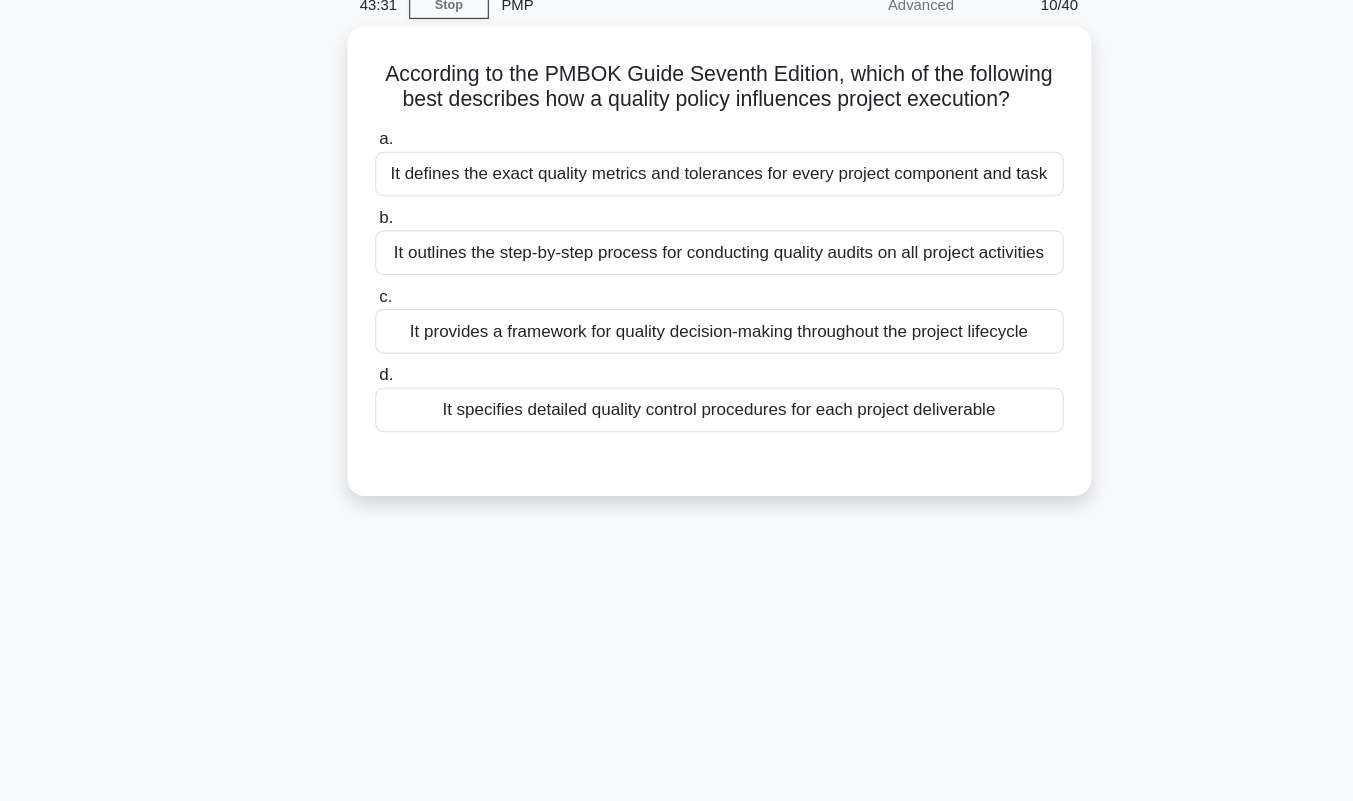 scroll, scrollTop: 47, scrollLeft: 0, axis: vertical 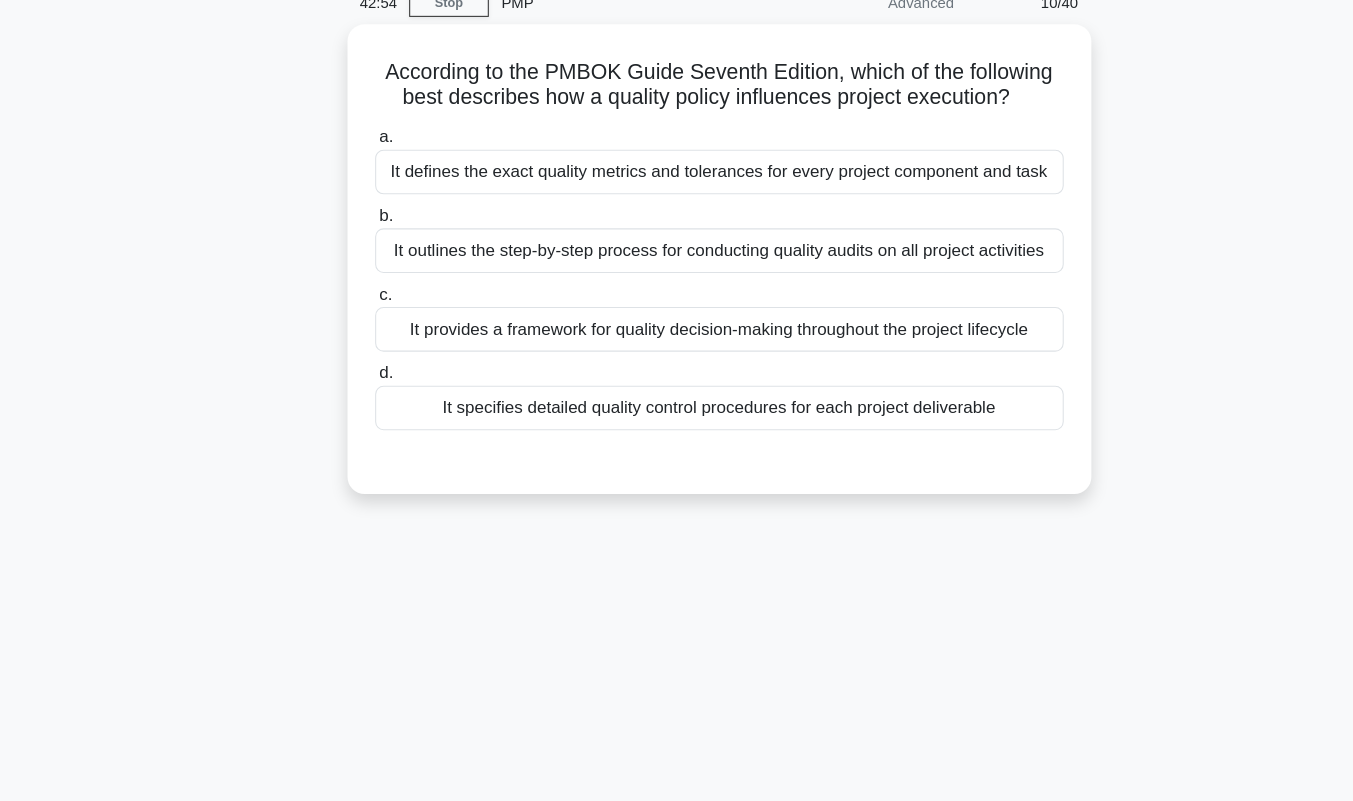click on "It provides a framework for quality decision-making throughout the project lifecycle" at bounding box center (677, 357) 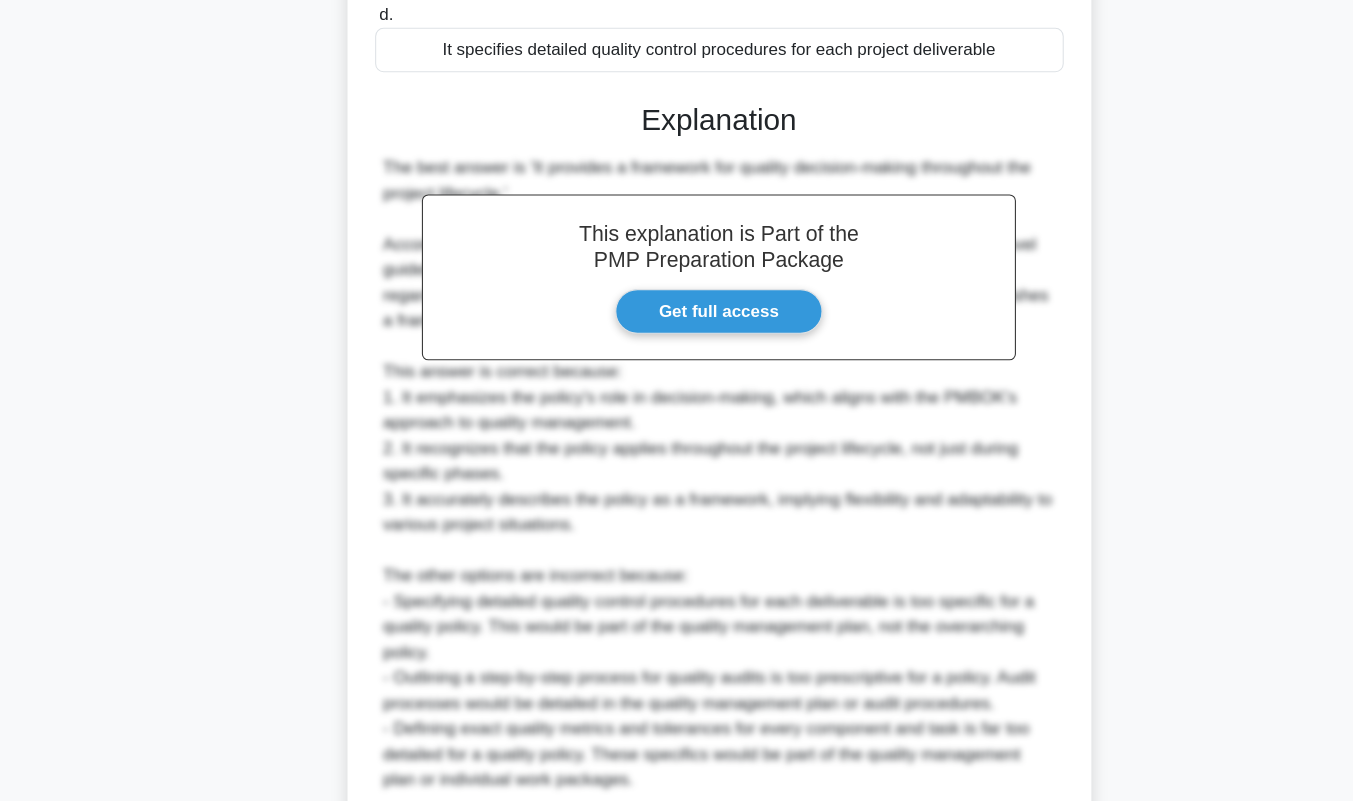scroll, scrollTop: 553, scrollLeft: 0, axis: vertical 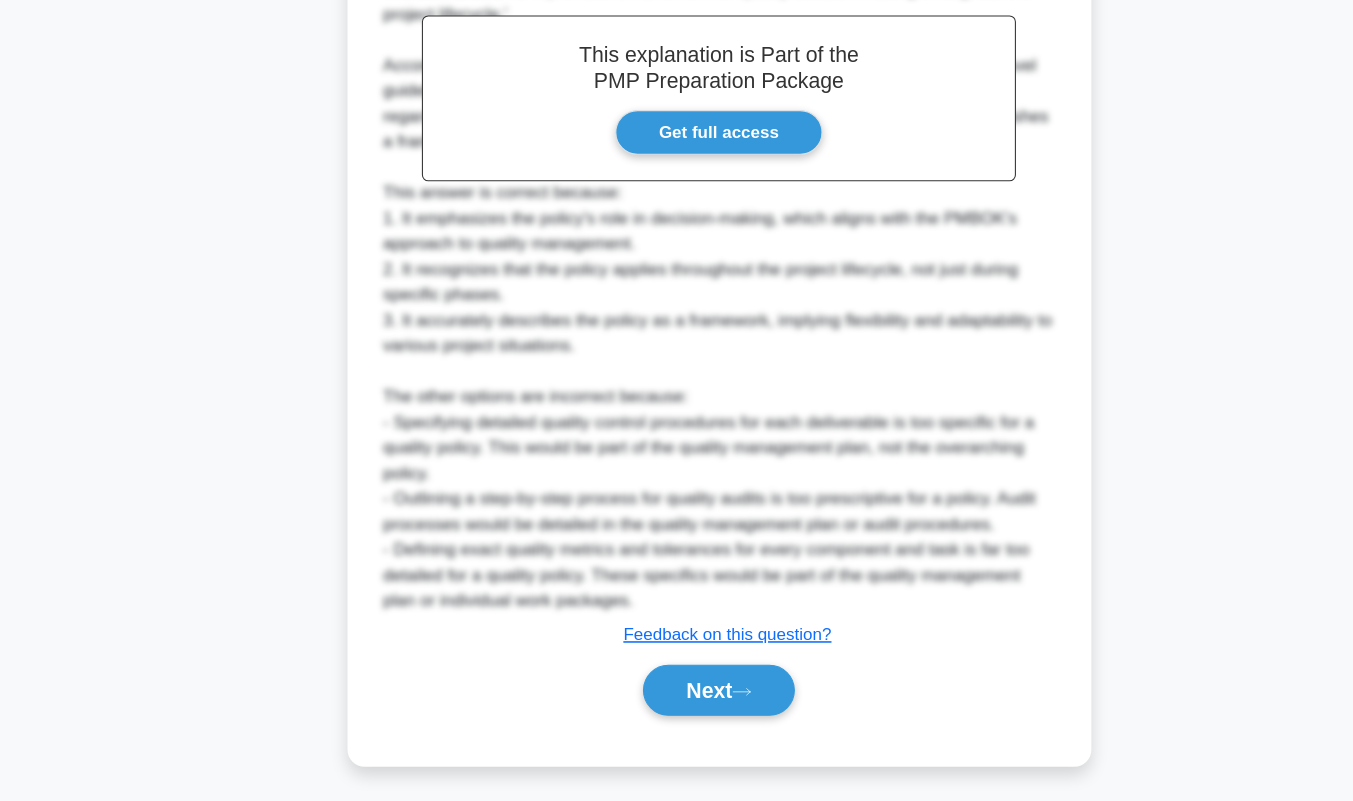 click on "Next" at bounding box center [676, 697] 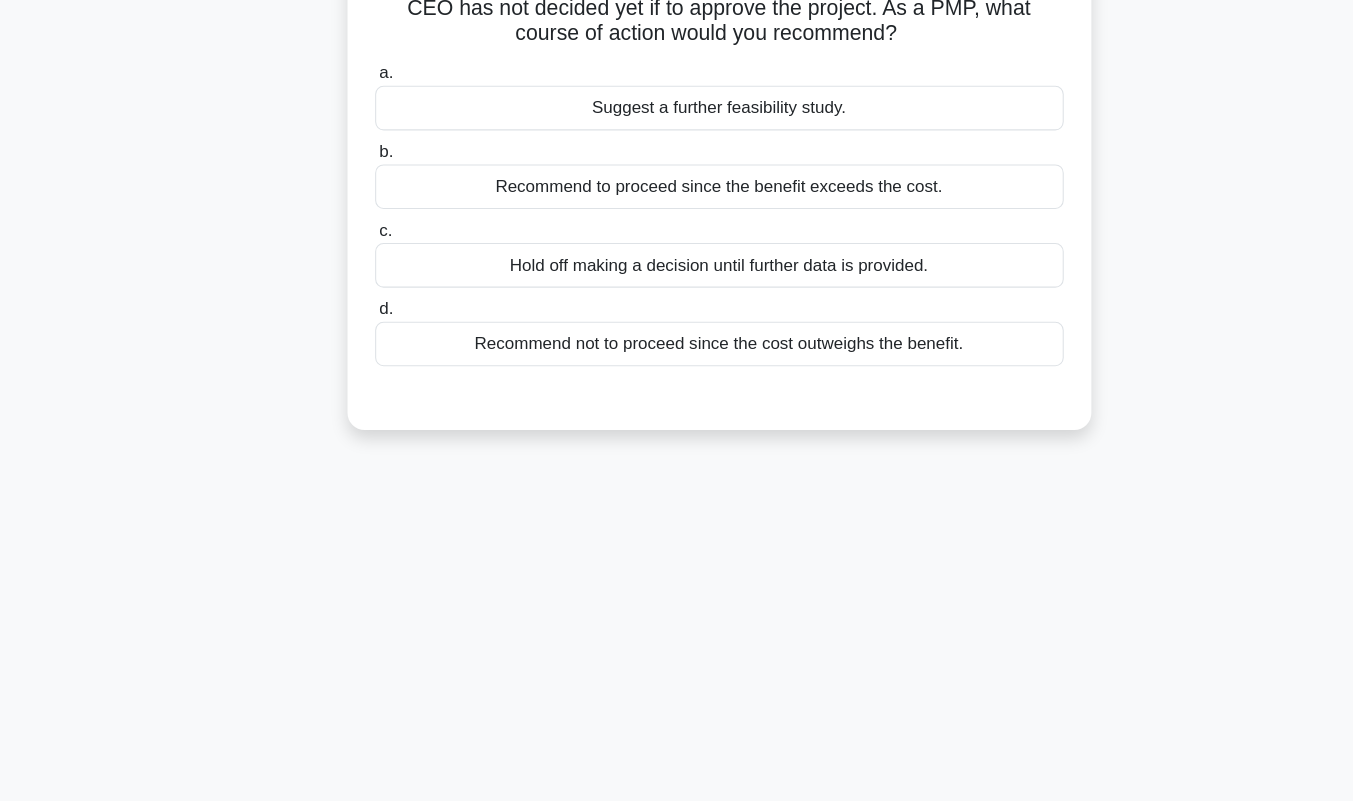 scroll, scrollTop: 82, scrollLeft: 0, axis: vertical 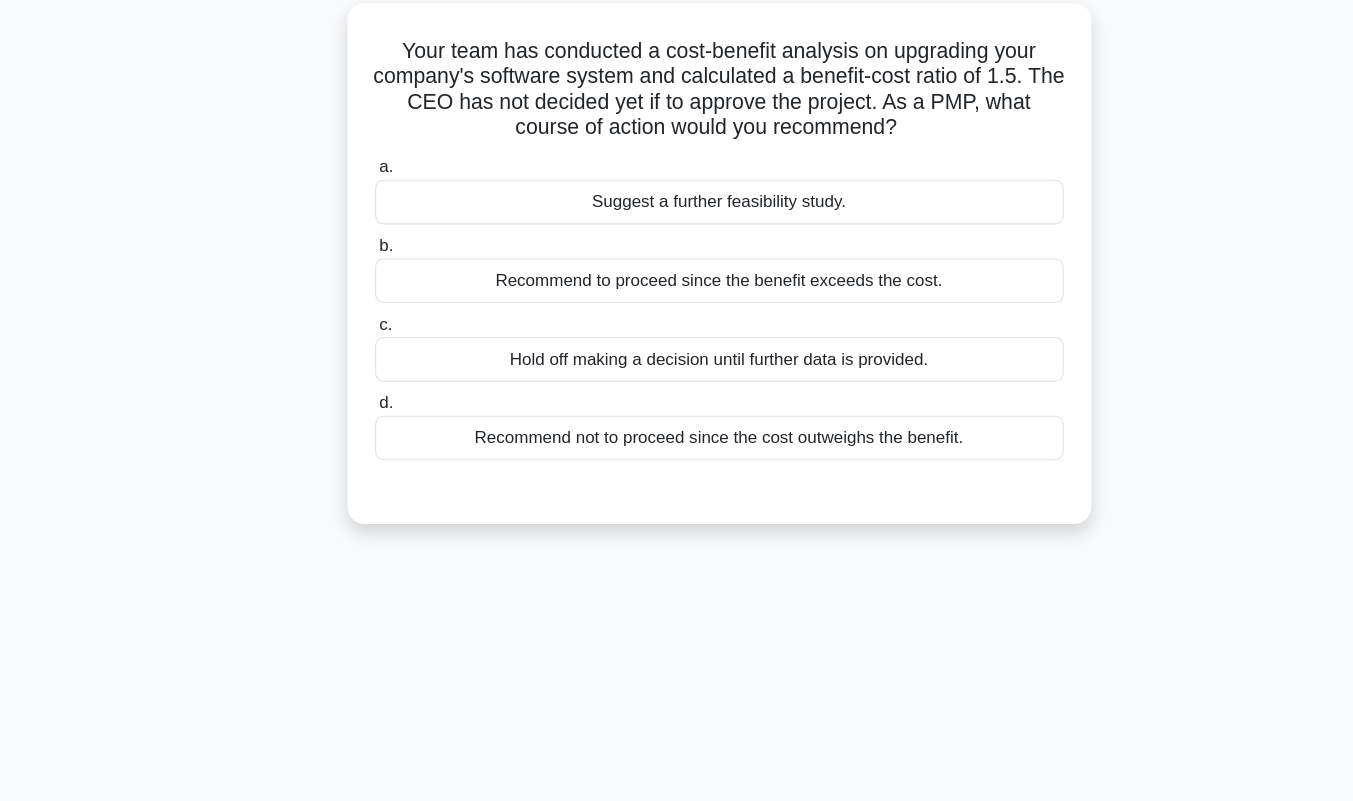 click on "Recommend to proceed since the benefit exceeds the cost." at bounding box center (677, 296) 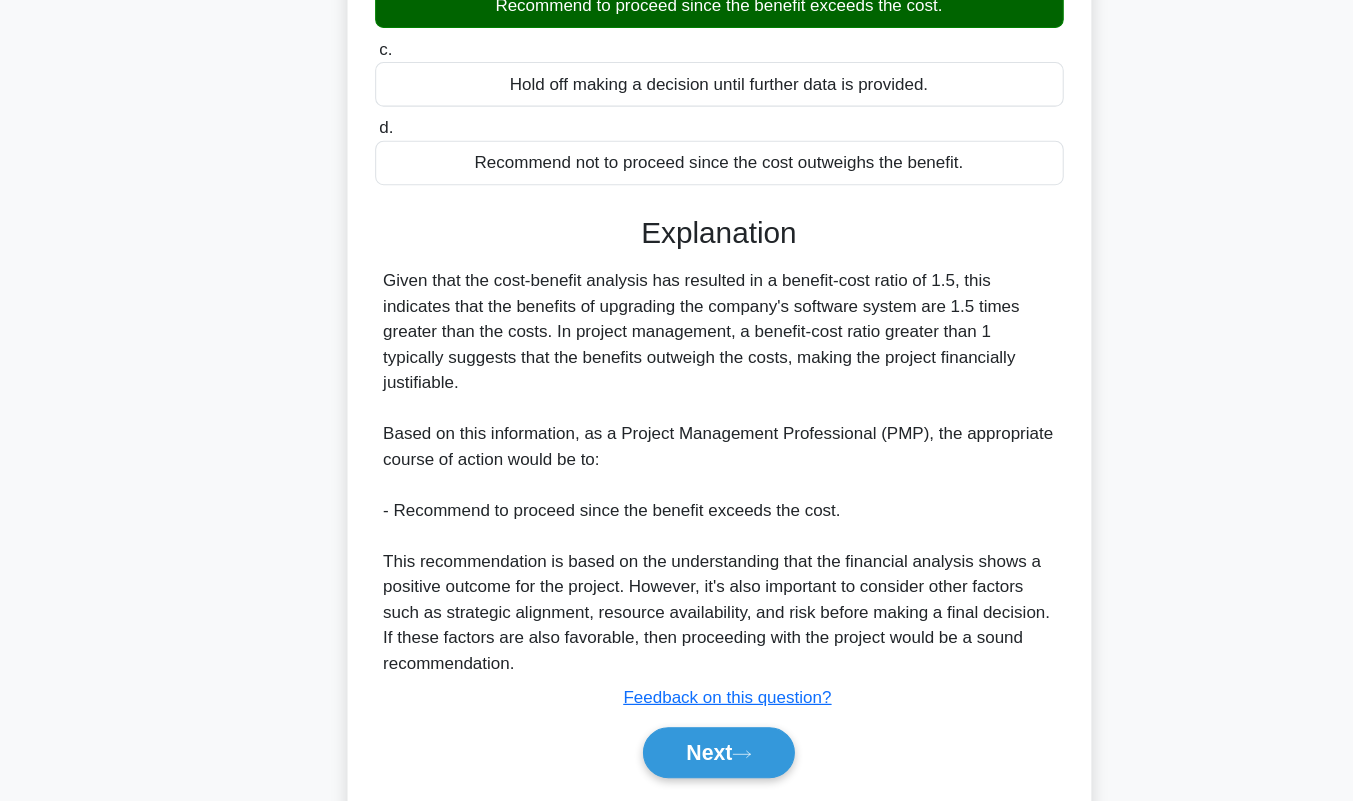 scroll, scrollTop: 385, scrollLeft: 0, axis: vertical 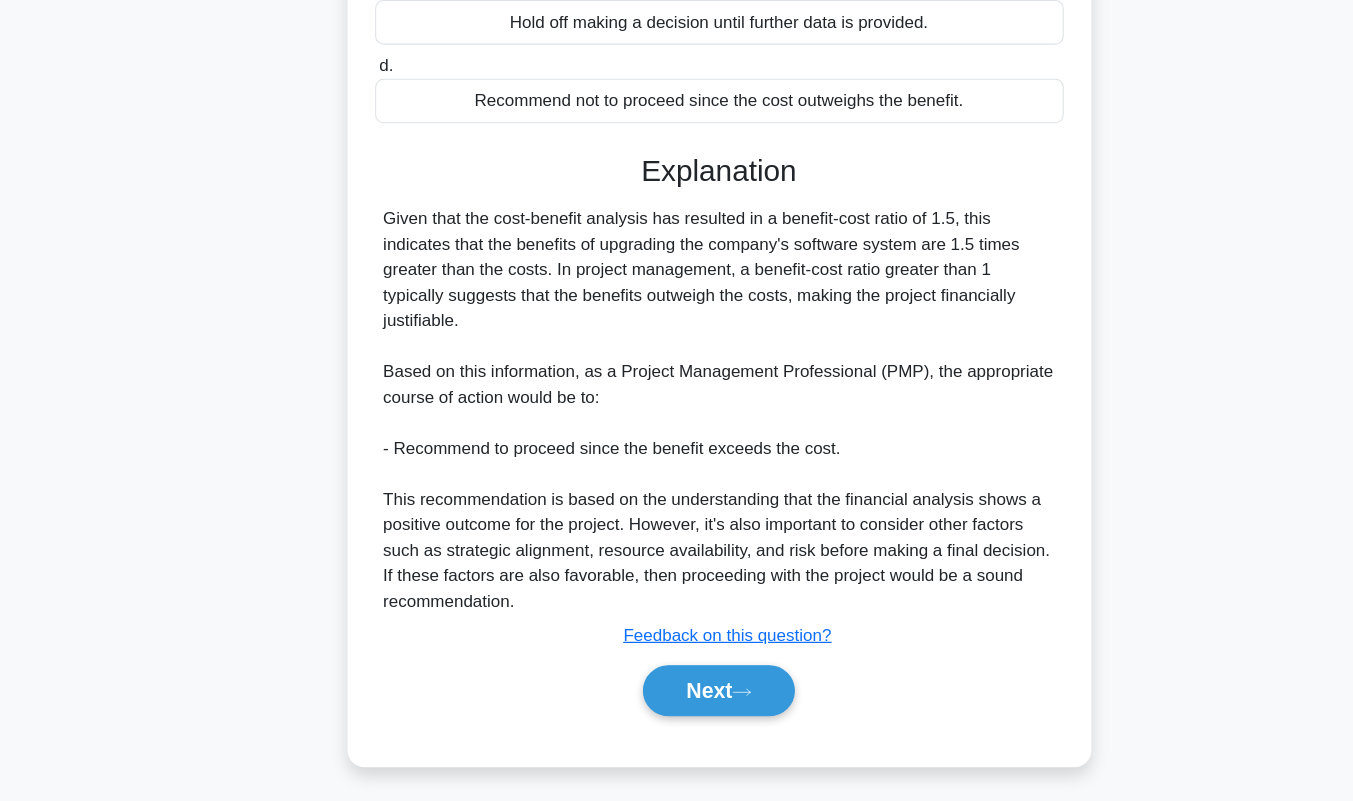 click on "Next" at bounding box center [676, 697] 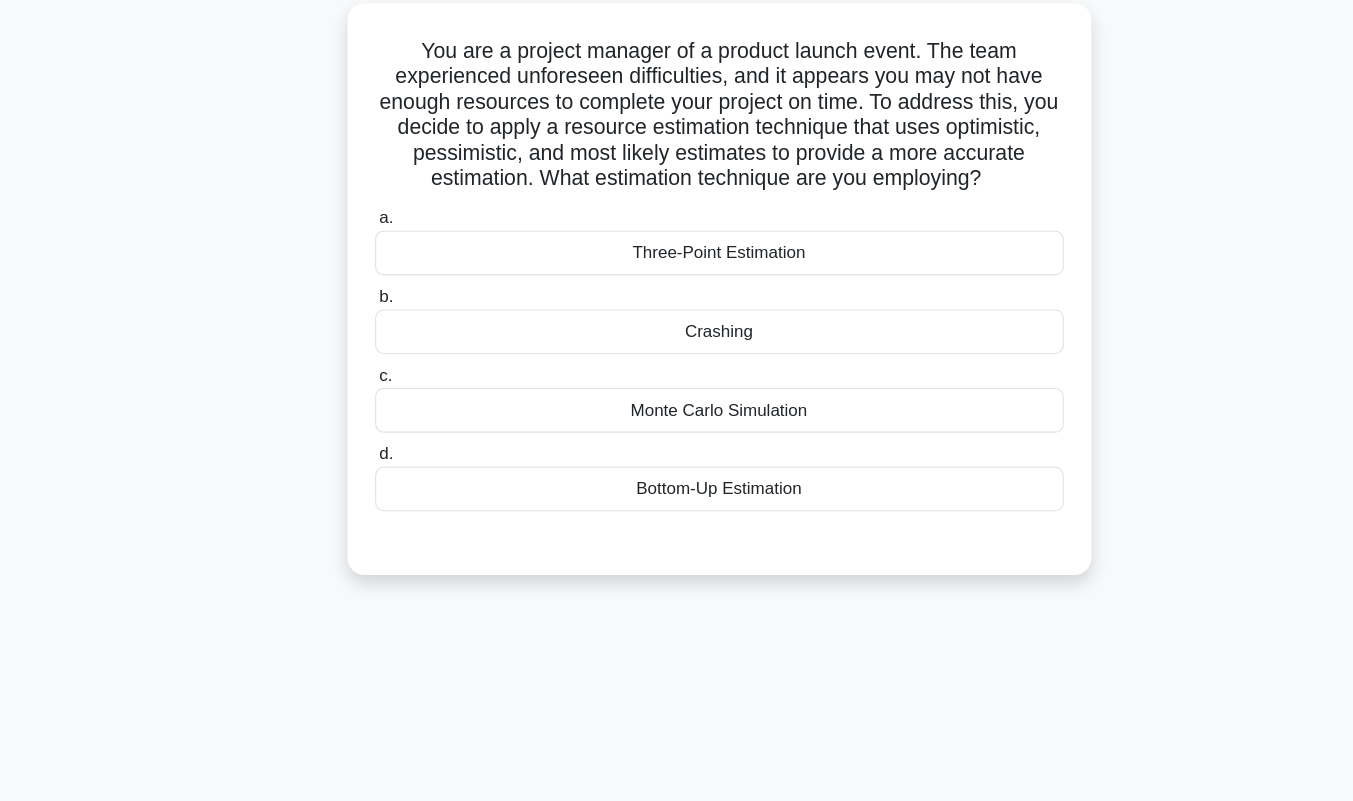 scroll, scrollTop: 80, scrollLeft: 0, axis: vertical 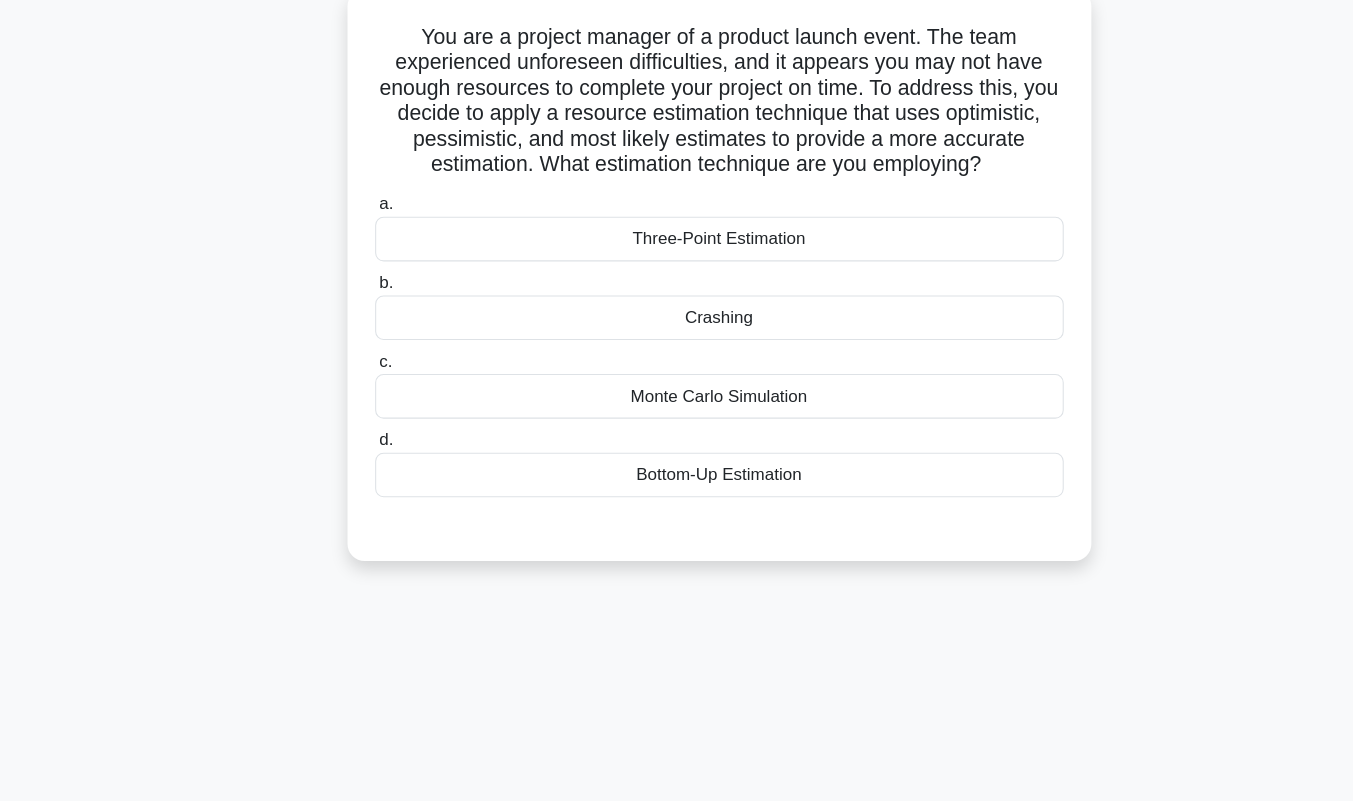 click on "Three-Point Estimation" at bounding box center [677, 272] 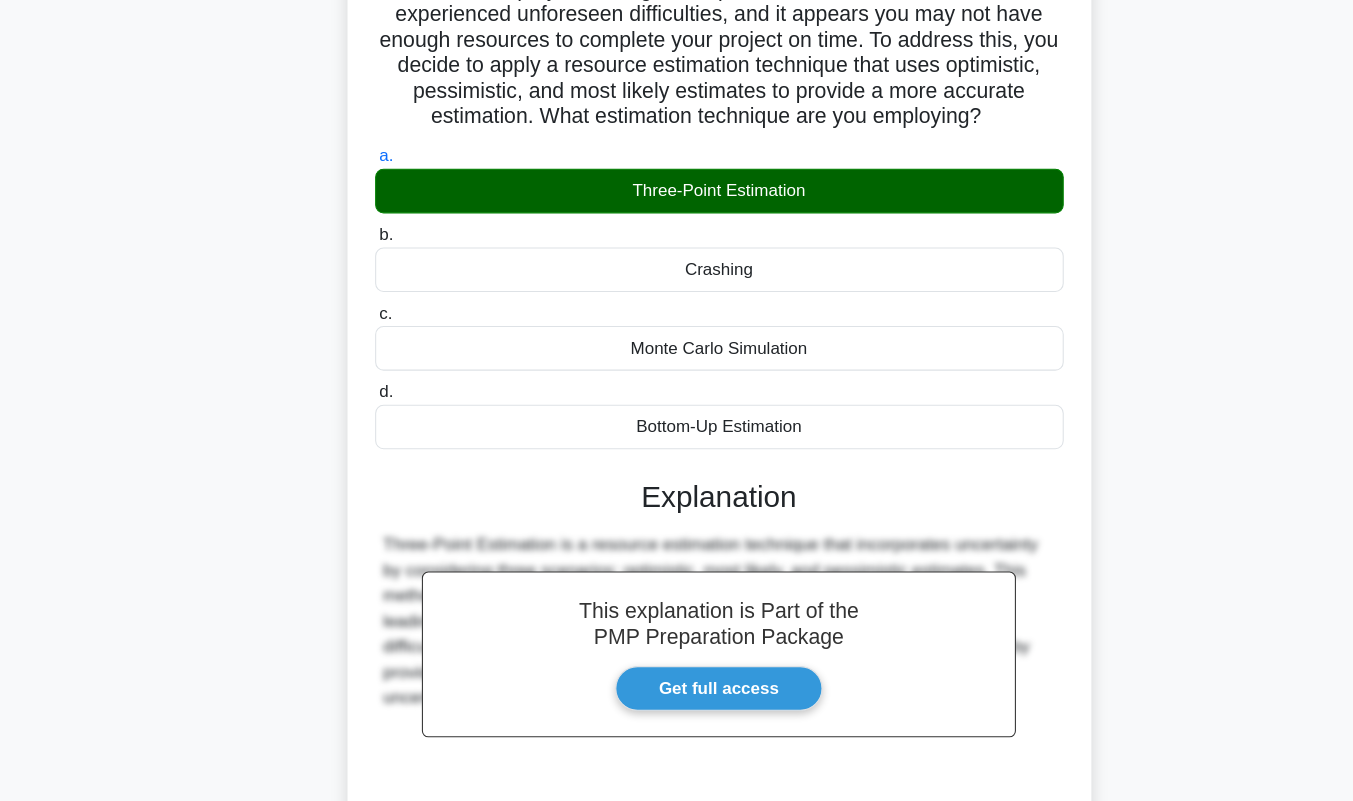 scroll, scrollTop: 289, scrollLeft: 0, axis: vertical 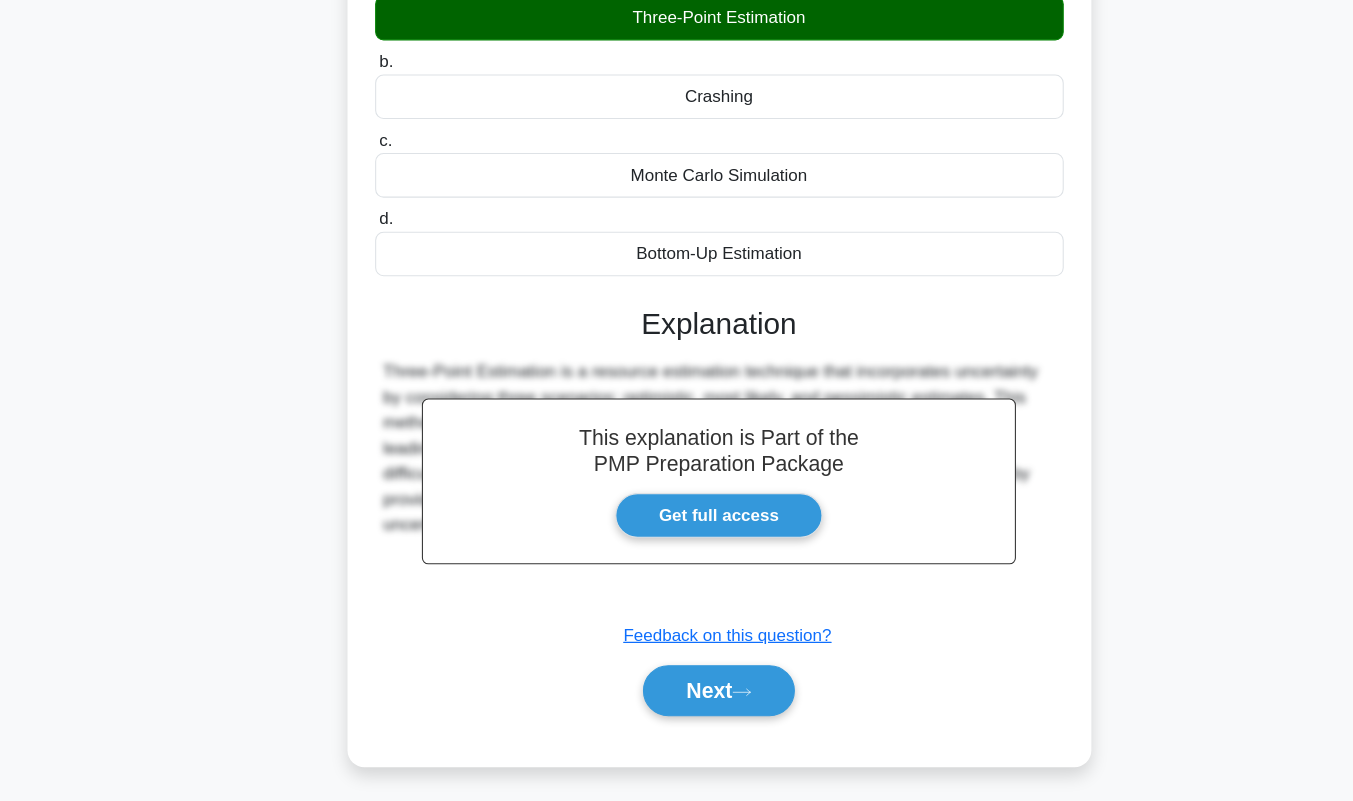 click on "Next" at bounding box center [676, 697] 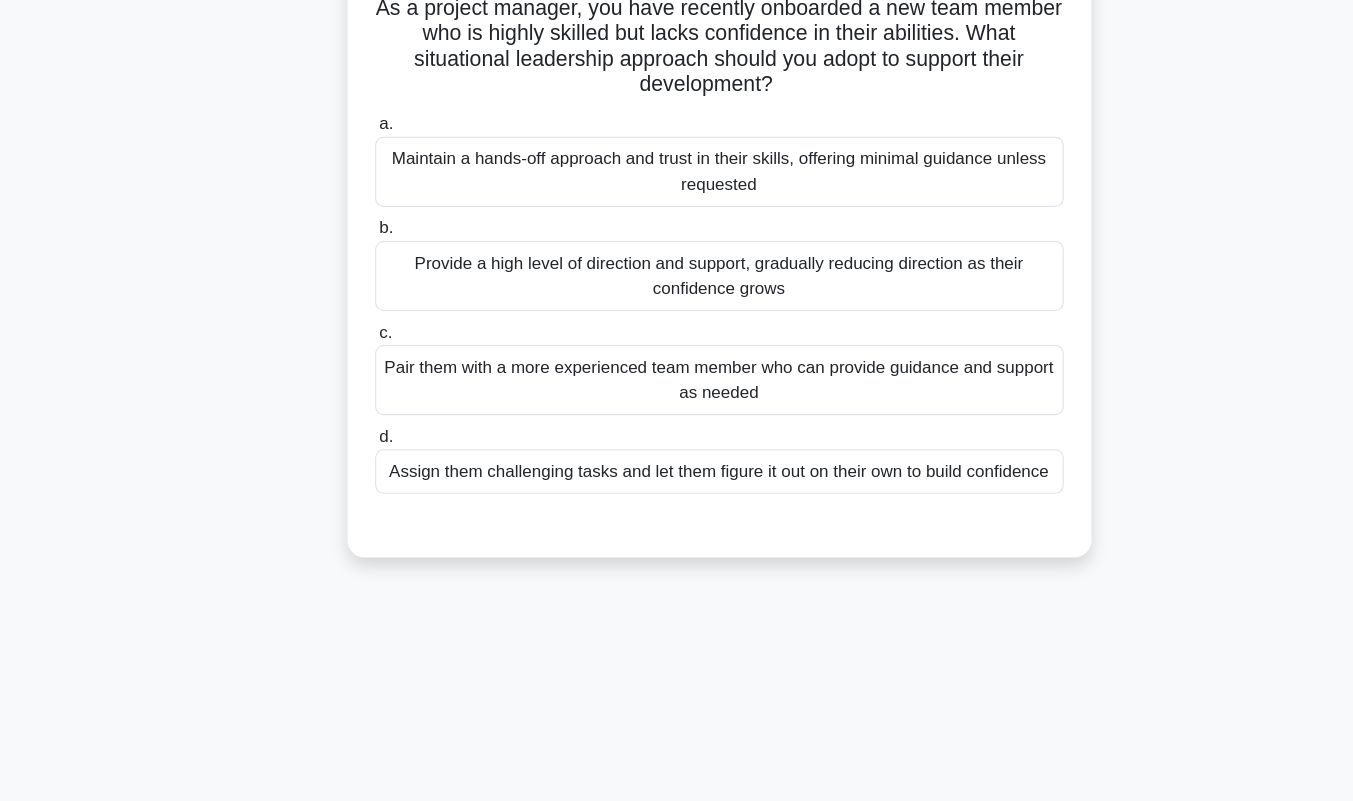 scroll, scrollTop: 135, scrollLeft: 0, axis: vertical 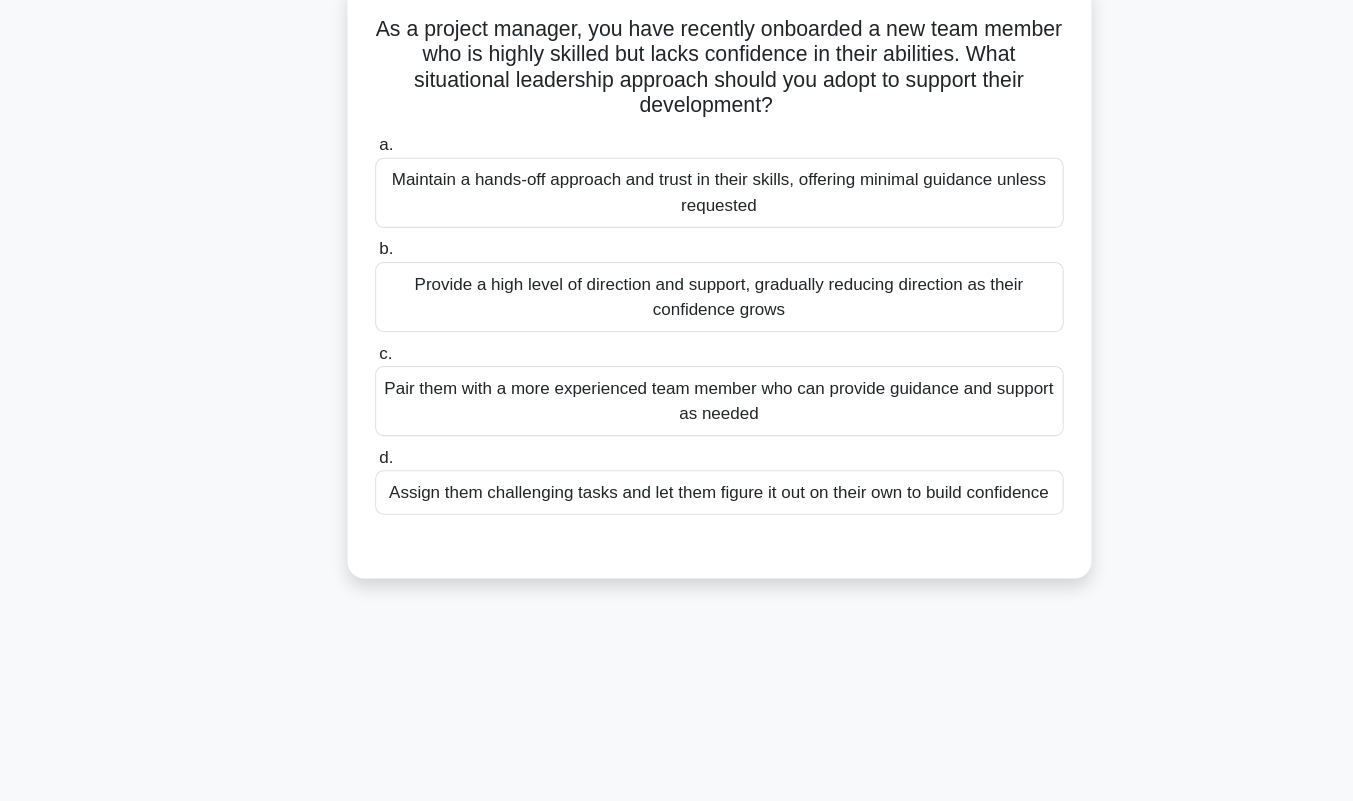 click on "Provide a high level of direction and support, gradually reducing direction as their confidence grows" at bounding box center (677, 279) 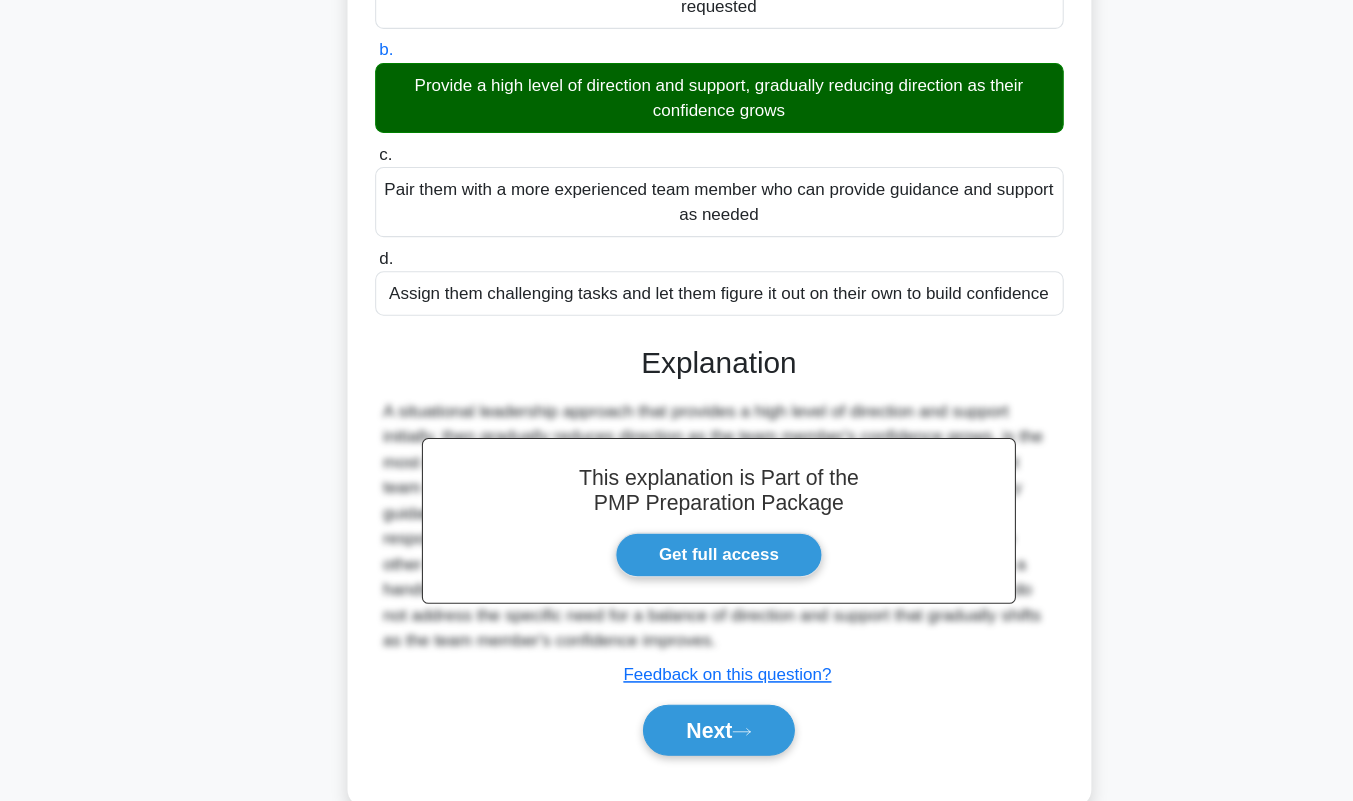 scroll, scrollTop: 313, scrollLeft: 0, axis: vertical 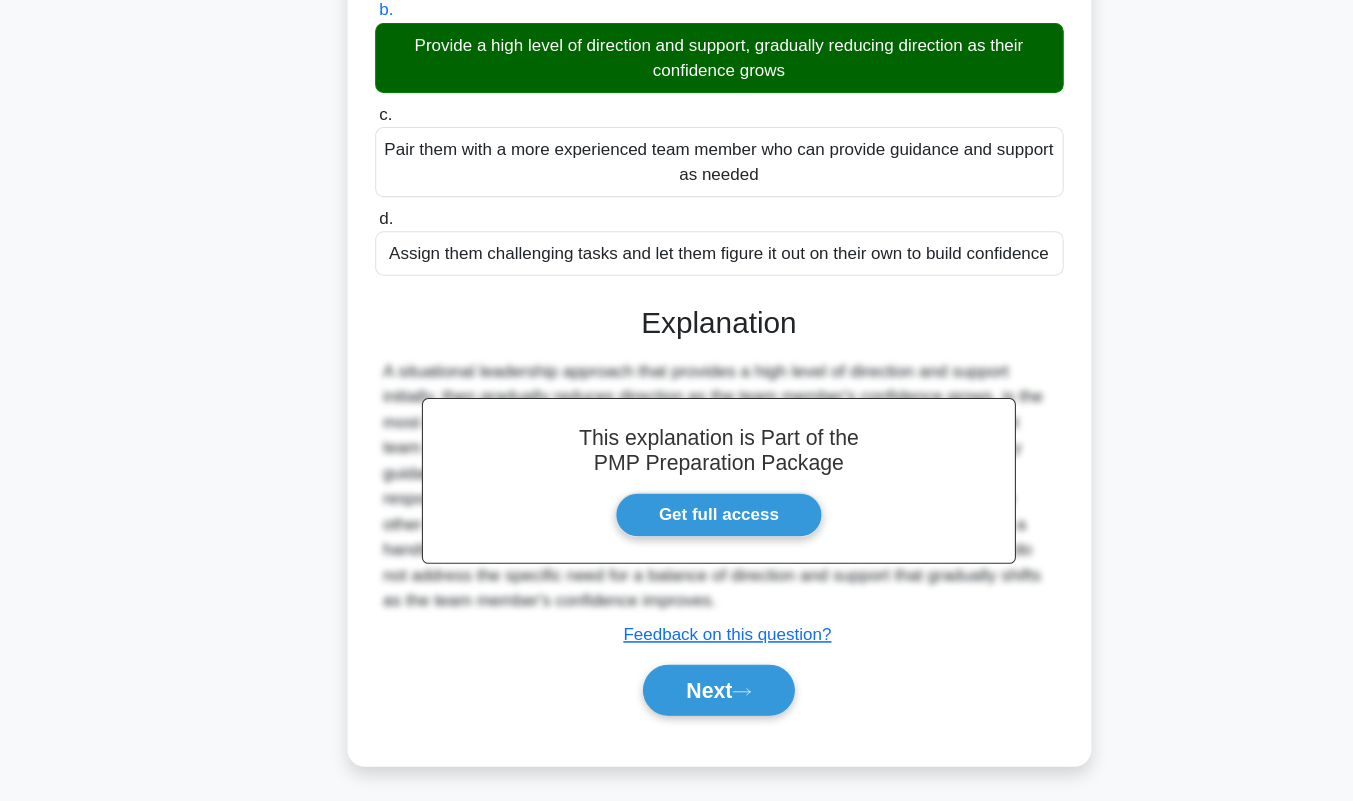 click on "Next" at bounding box center [676, 697] 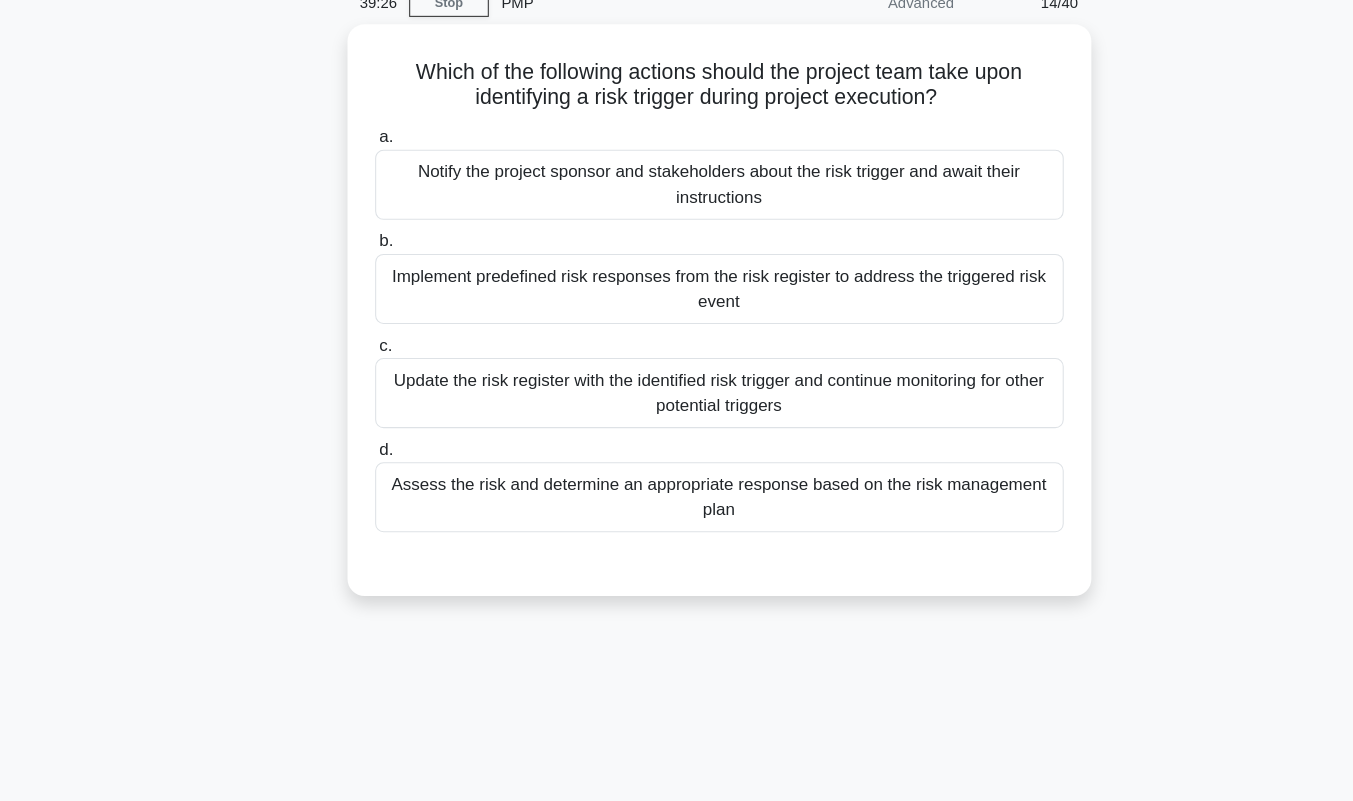 scroll, scrollTop: 89, scrollLeft: 0, axis: vertical 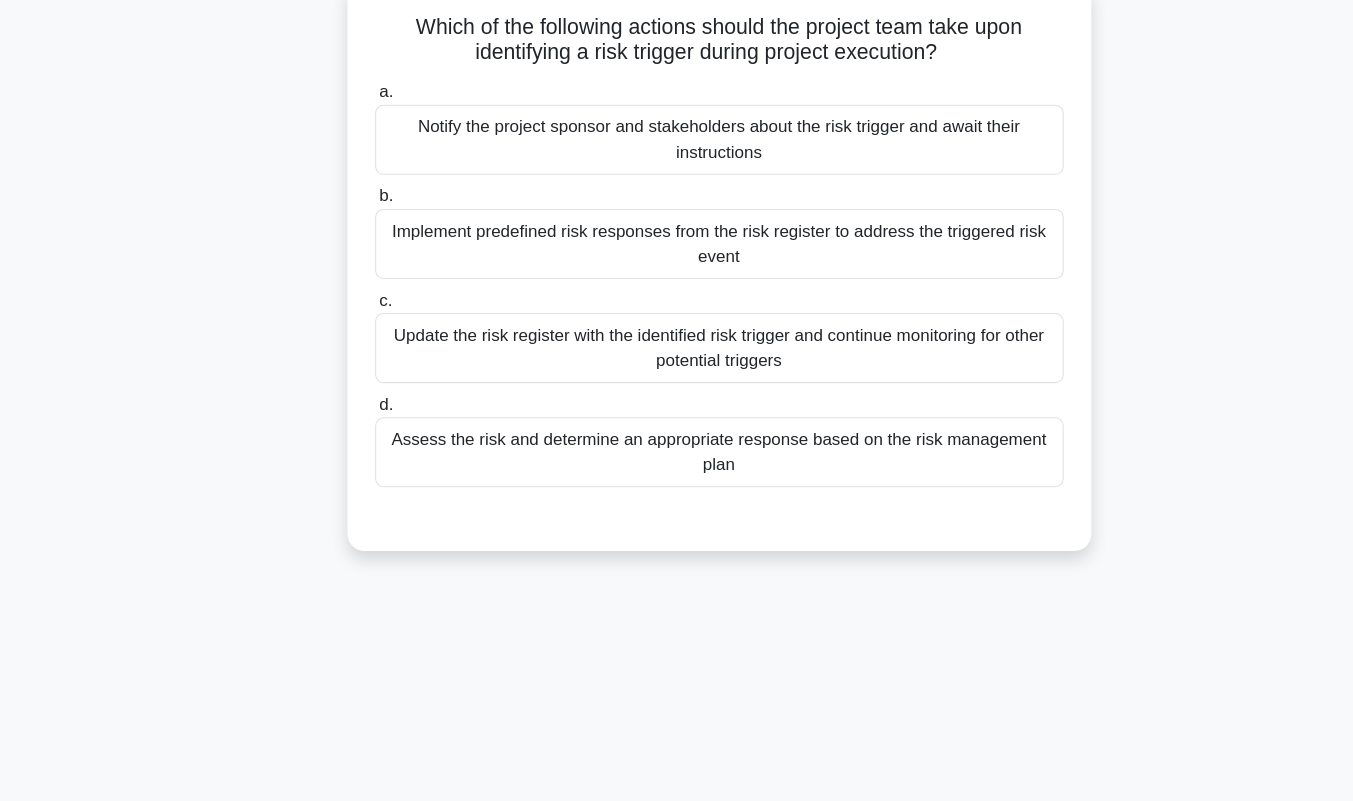 click on "Implement predefined risk responses from the risk register to address the triggered risk event" at bounding box center (677, 277) 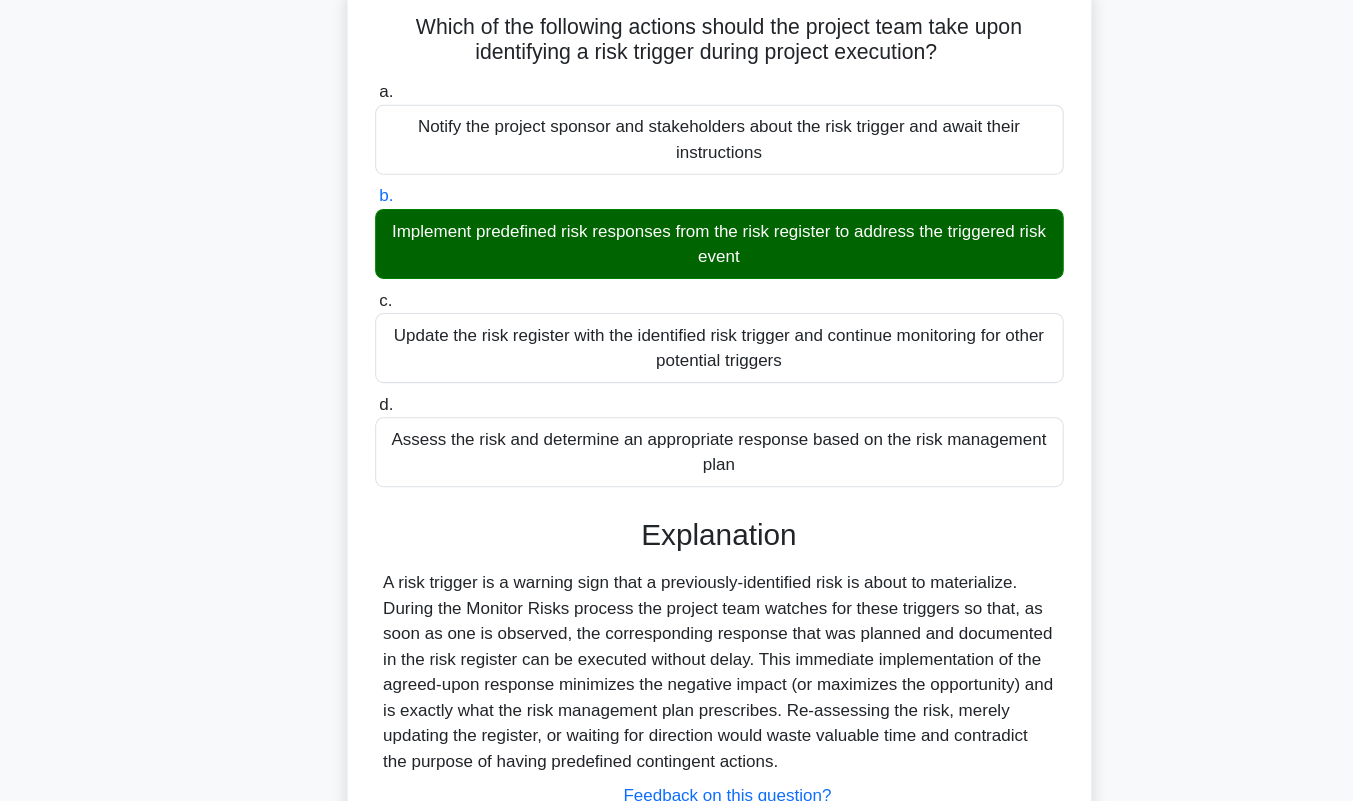 scroll, scrollTop: 279, scrollLeft: 0, axis: vertical 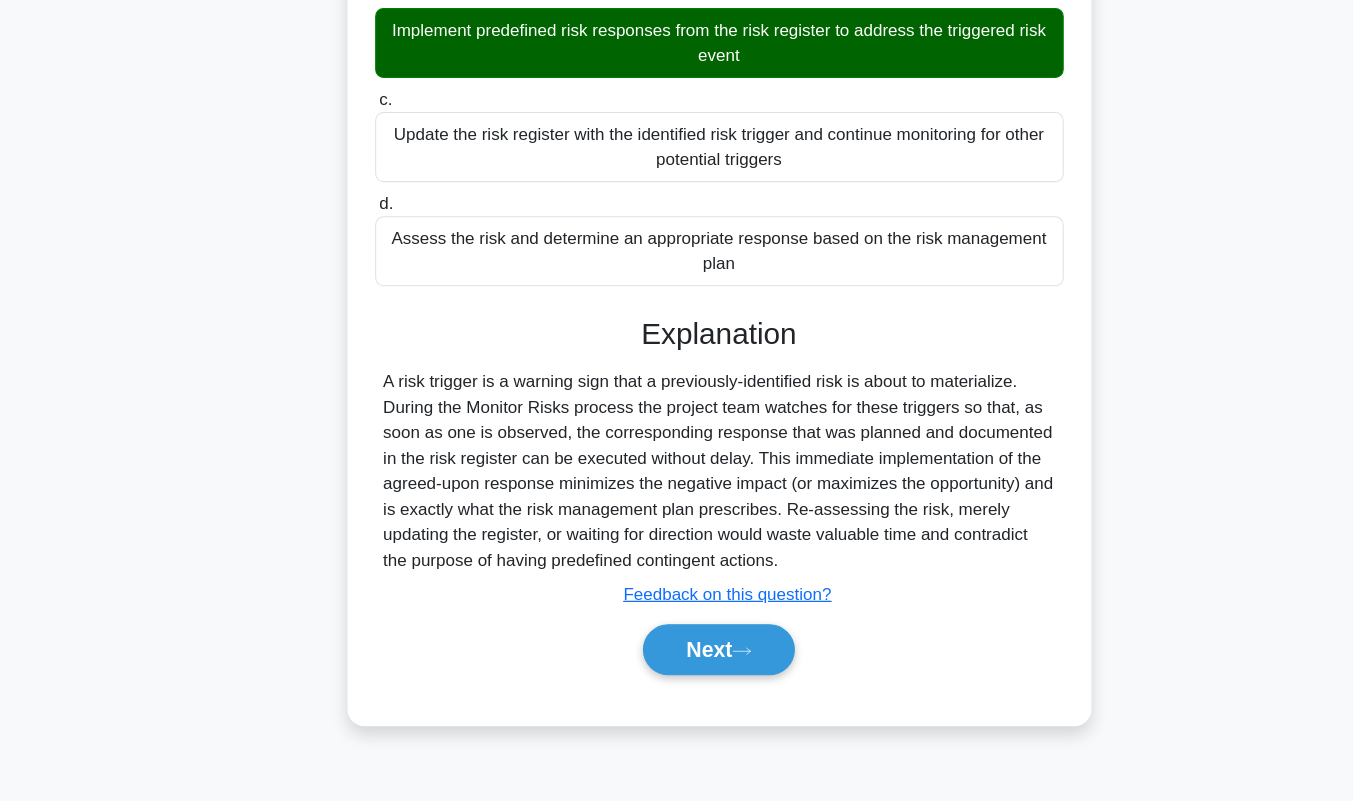 click on "Next" at bounding box center (676, 658) 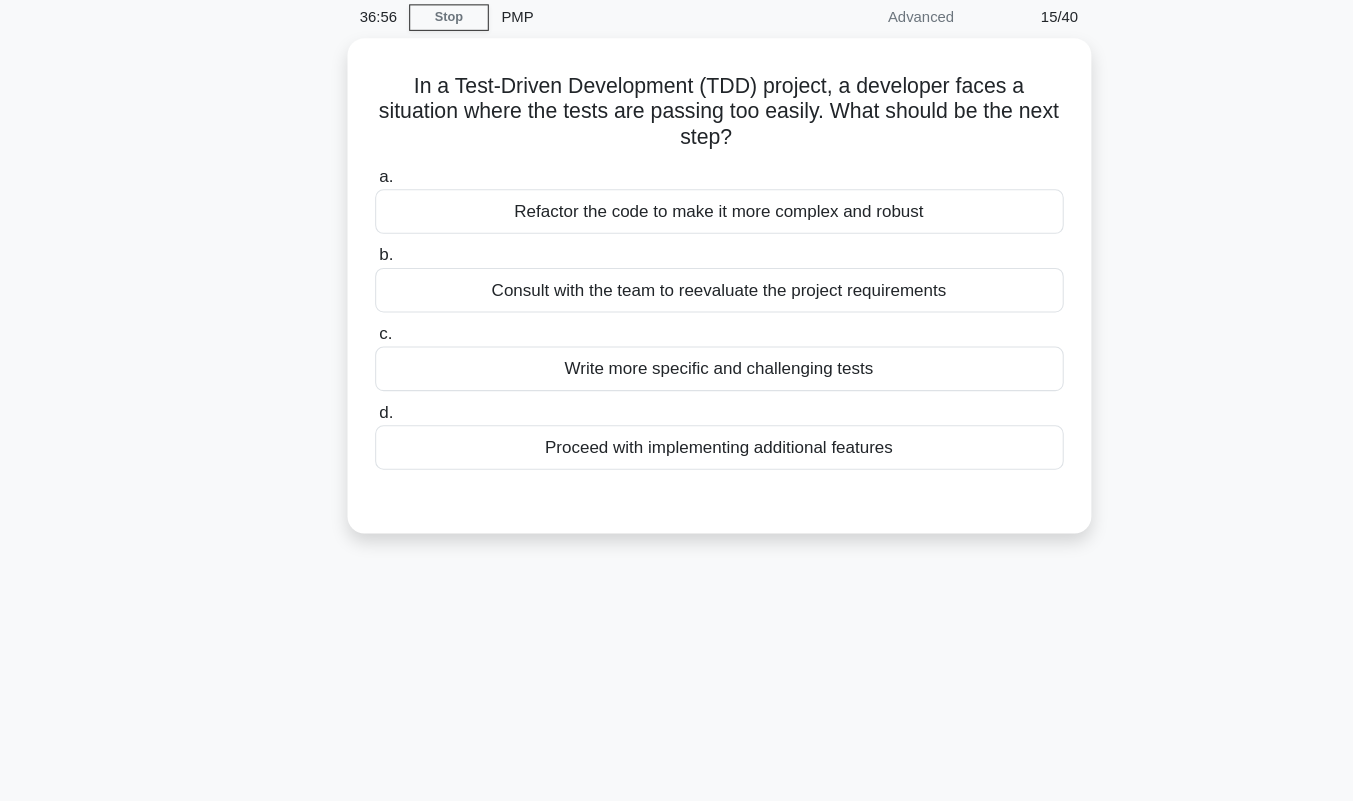 scroll, scrollTop: 81, scrollLeft: 0, axis: vertical 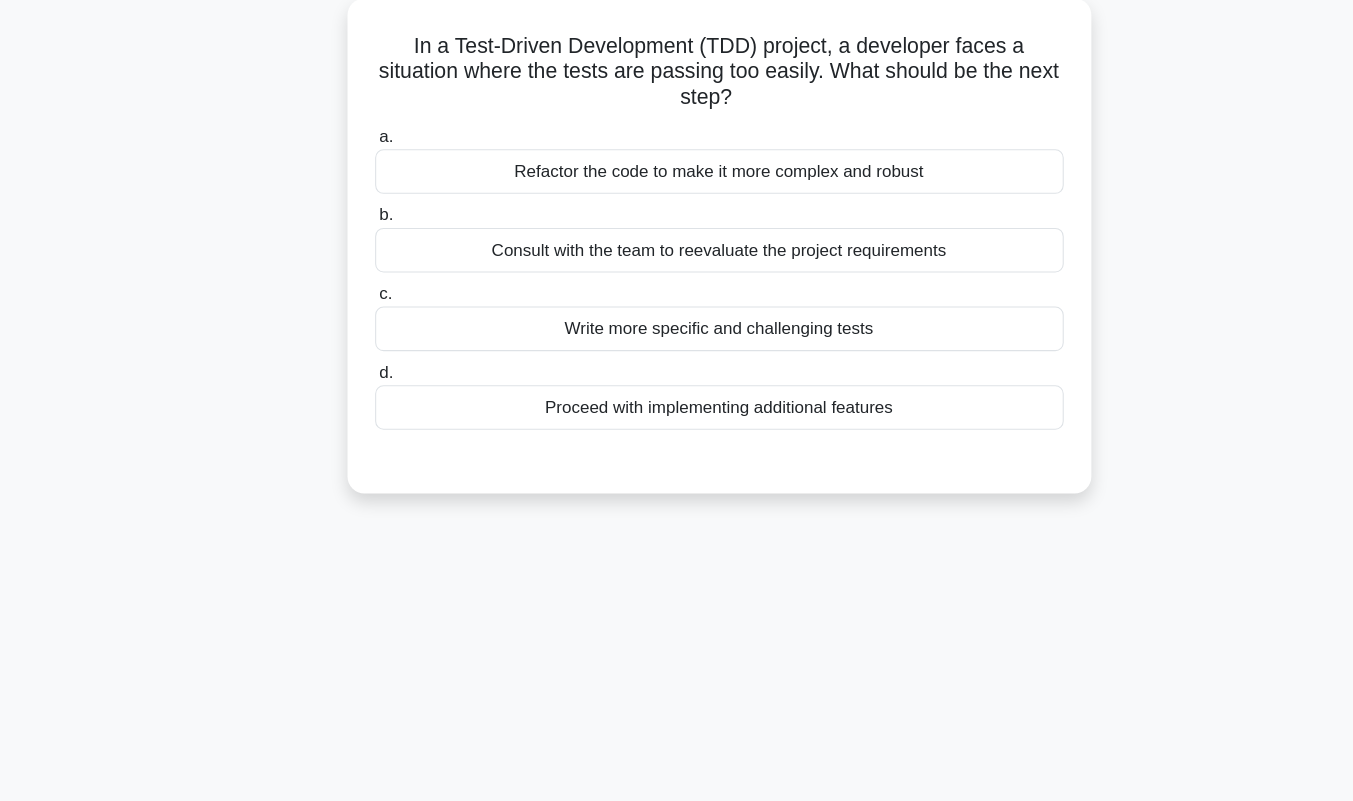click on "Consult with the team to reevaluate the project requirements" at bounding box center (677, 273) 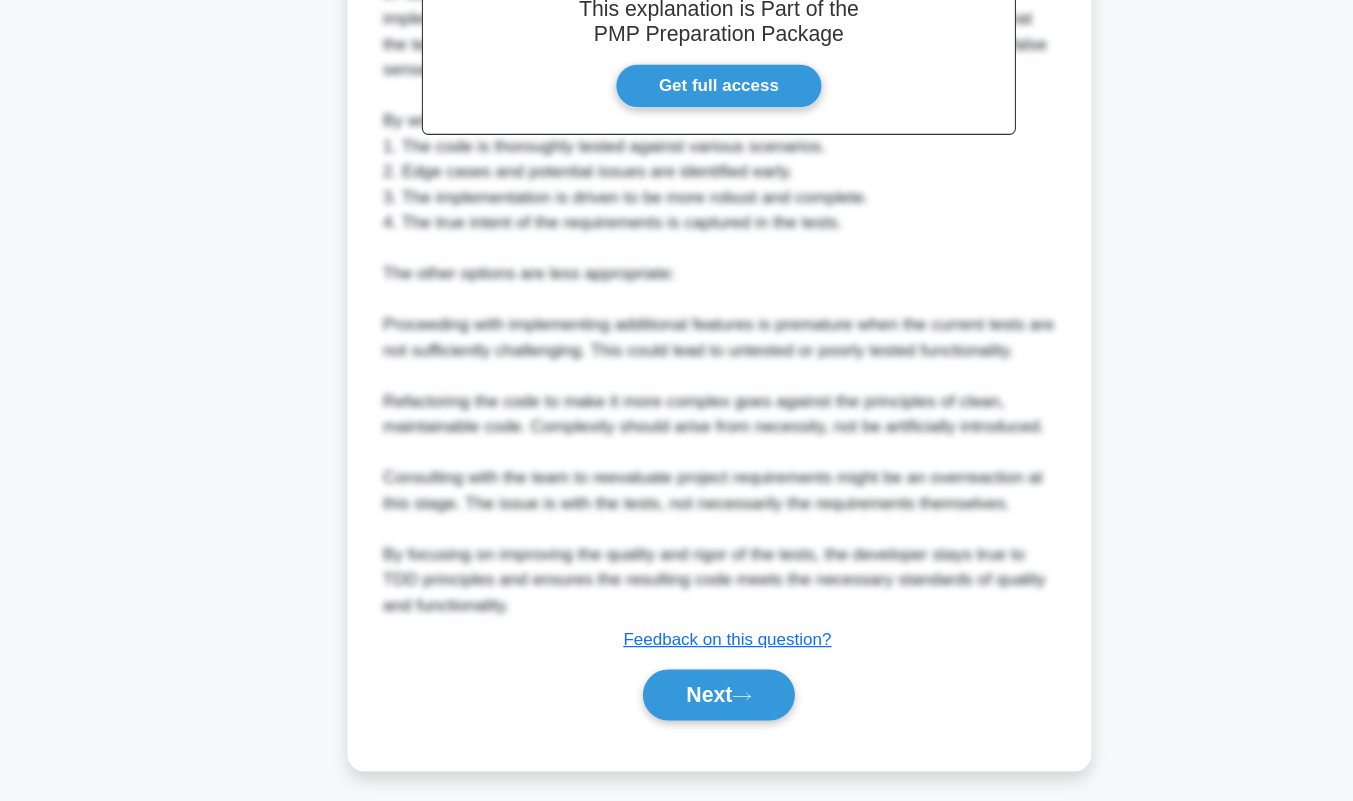 scroll, scrollTop: 627, scrollLeft: 0, axis: vertical 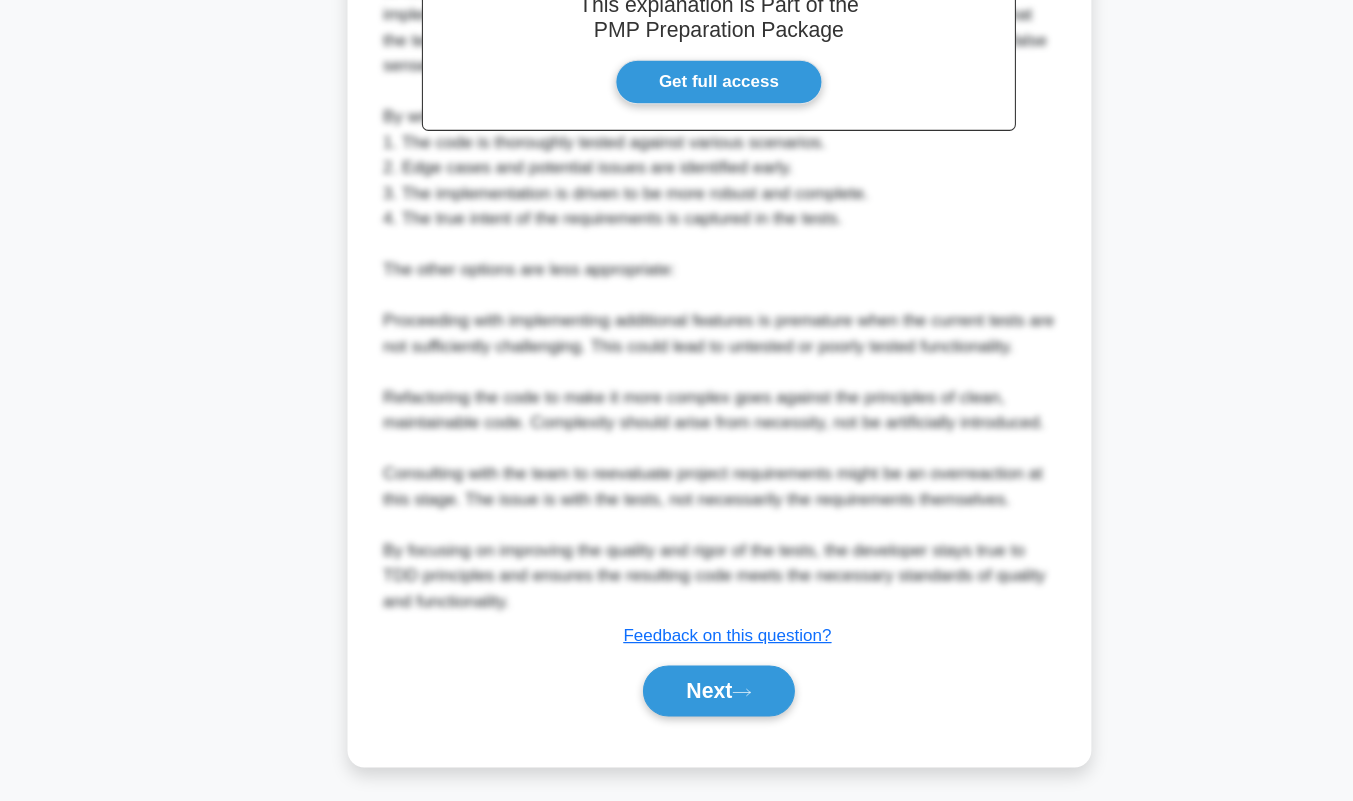 click on "Next" at bounding box center (676, 697) 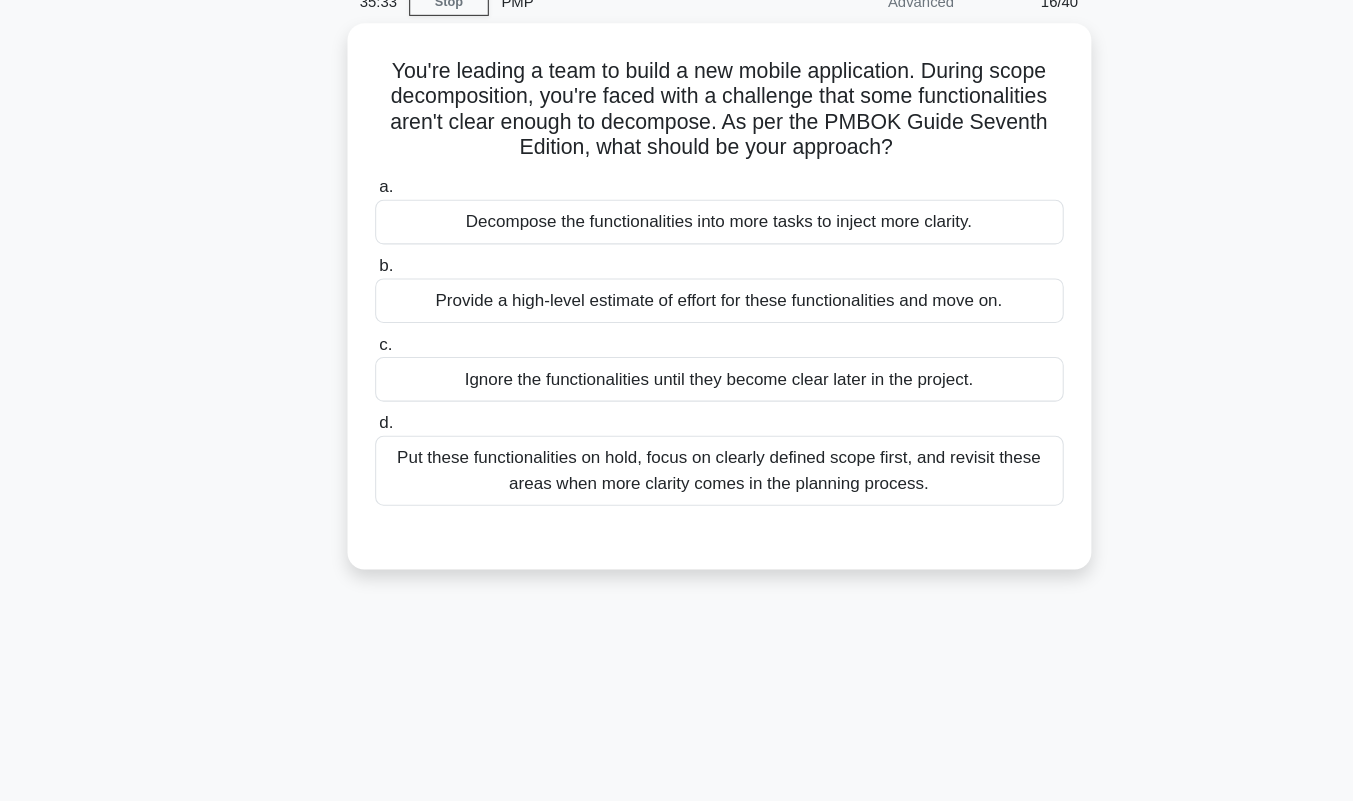 scroll, scrollTop: 92, scrollLeft: 0, axis: vertical 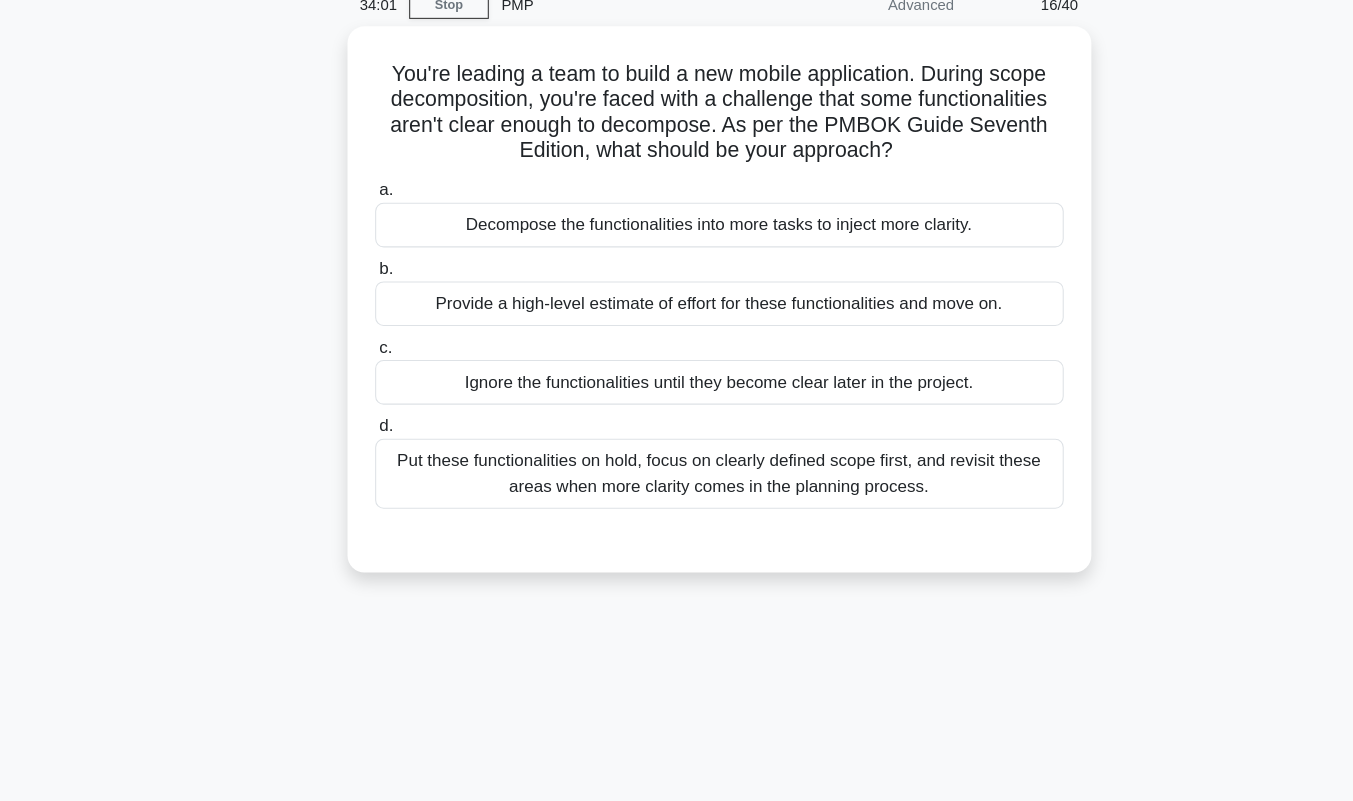 click on "Provide a high-level estimate of effort for these functionalities and move on." at bounding box center (677, 286) 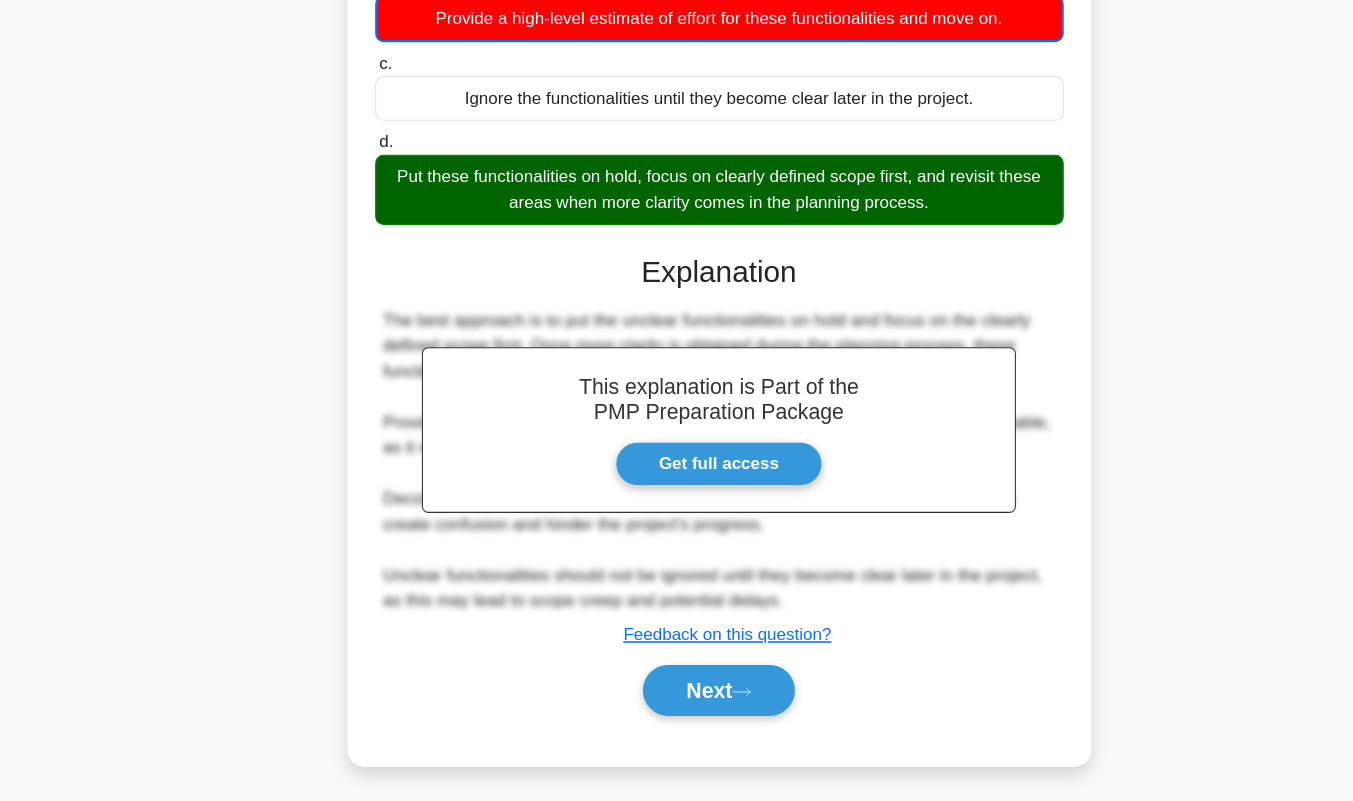 scroll, scrollTop: 315, scrollLeft: 0, axis: vertical 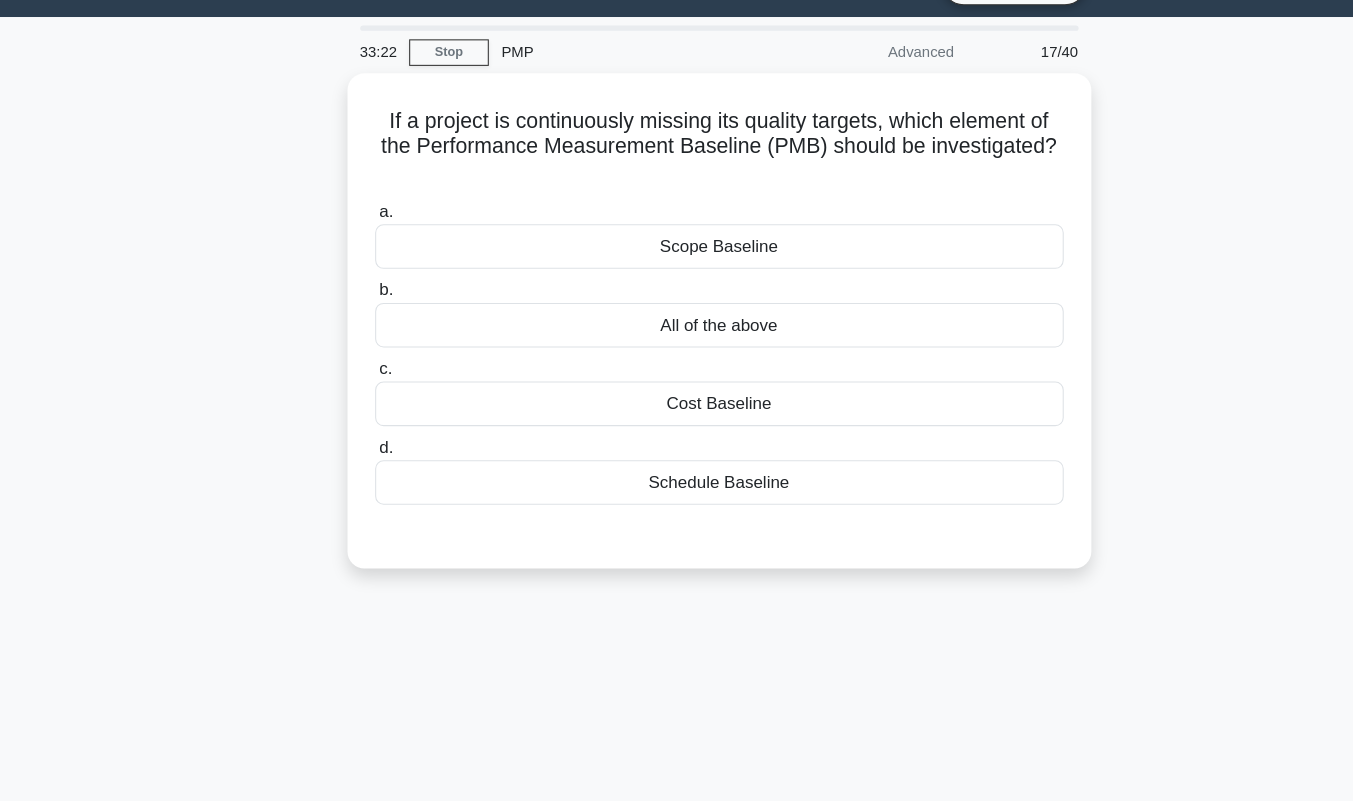 click on "All of the above" at bounding box center (677, 353) 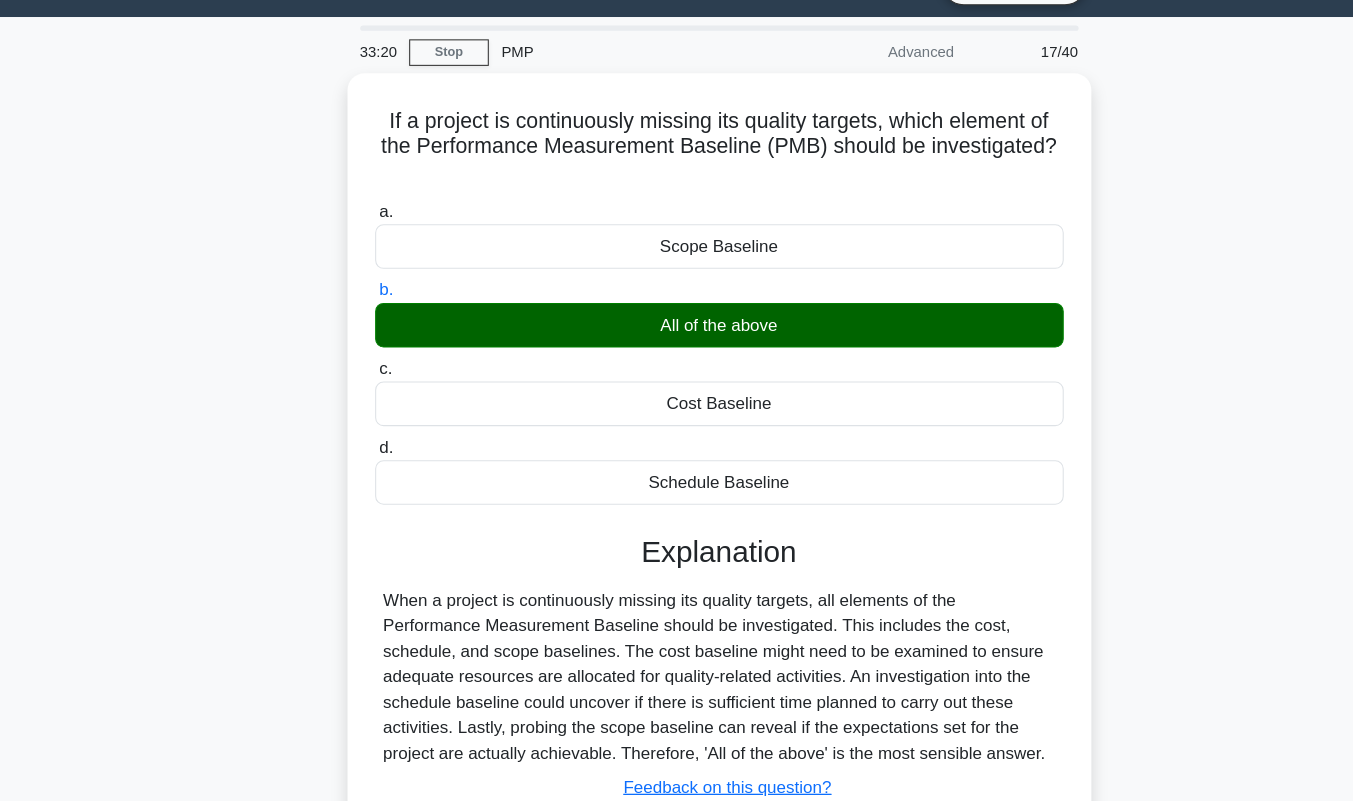 scroll, scrollTop: 279, scrollLeft: 0, axis: vertical 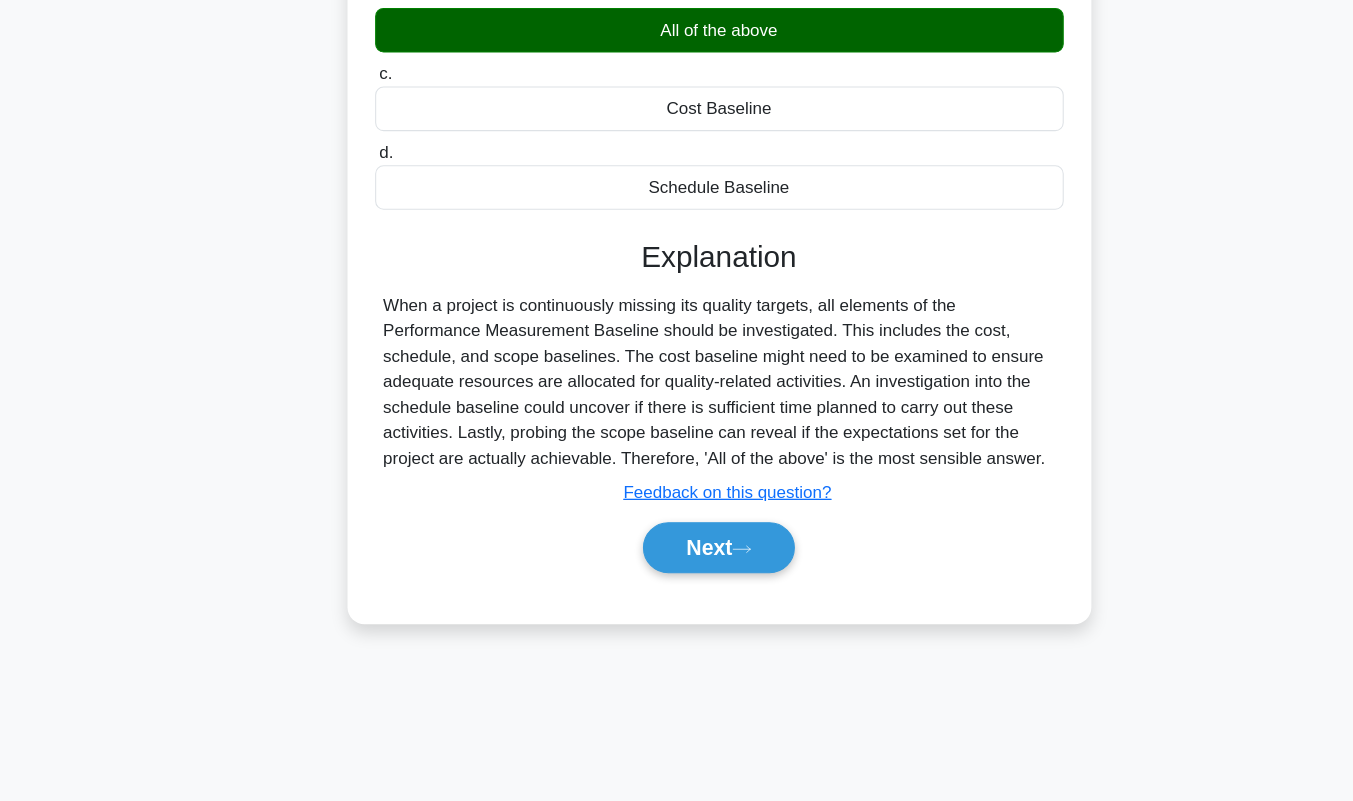 click on "Next" at bounding box center (676, 562) 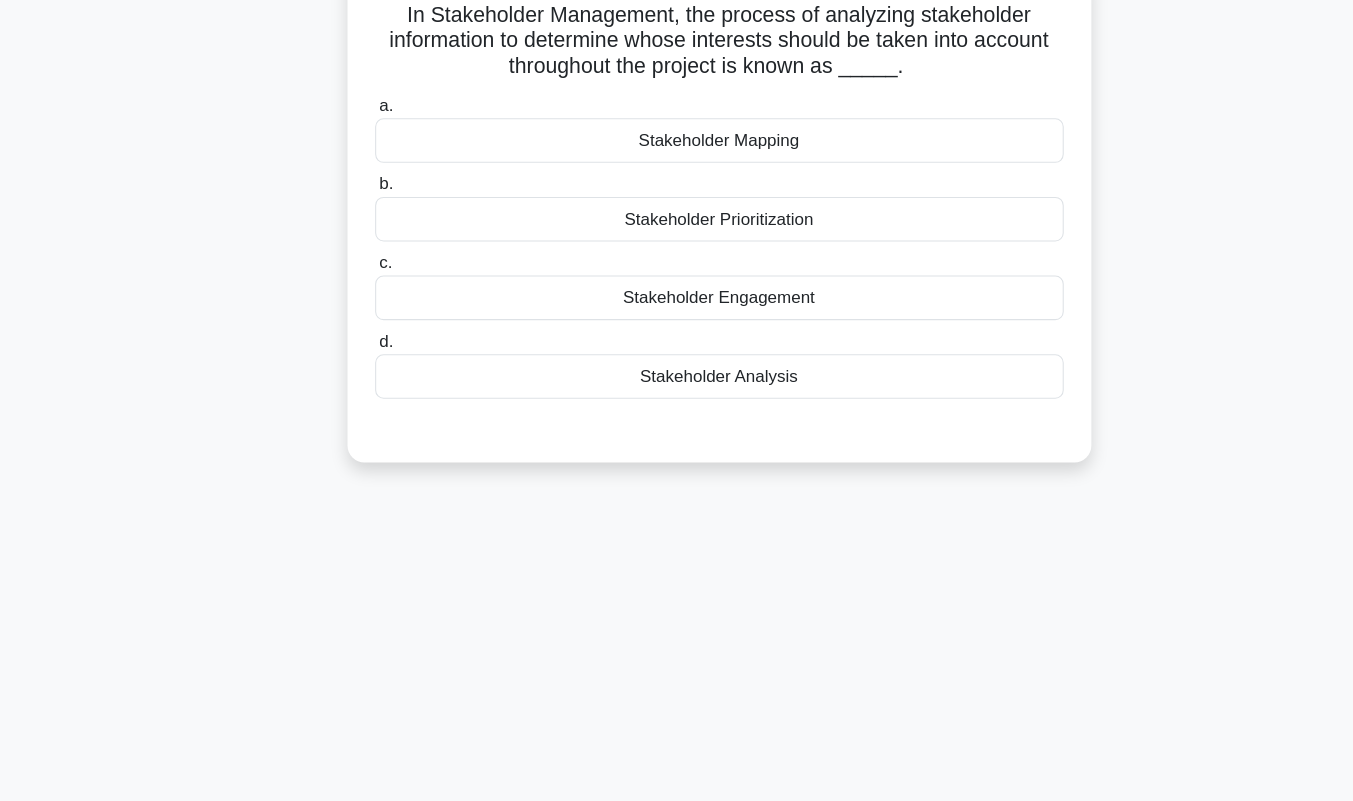 scroll, scrollTop: 120, scrollLeft: 0, axis: vertical 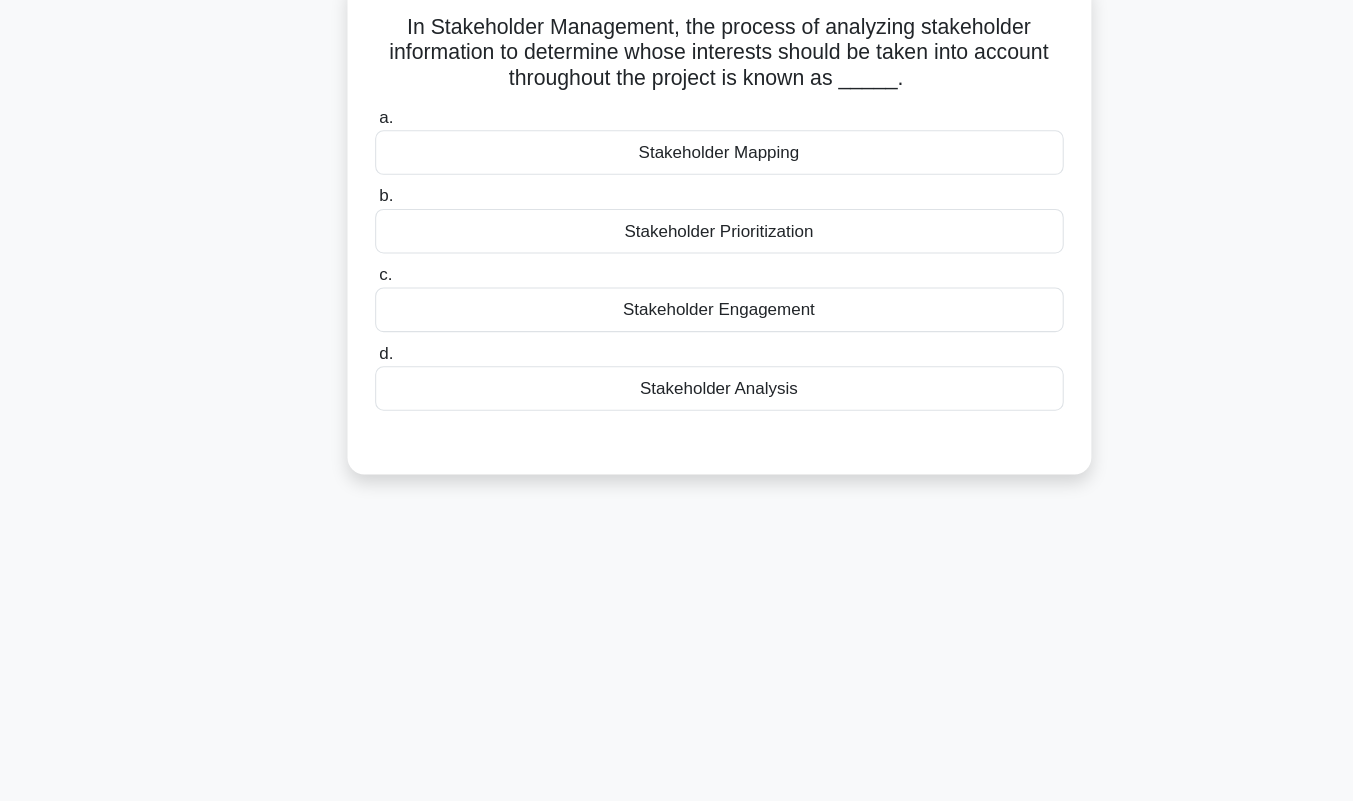 click on "Stakeholder Mapping" at bounding box center (677, 160) 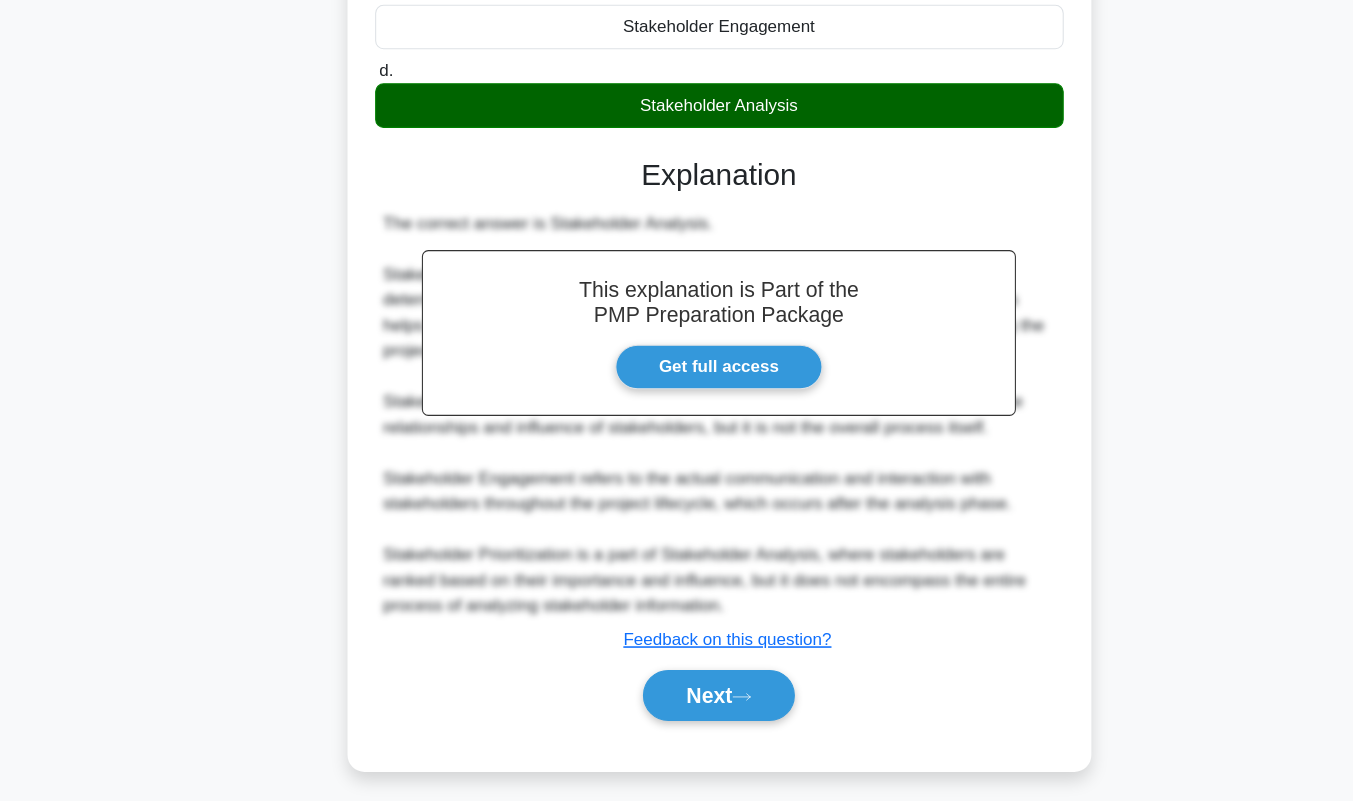 scroll, scrollTop: 363, scrollLeft: 0, axis: vertical 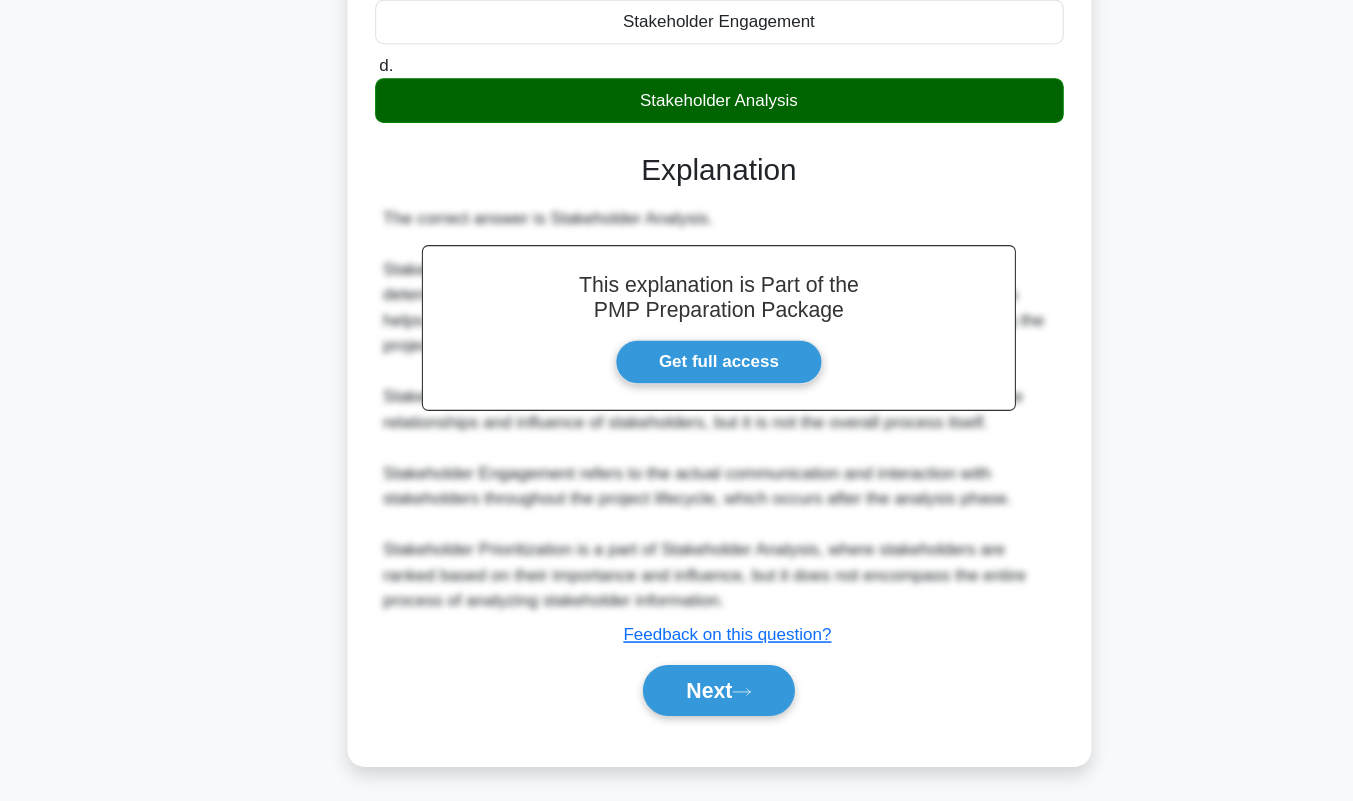 click on "Next" at bounding box center [676, 697] 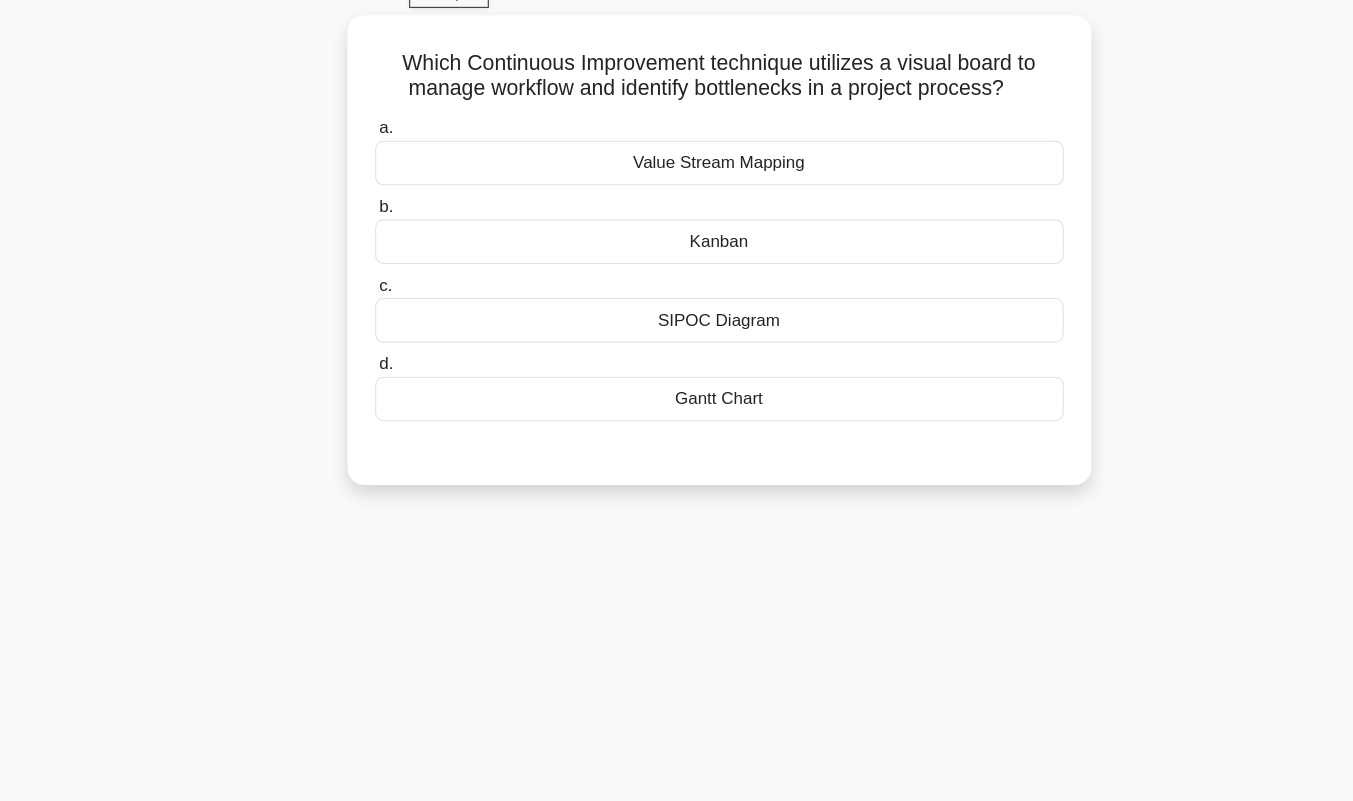 scroll, scrollTop: 81, scrollLeft: 0, axis: vertical 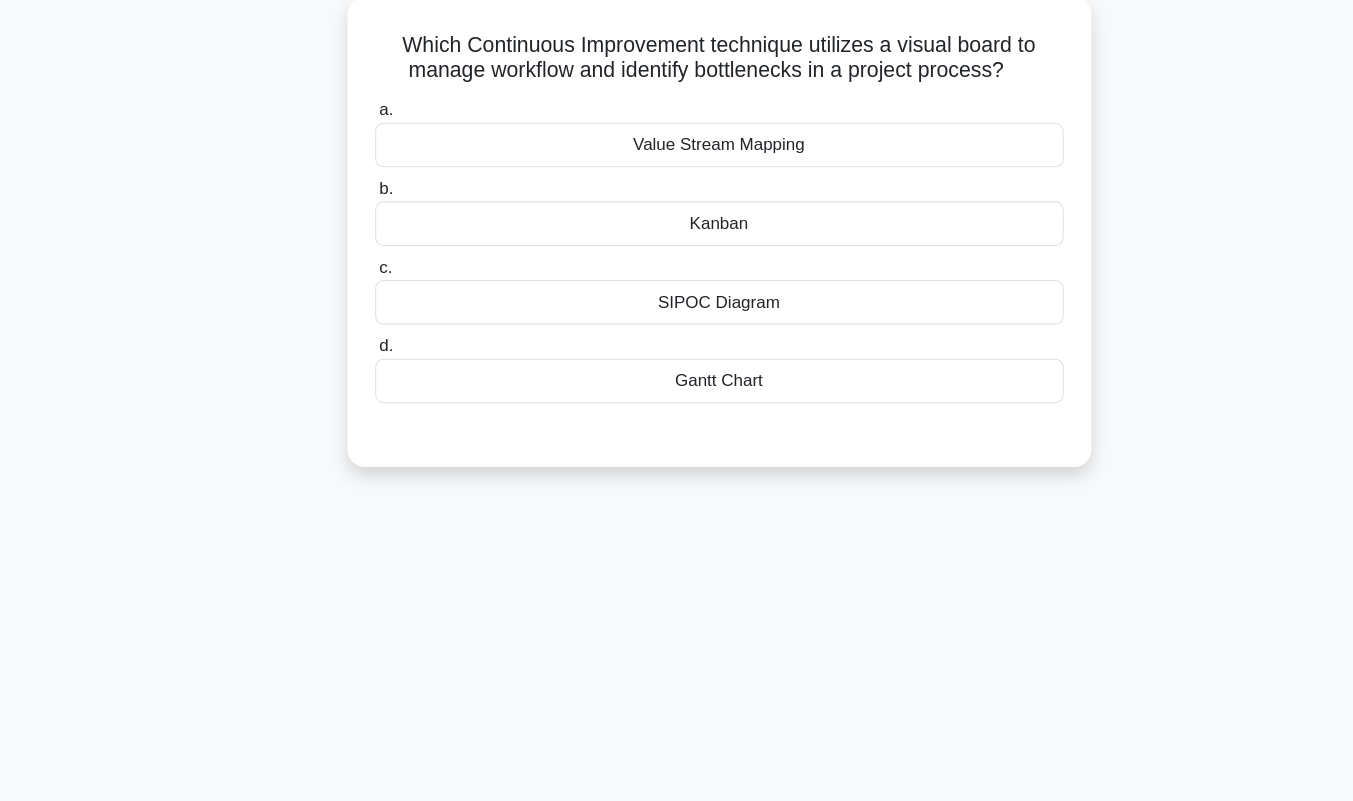 click on "Value Stream Mapping" at bounding box center [677, 175] 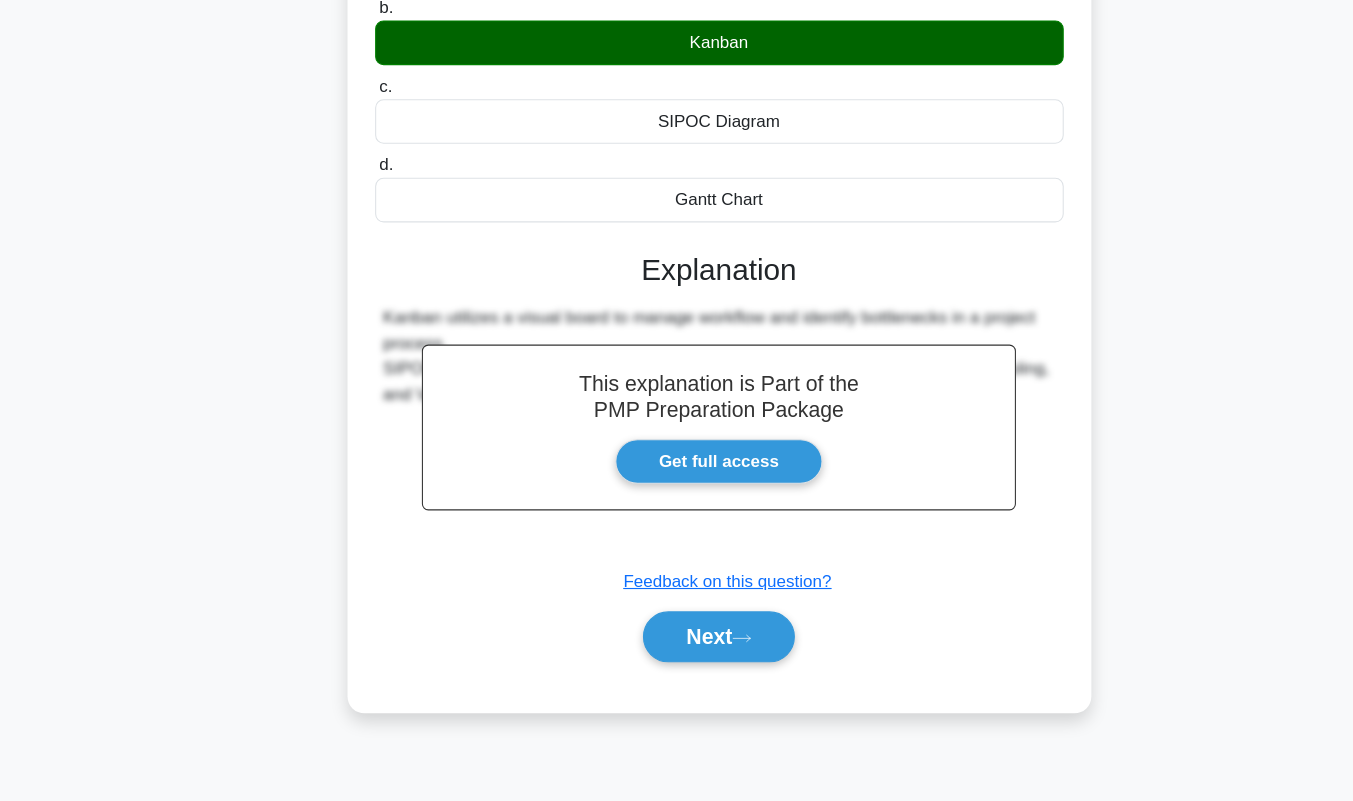 scroll, scrollTop: 279, scrollLeft: 0, axis: vertical 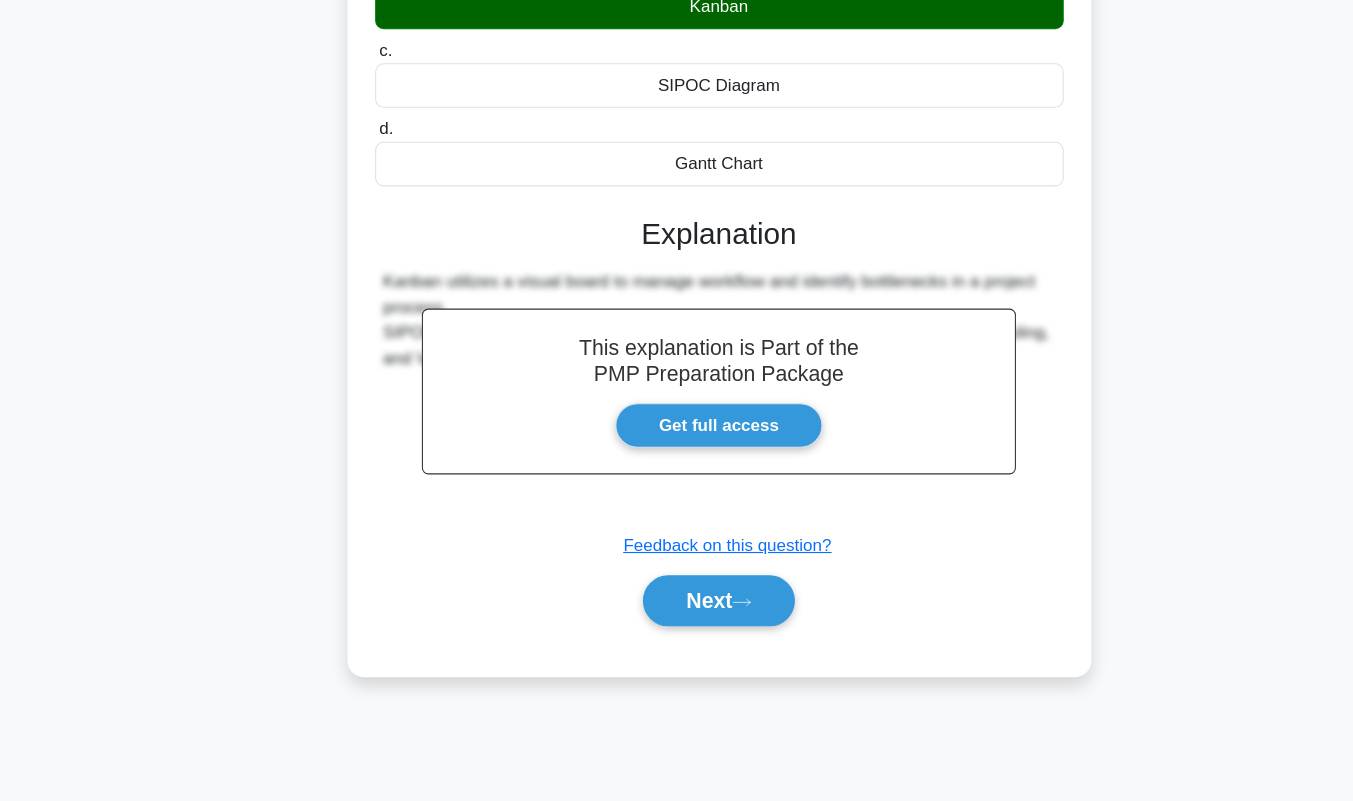 click on "Next" at bounding box center (676, 612) 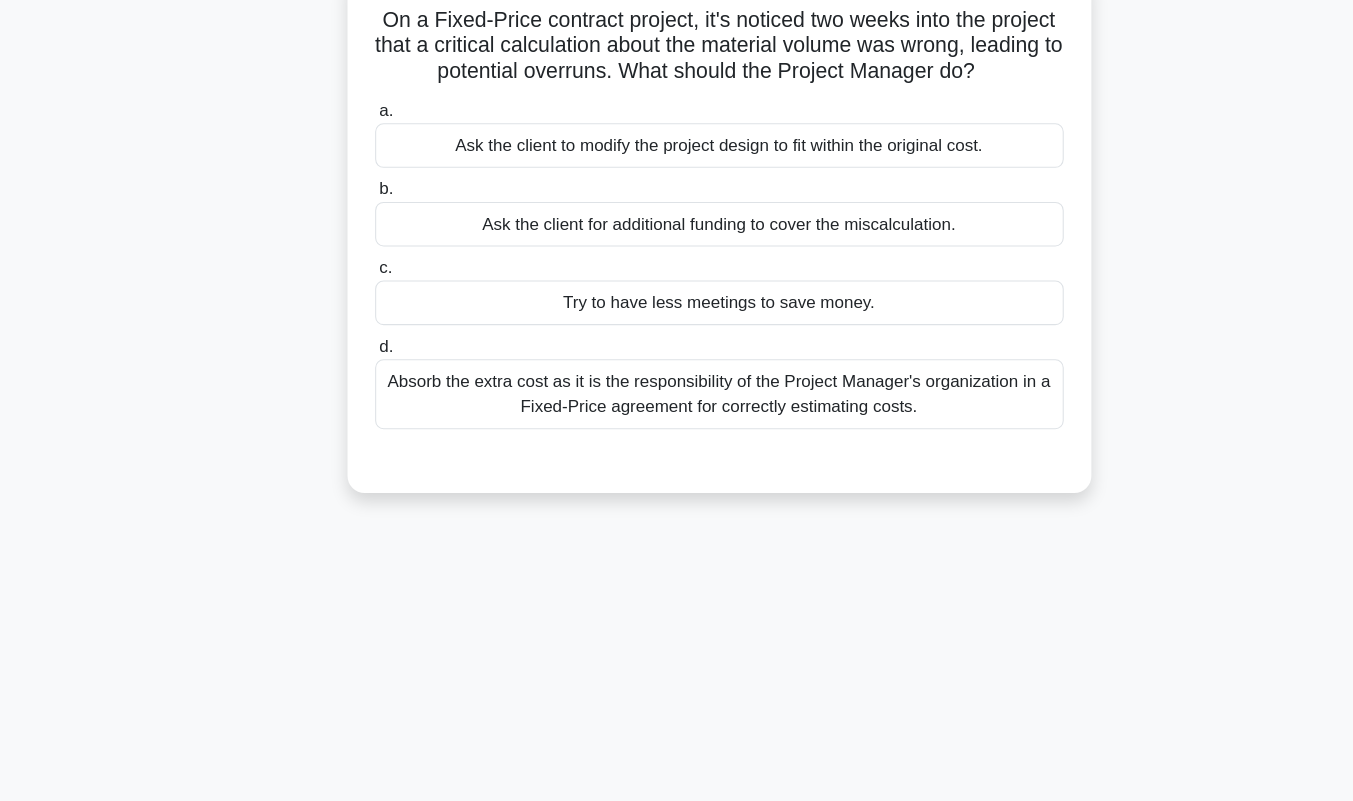 scroll, scrollTop: 117, scrollLeft: 0, axis: vertical 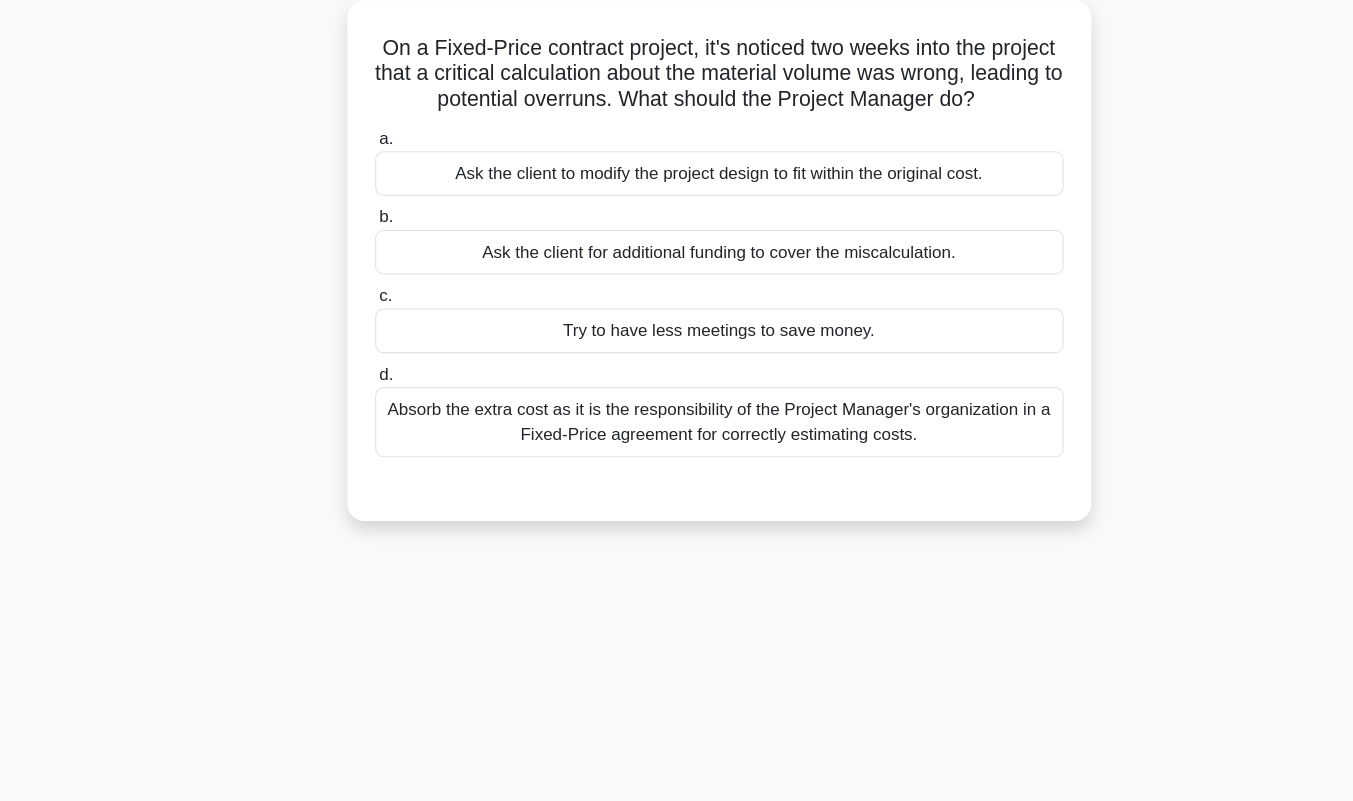 click on "Absorb the extra cost as it is the responsibility of the Project Manager's organization in a Fixed-Price agreement for correctly estimating costs." at bounding box center [677, 397] 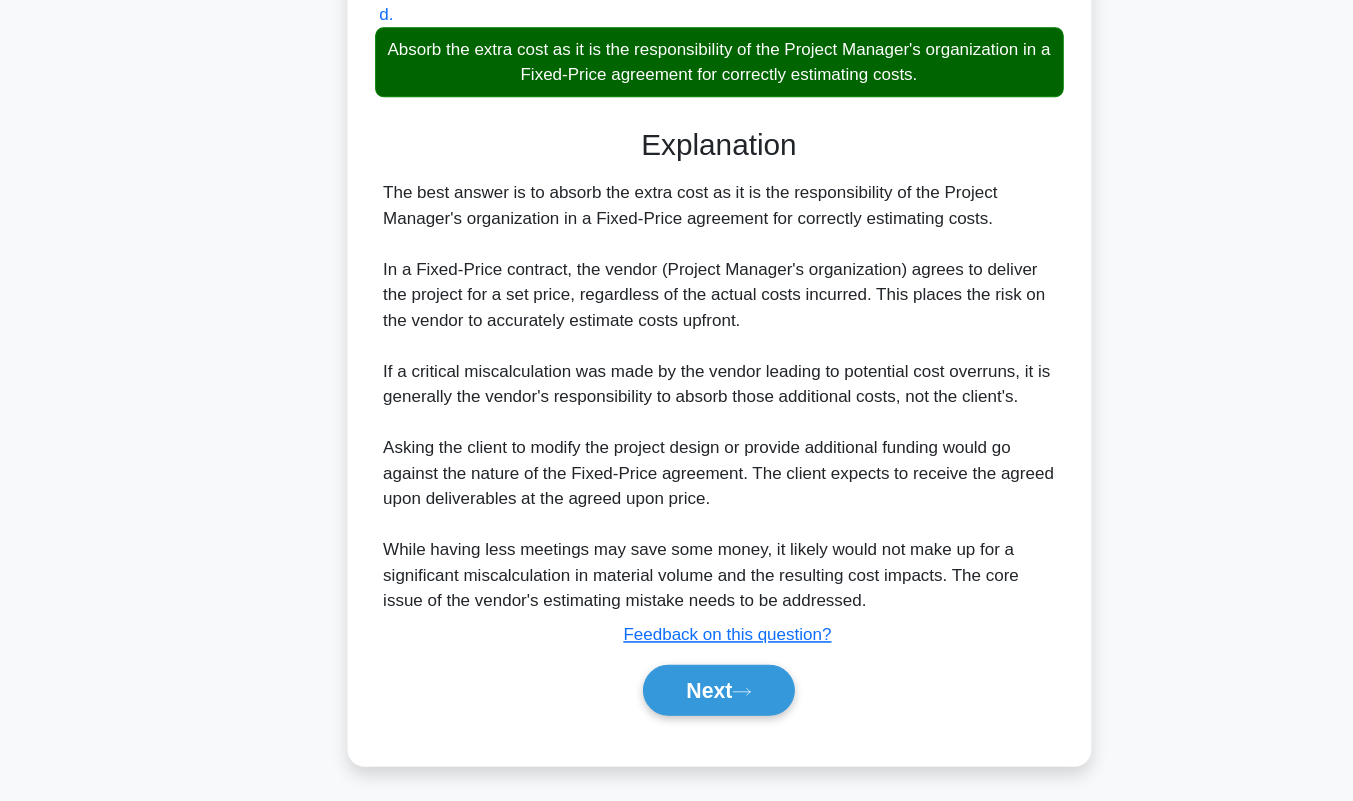 scroll, scrollTop: 409, scrollLeft: 0, axis: vertical 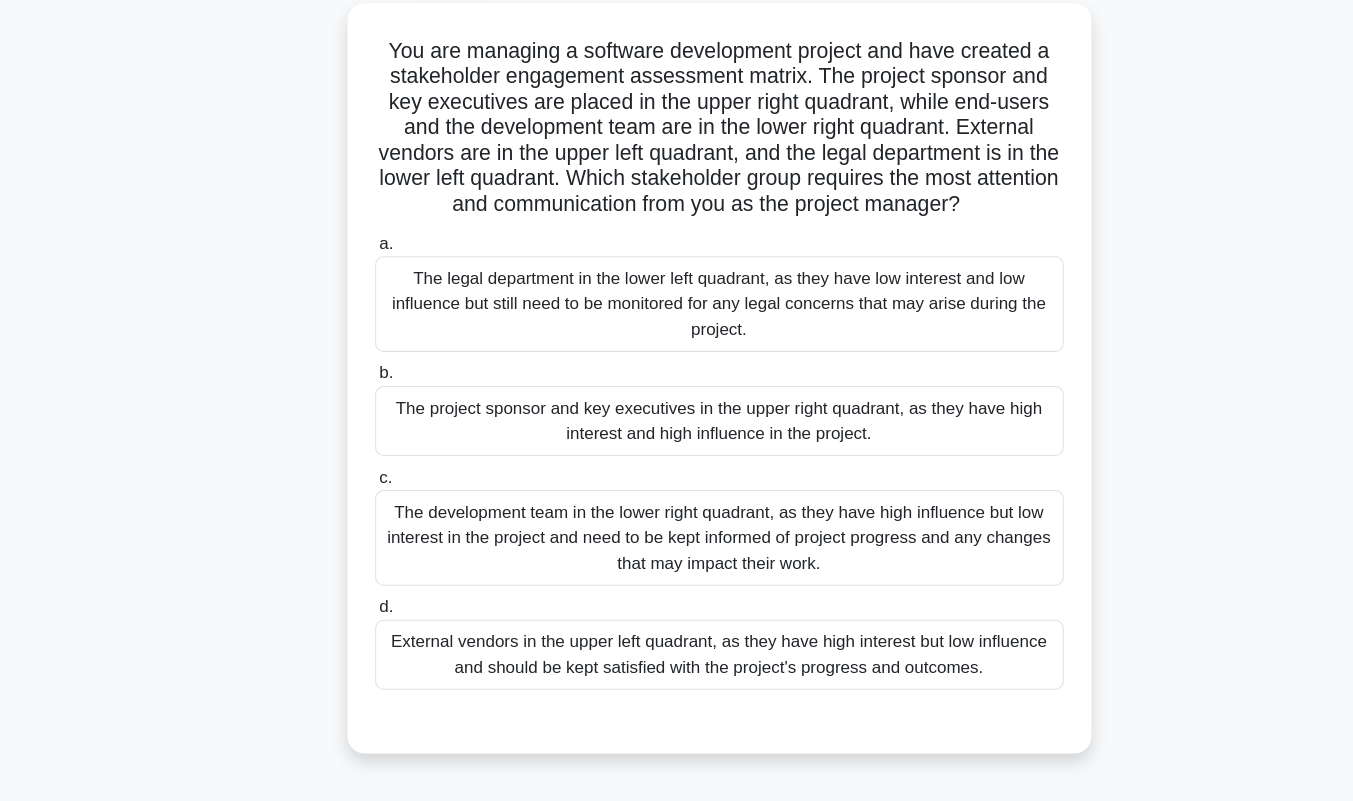 click on "The project sponsor and key executives in the upper right quadrant, as they have high interest and high influence in the project." at bounding box center (677, 443) 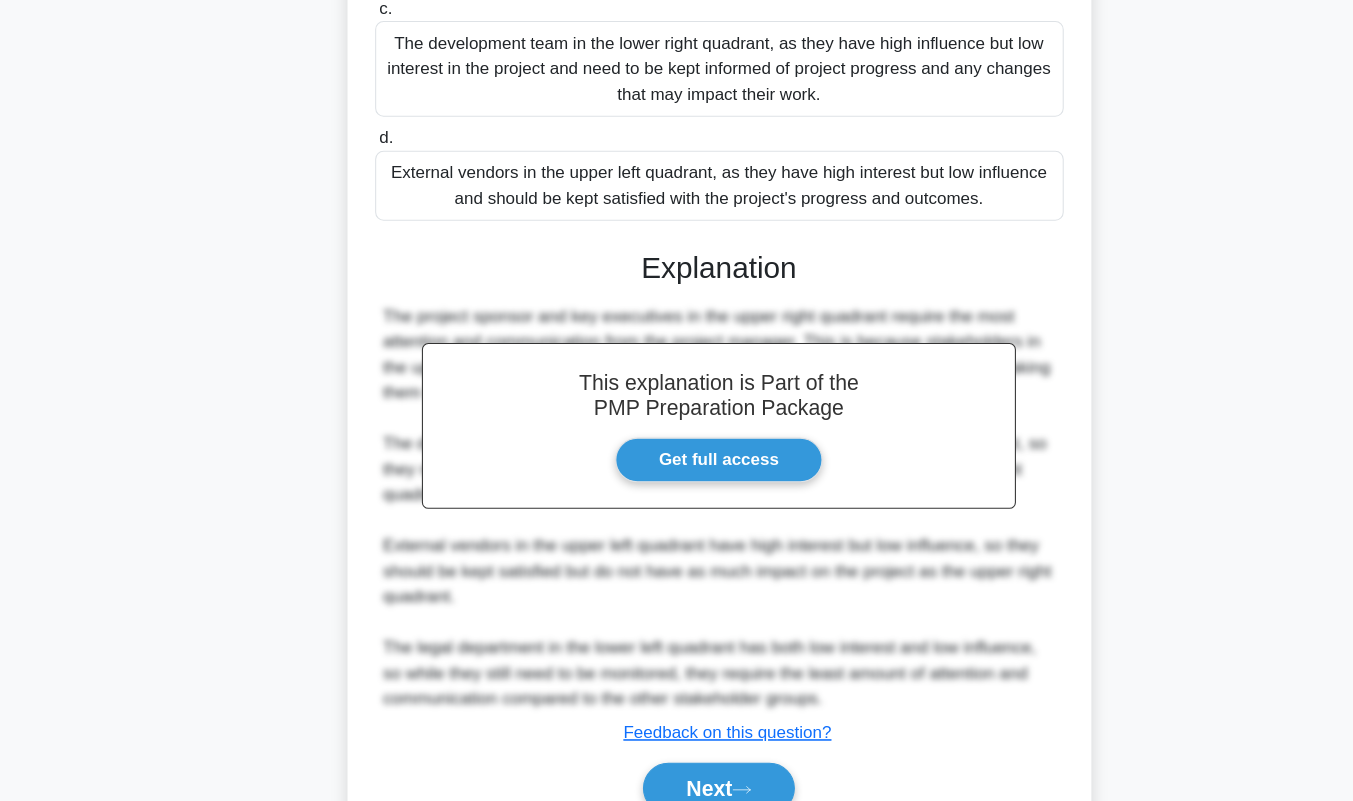 scroll, scrollTop: 601, scrollLeft: 0, axis: vertical 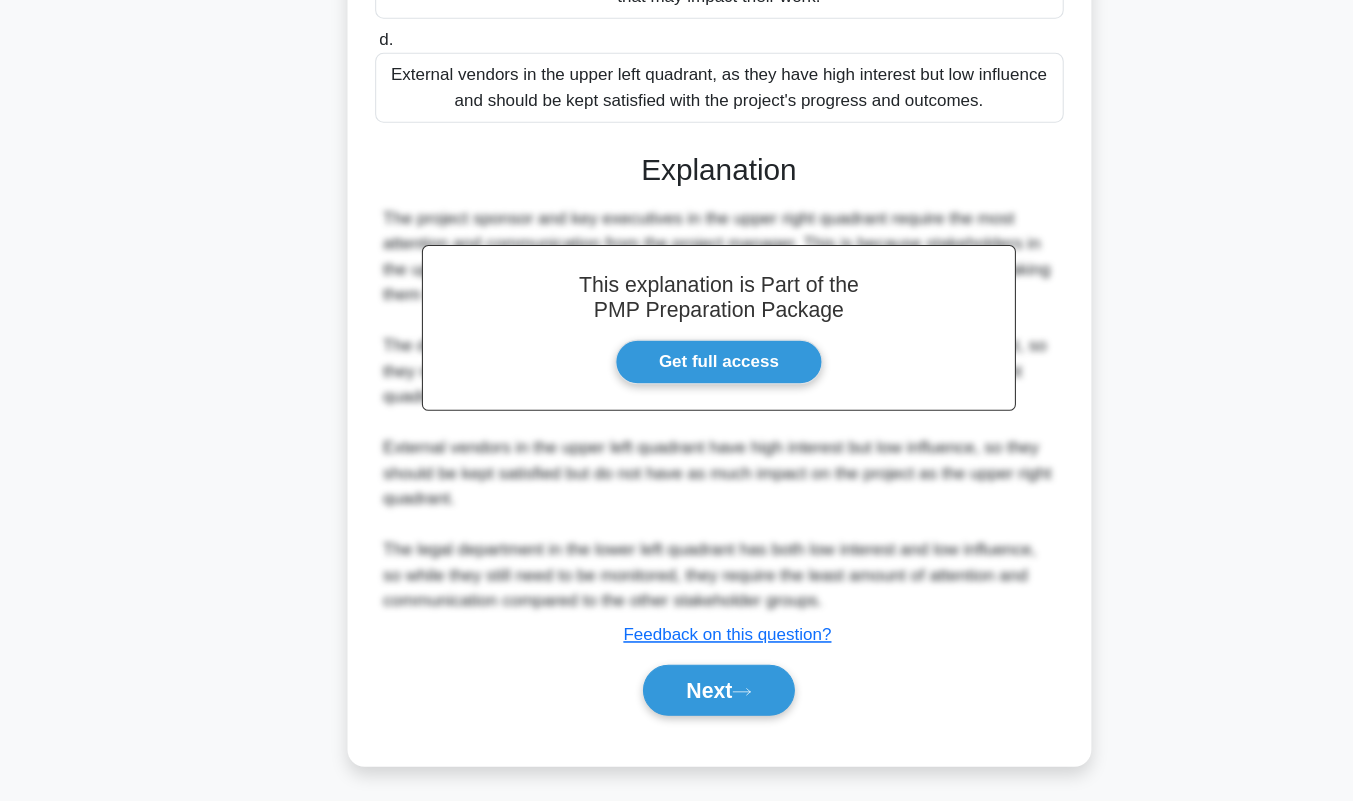 click on "Next" at bounding box center [676, 697] 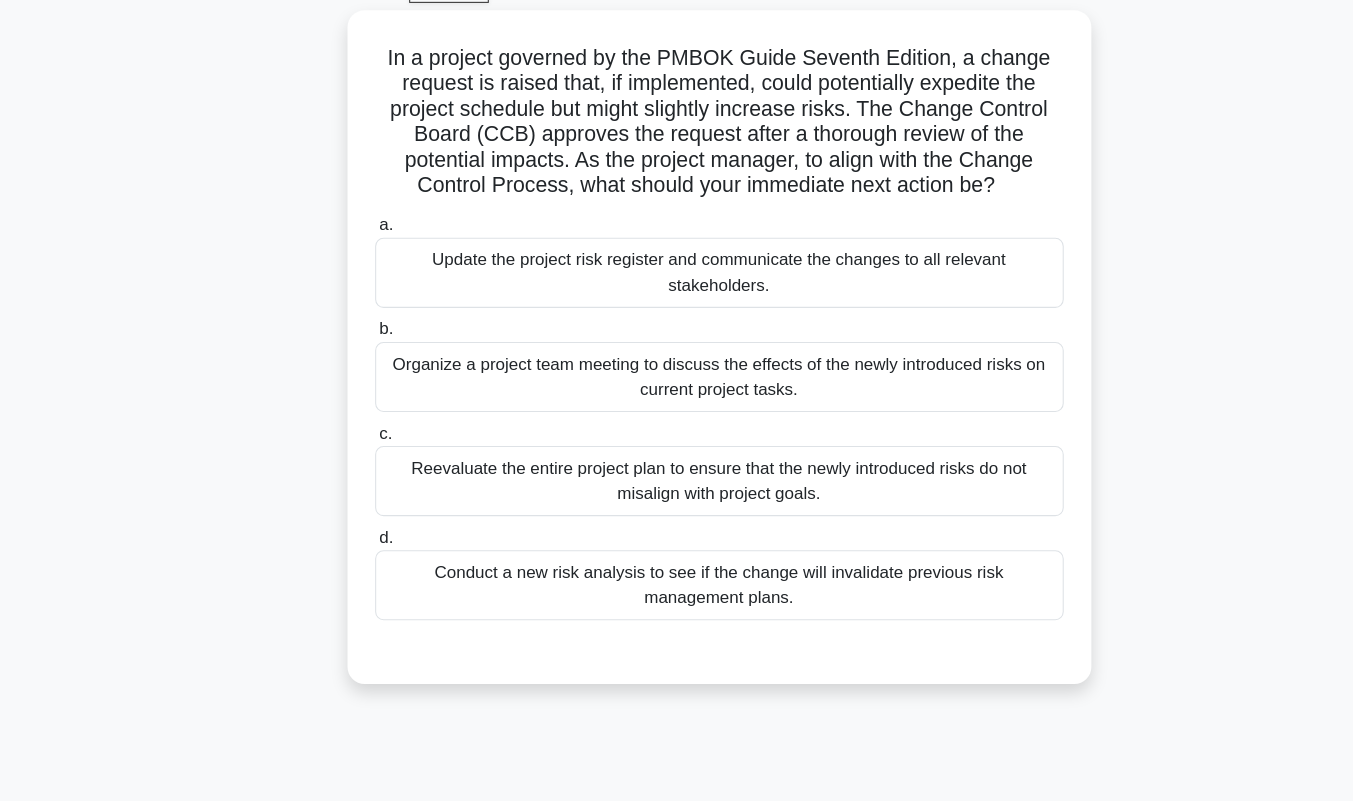 scroll, scrollTop: 84, scrollLeft: 0, axis: vertical 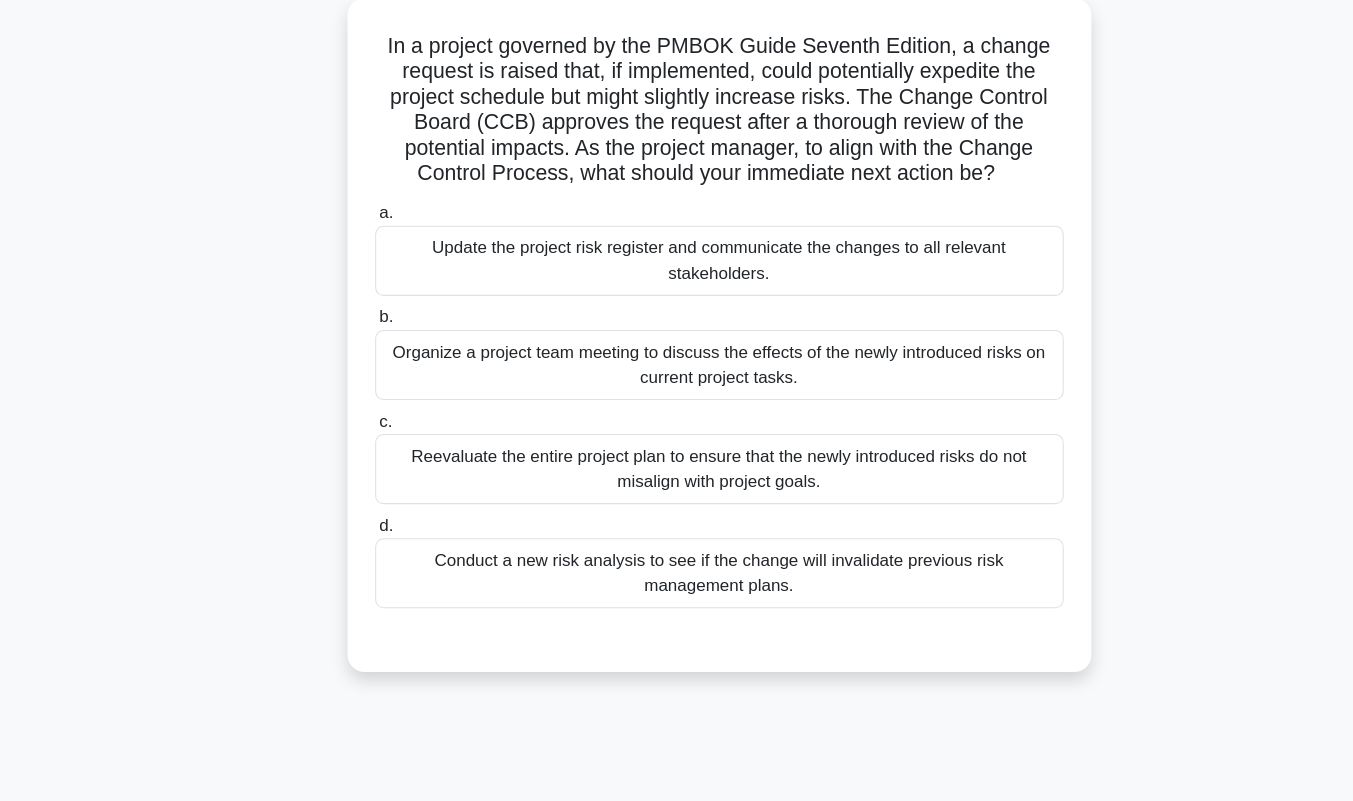 click on "Update the project risk register and communicate the changes to all relevant stakeholders." at bounding box center [677, 280] 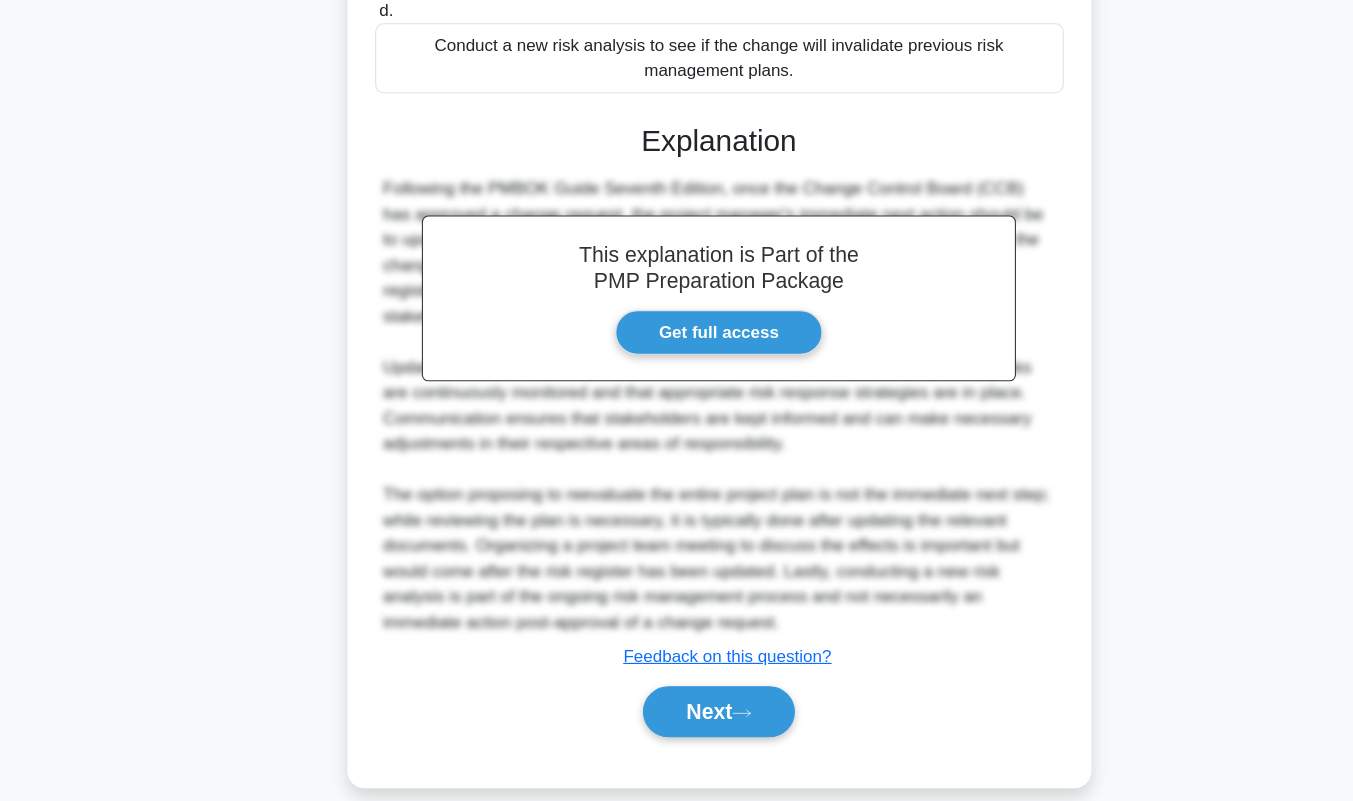 scroll, scrollTop: 577, scrollLeft: 0, axis: vertical 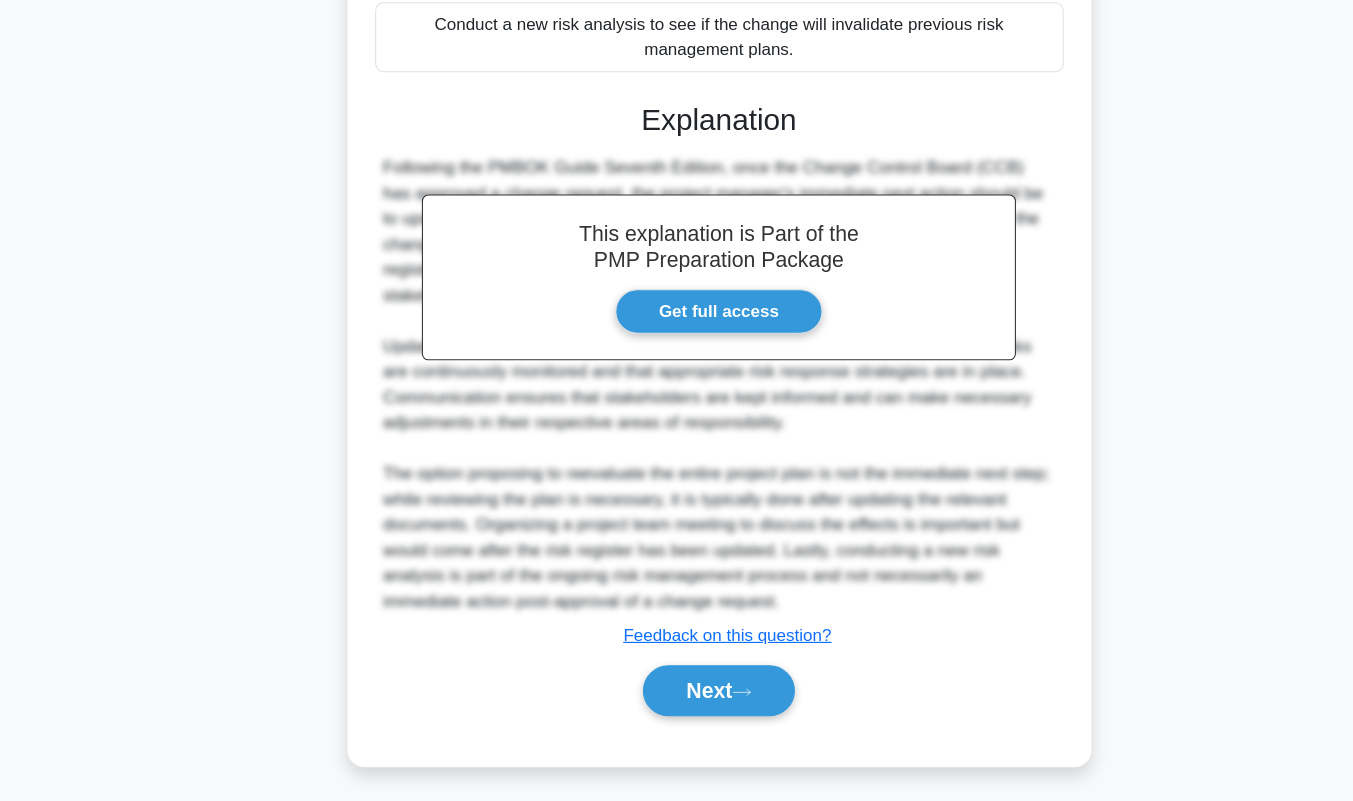 click on "Next" at bounding box center [676, 697] 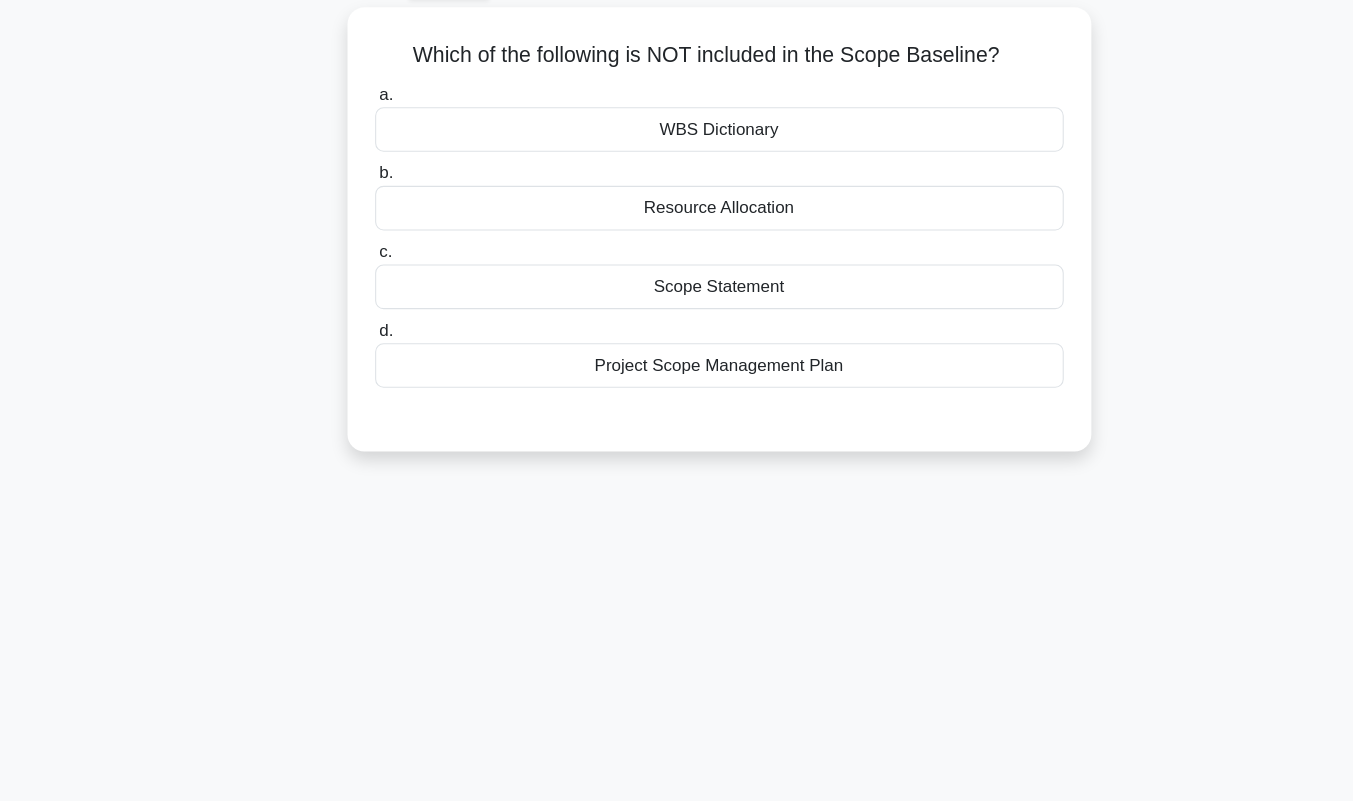 scroll, scrollTop: 95, scrollLeft: 0, axis: vertical 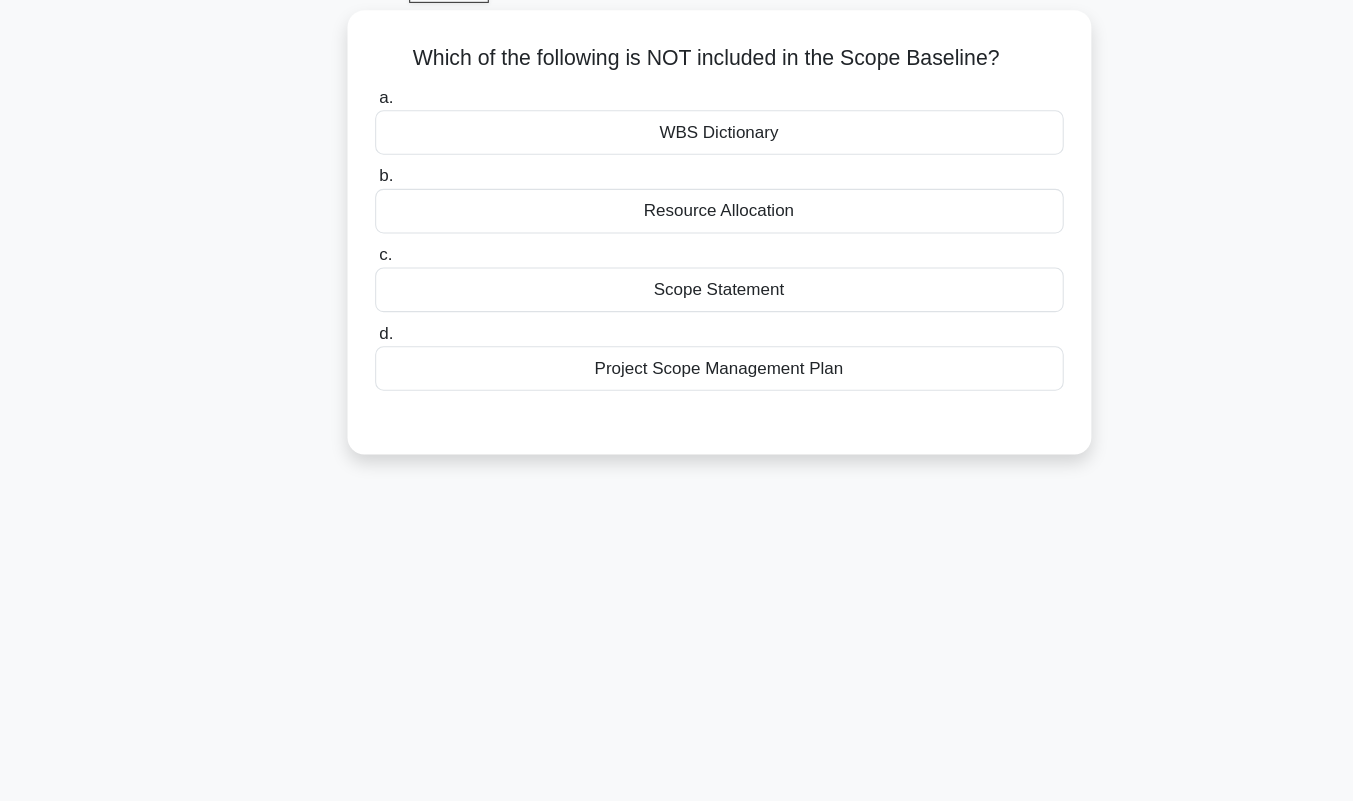 click on "Resource Allocation" at bounding box center (677, 211) 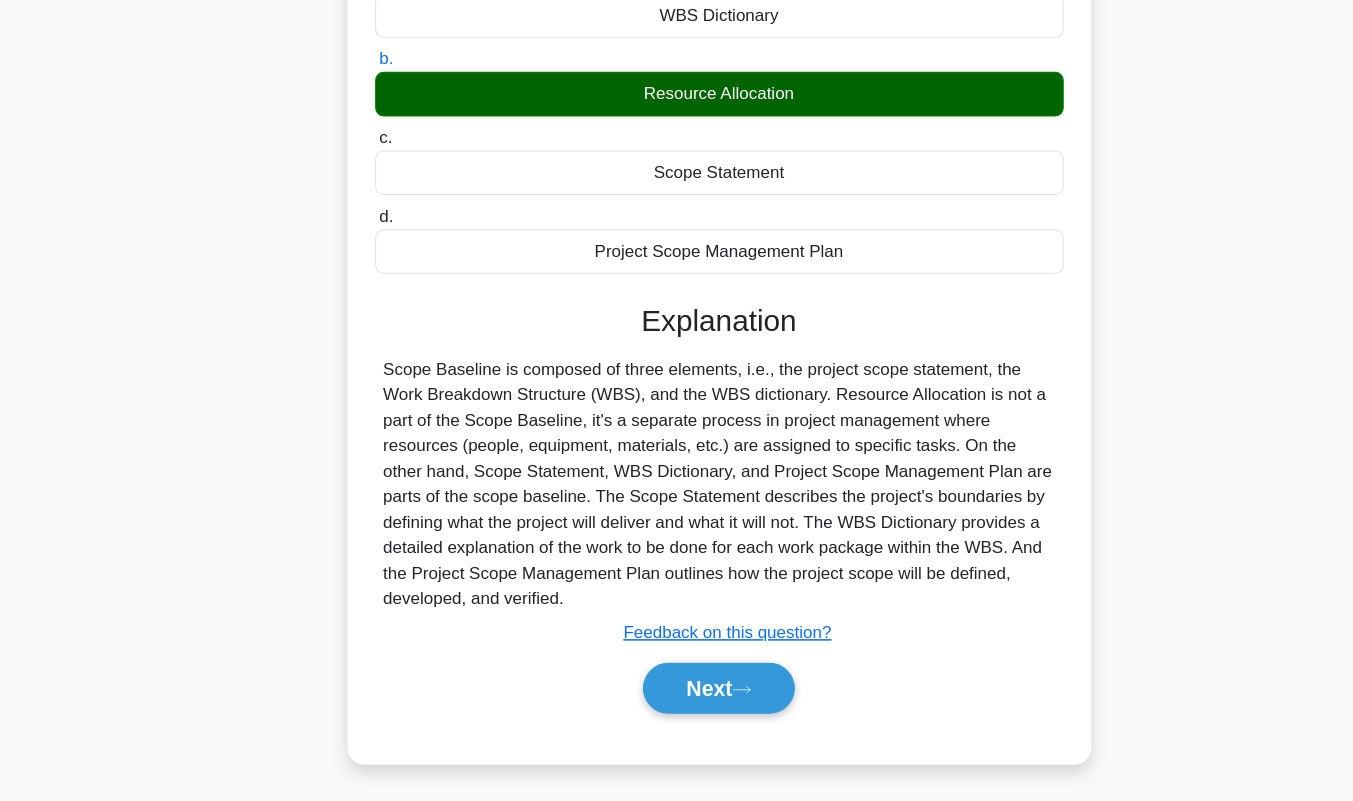 scroll, scrollTop: 279, scrollLeft: 0, axis: vertical 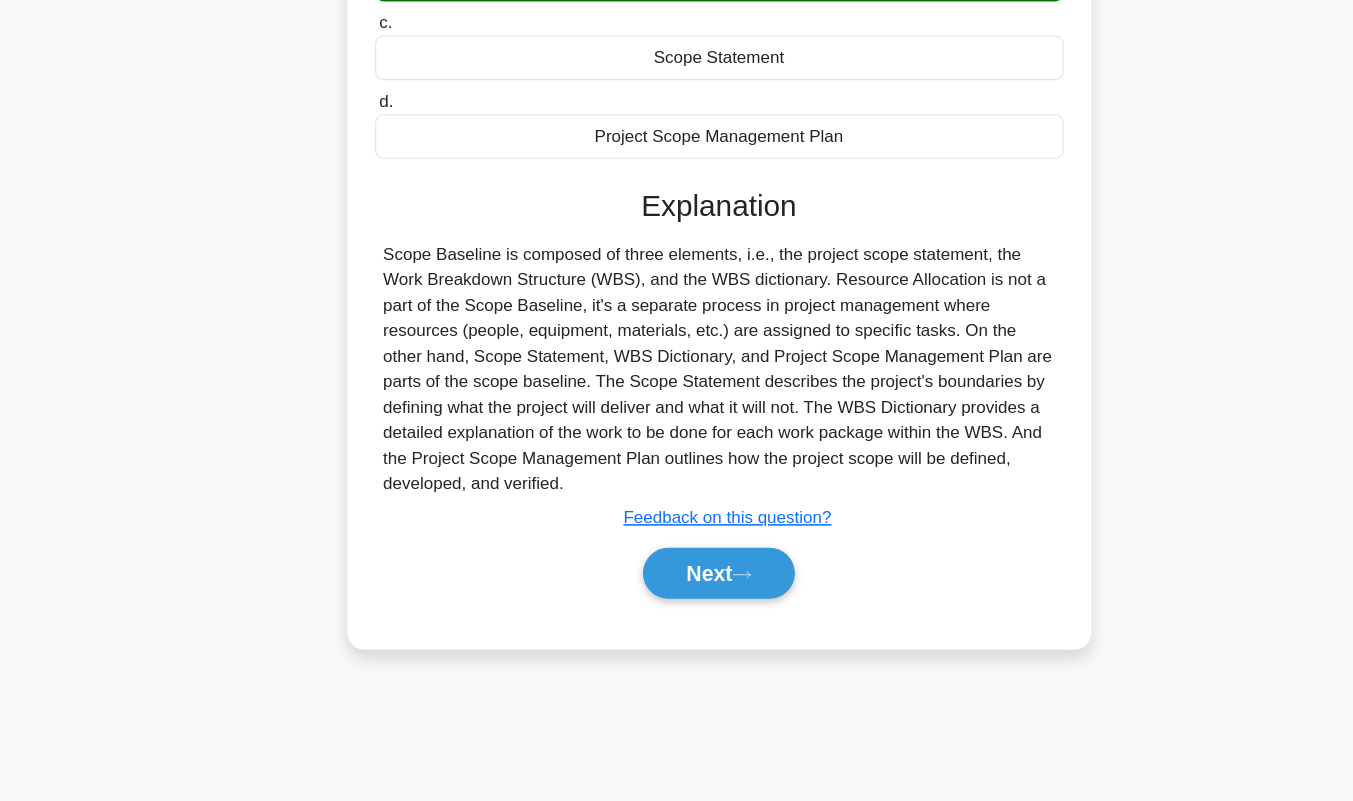 click on "Next" at bounding box center (676, 586) 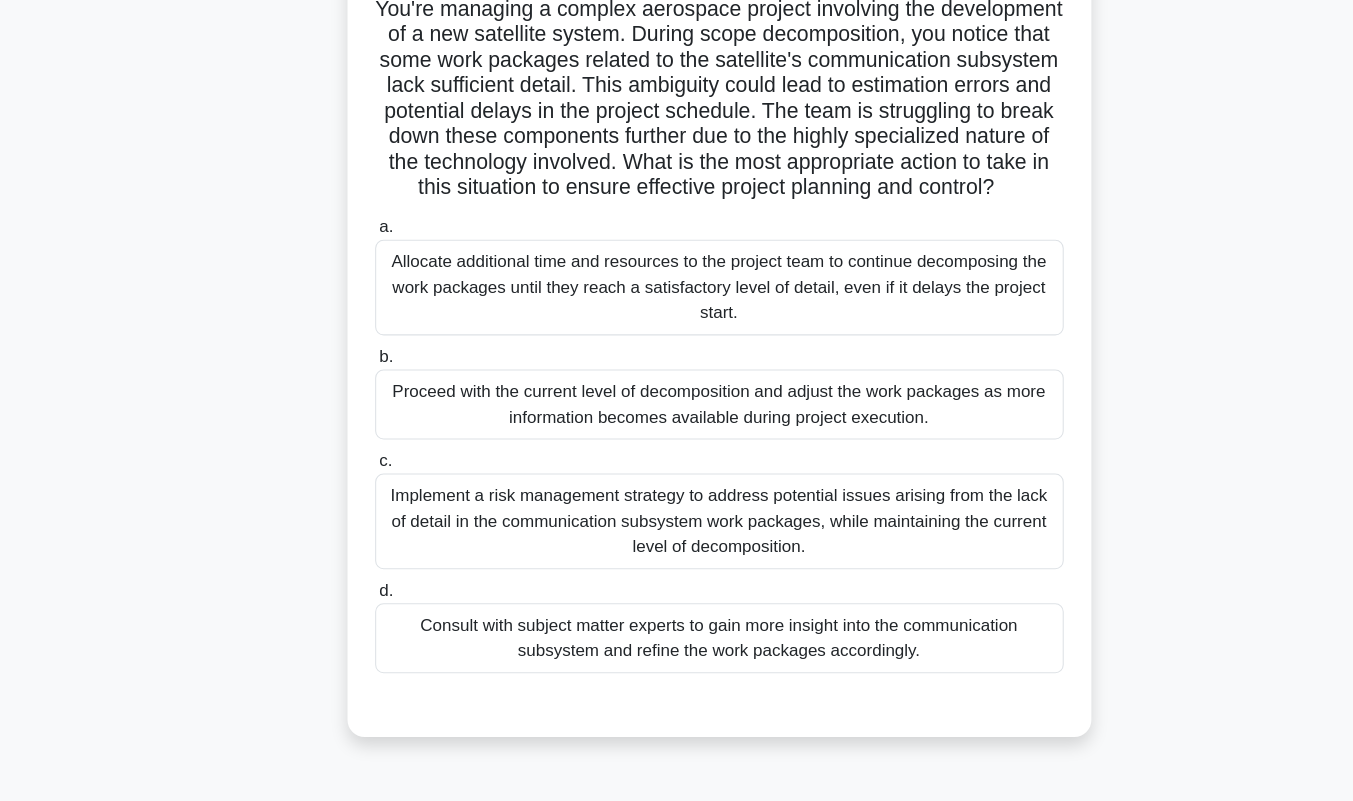 scroll, scrollTop: 133, scrollLeft: 0, axis: vertical 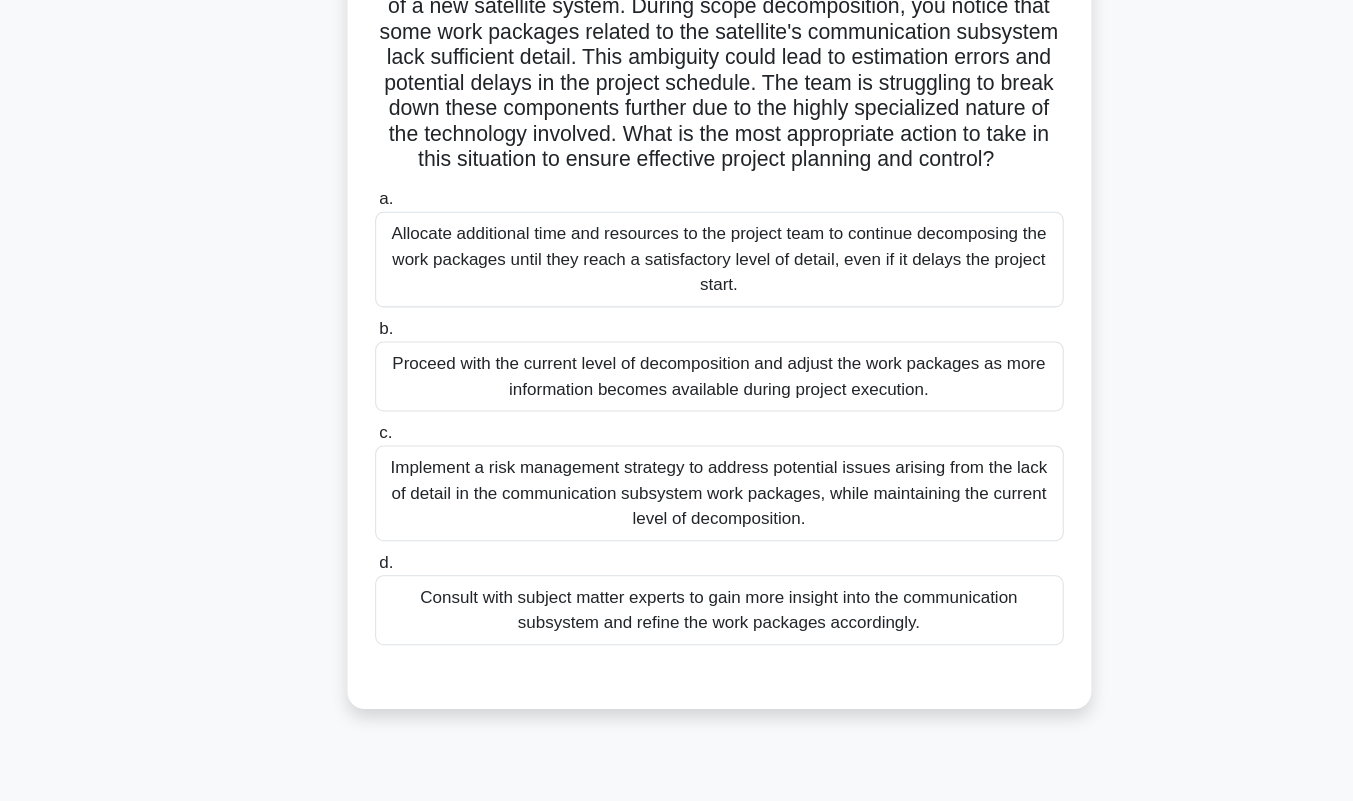 click on "Consult with subject matter experts to gain more insight into the communication subsystem and refine the work packages accordingly." at bounding box center (677, 621) 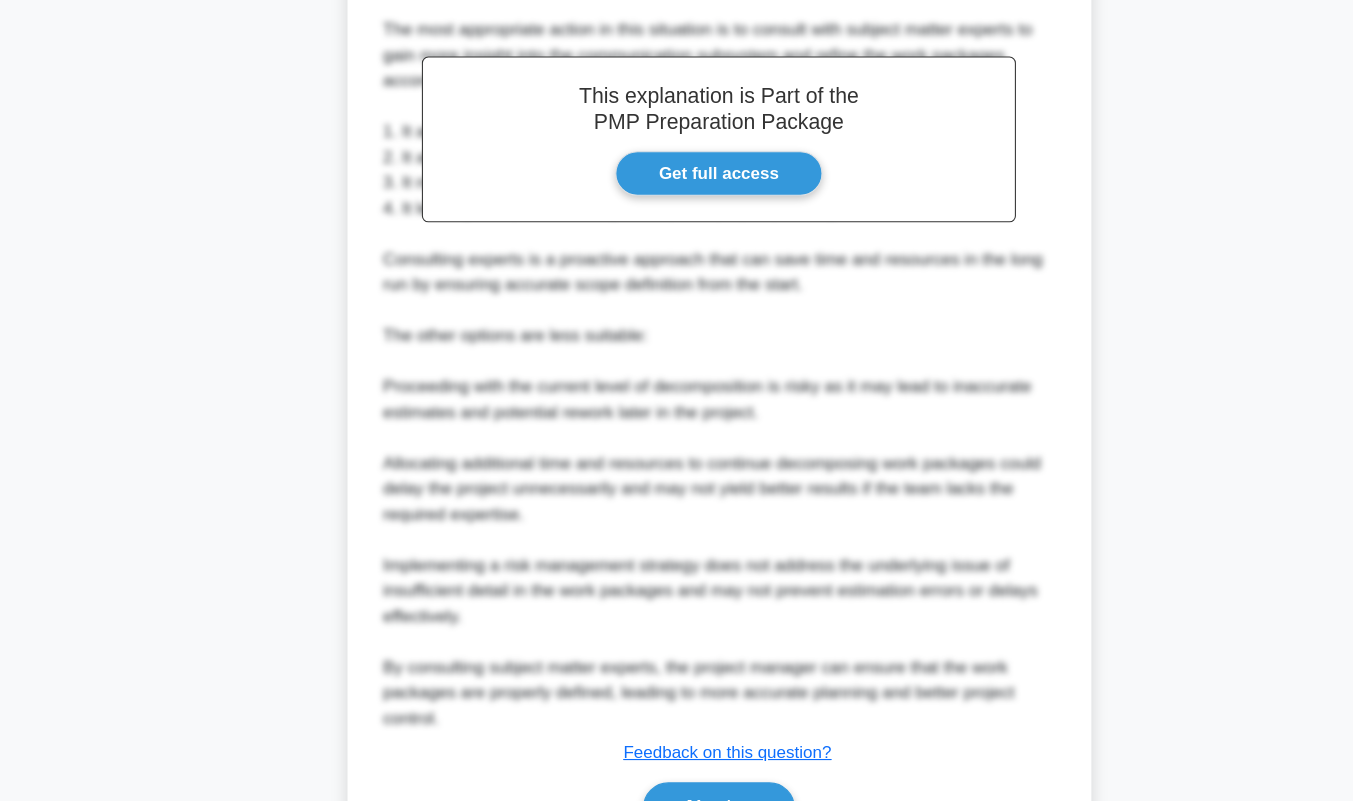 scroll, scrollTop: 937, scrollLeft: 0, axis: vertical 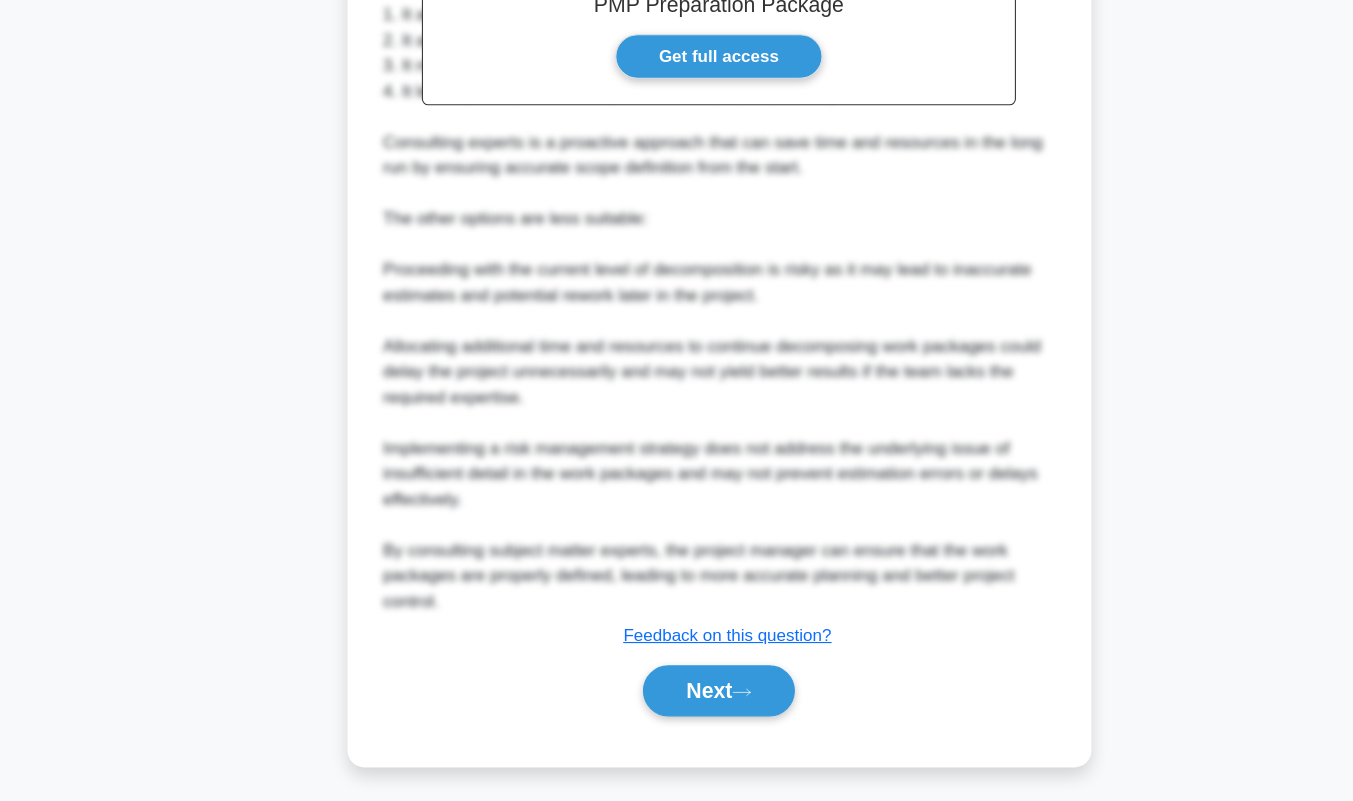 click on "Next" at bounding box center (676, 697) 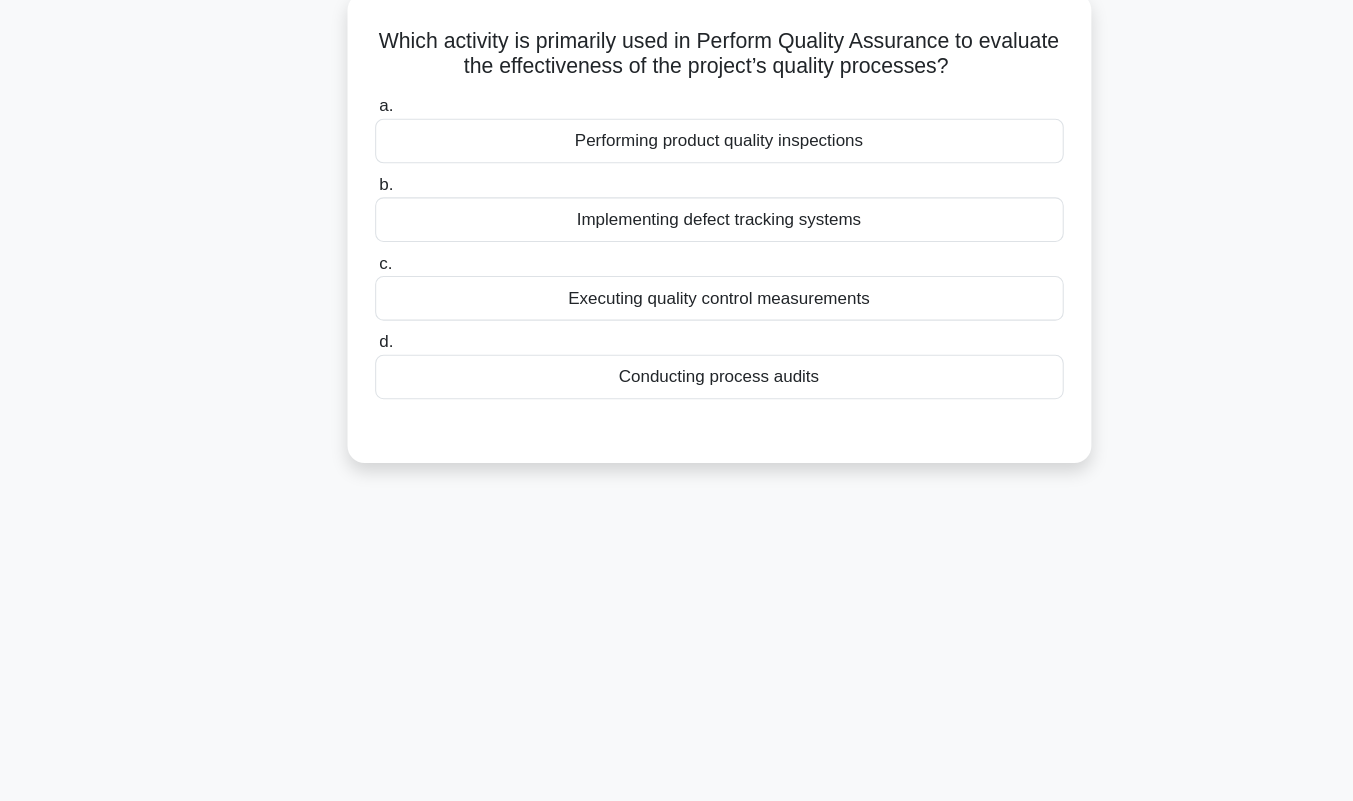 scroll, scrollTop: 77, scrollLeft: 0, axis: vertical 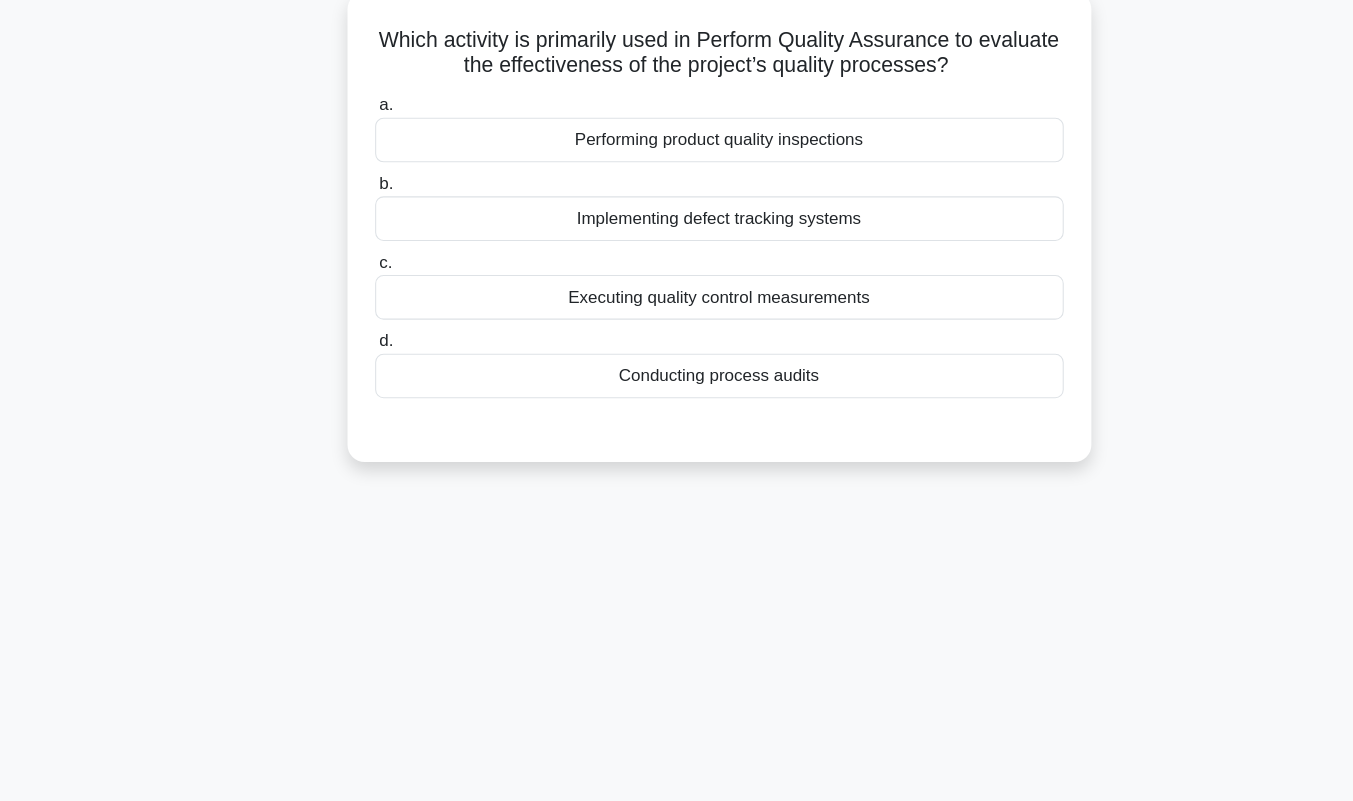click on "Implementing defect tracking systems" at bounding box center (677, 253) 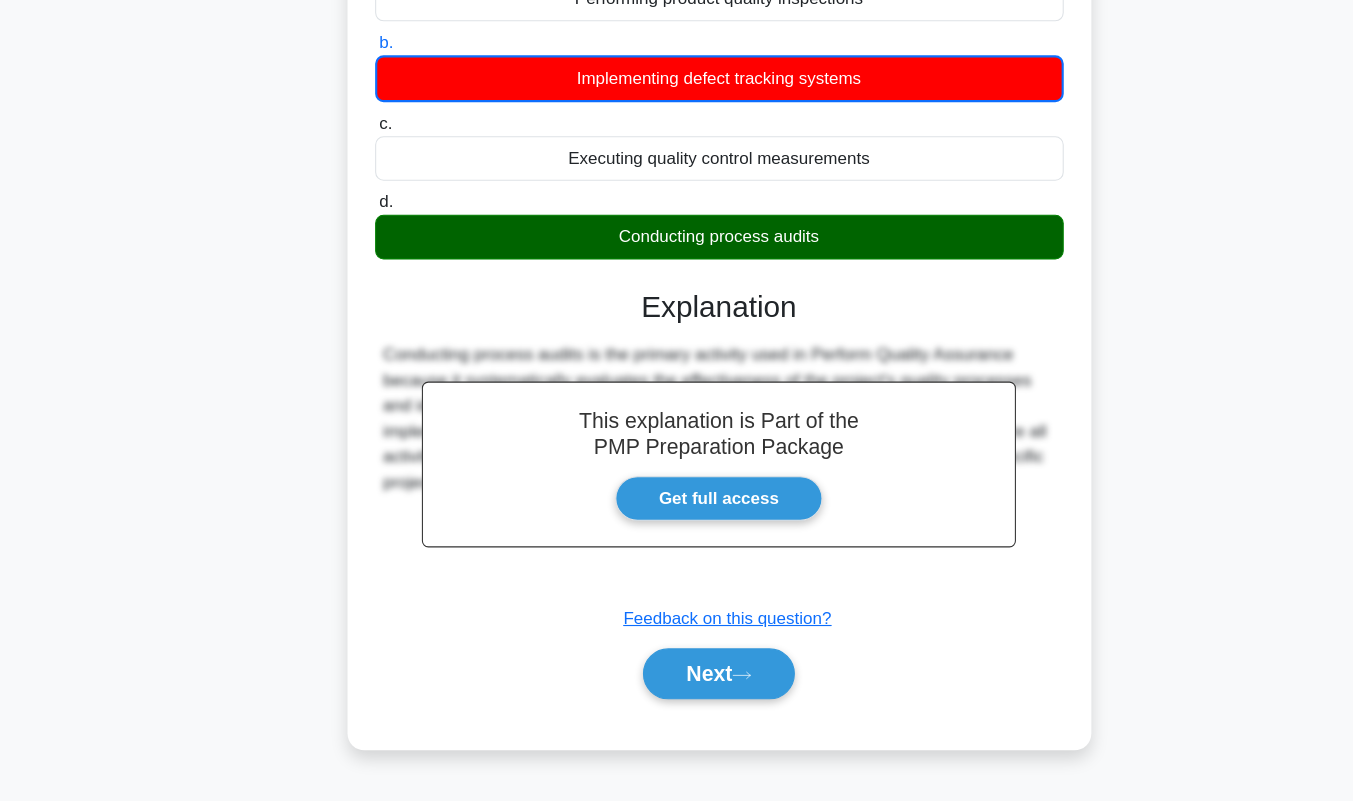 scroll, scrollTop: 279, scrollLeft: 0, axis: vertical 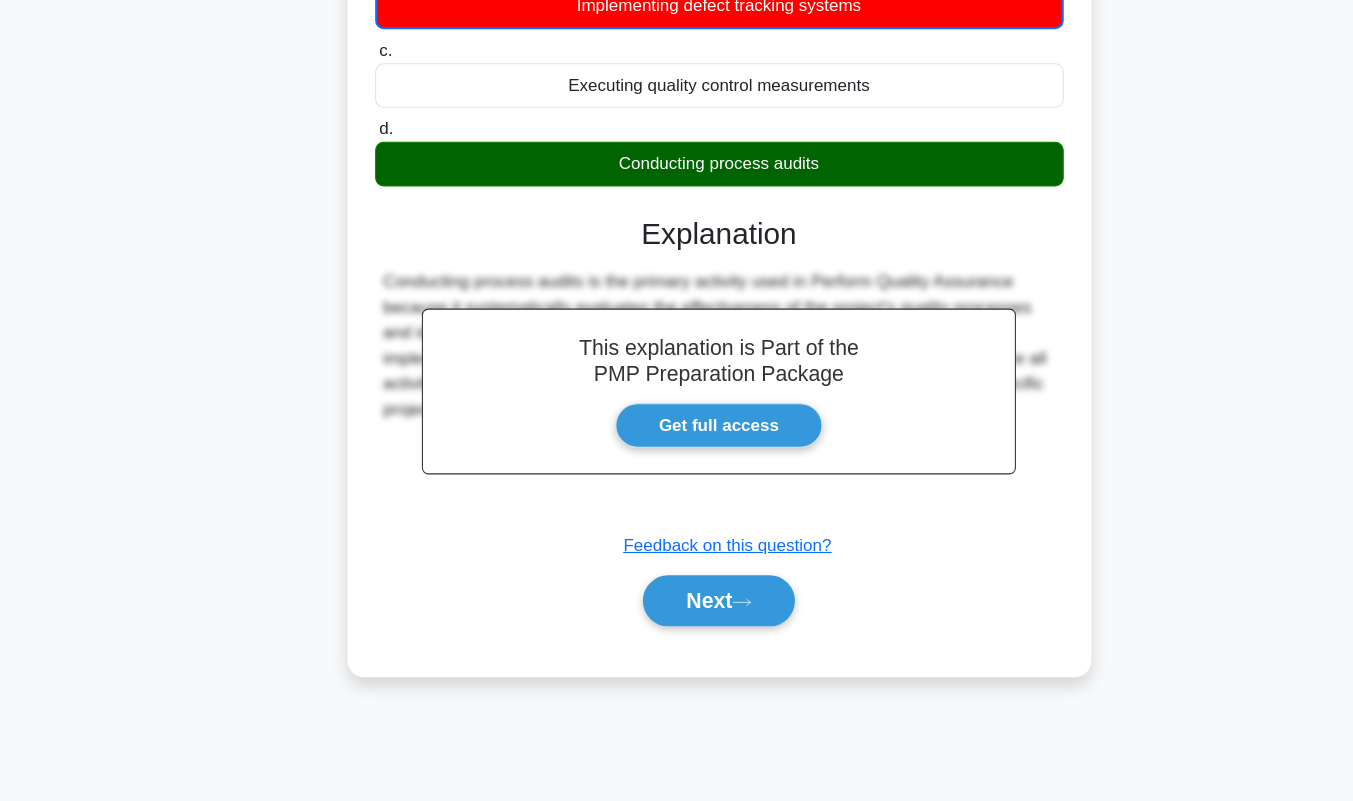 click on "Next" at bounding box center (676, 612) 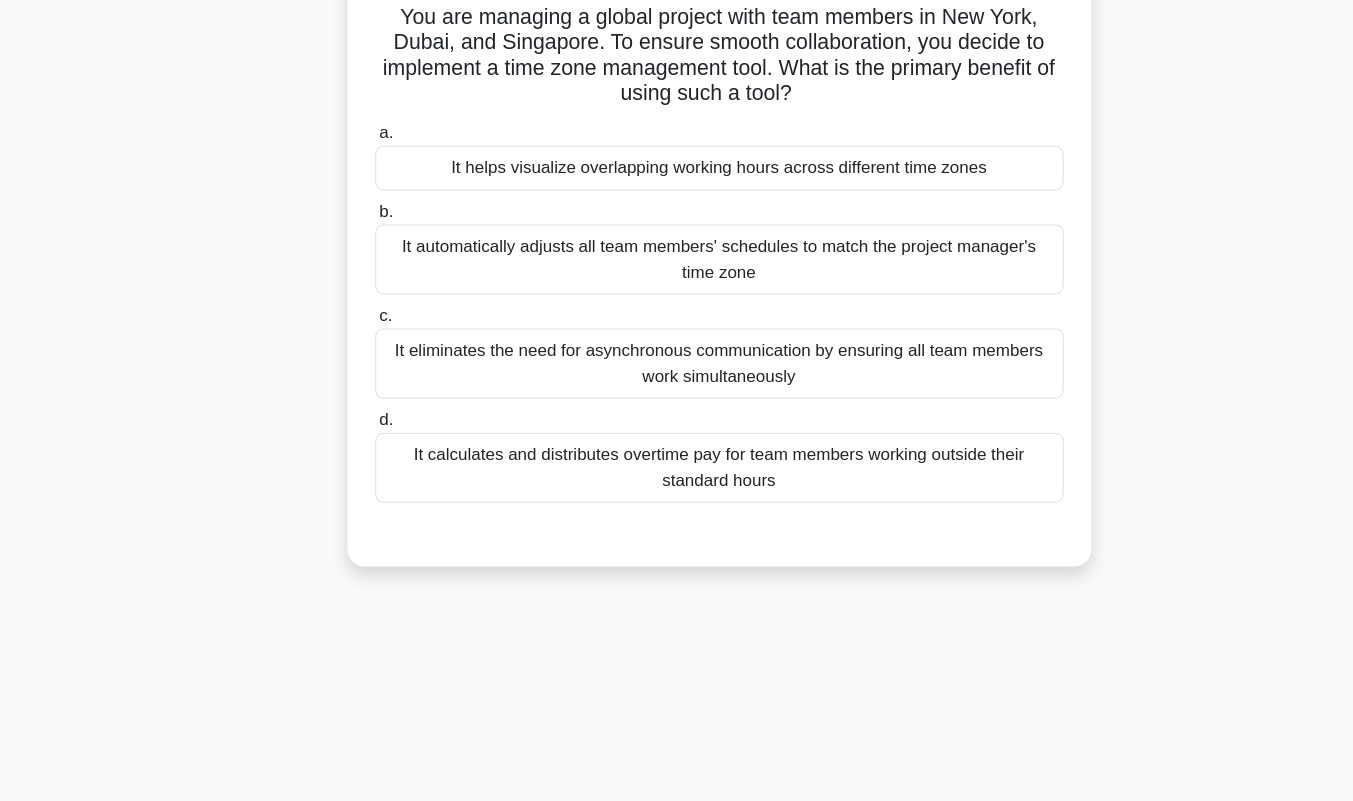 scroll, scrollTop: 126, scrollLeft: 0, axis: vertical 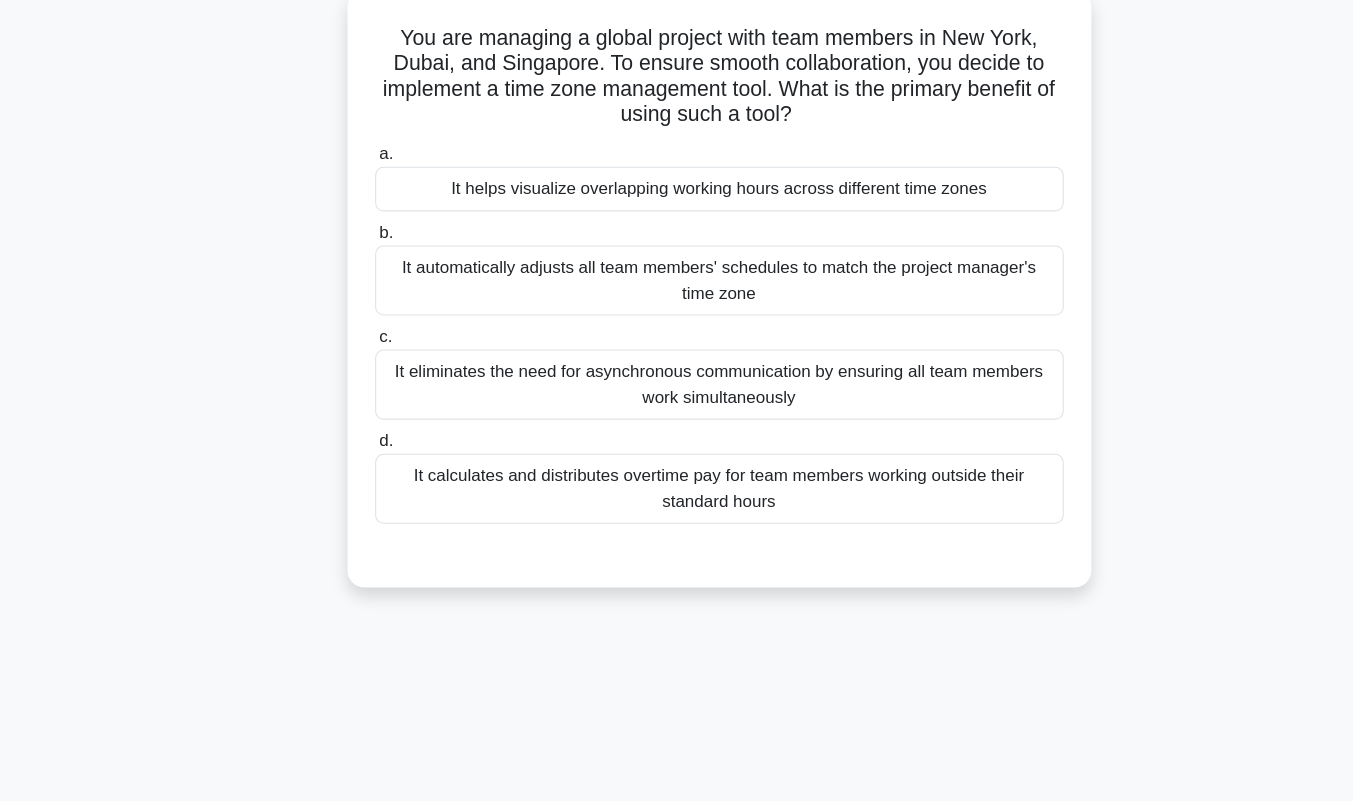 click on "It helps visualize overlapping working hours across different time zones" at bounding box center [677, 178] 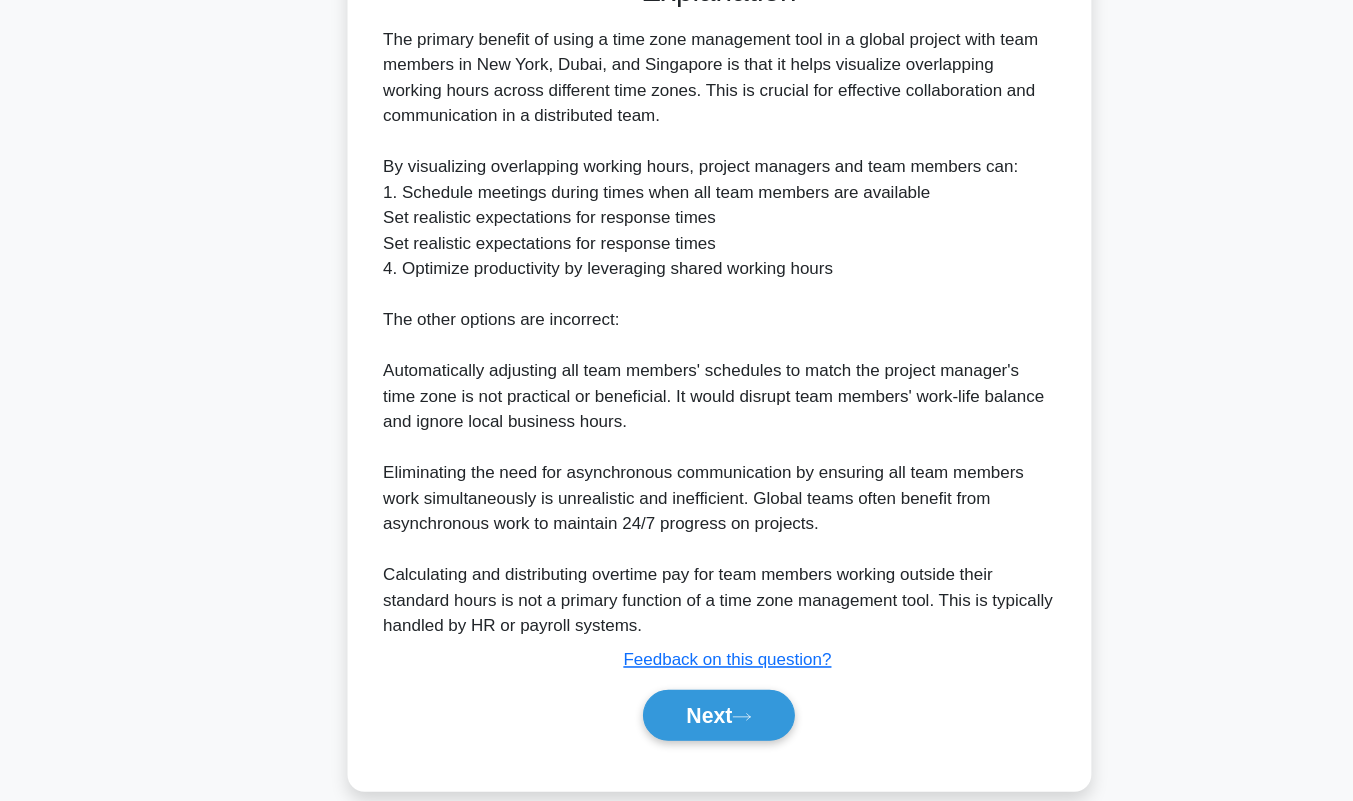 scroll, scrollTop: 649, scrollLeft: 0, axis: vertical 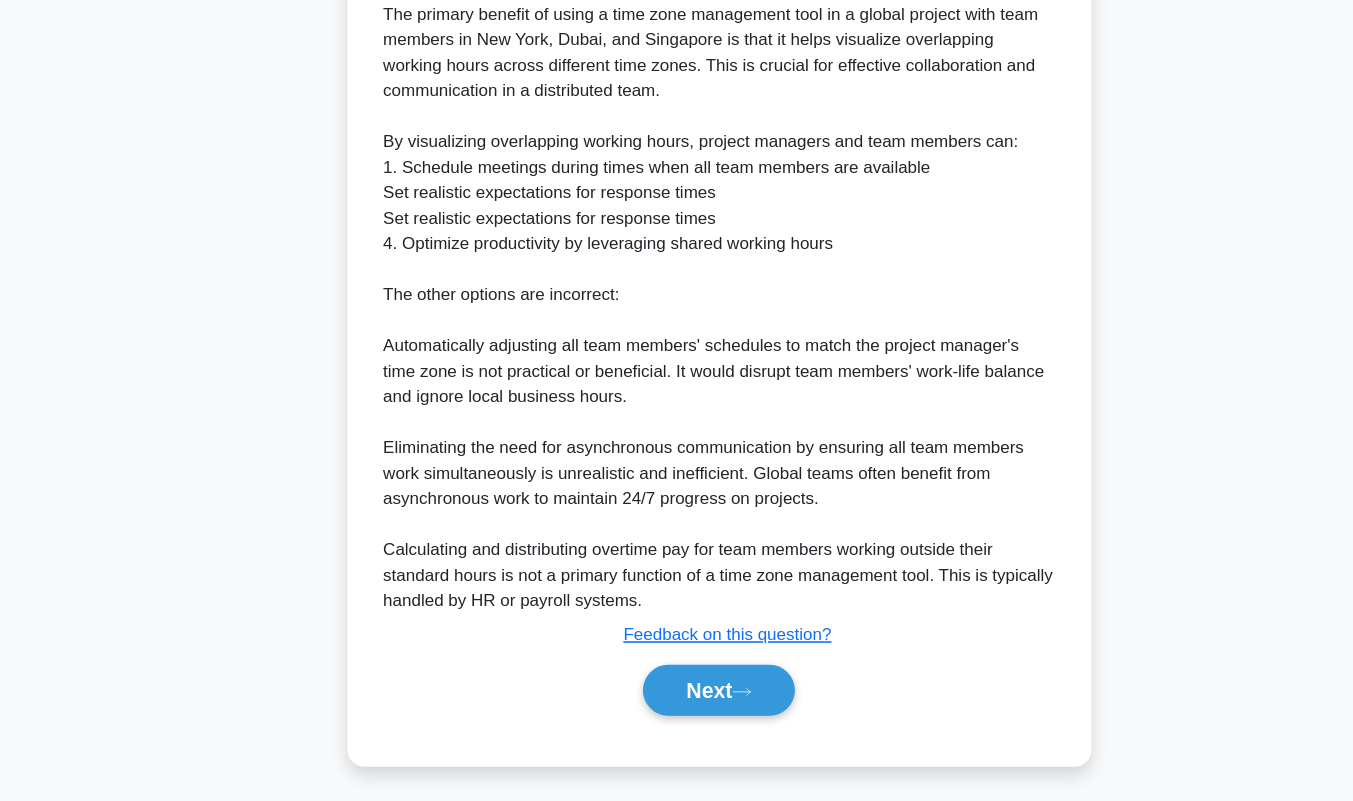 click on "Next" at bounding box center [676, 697] 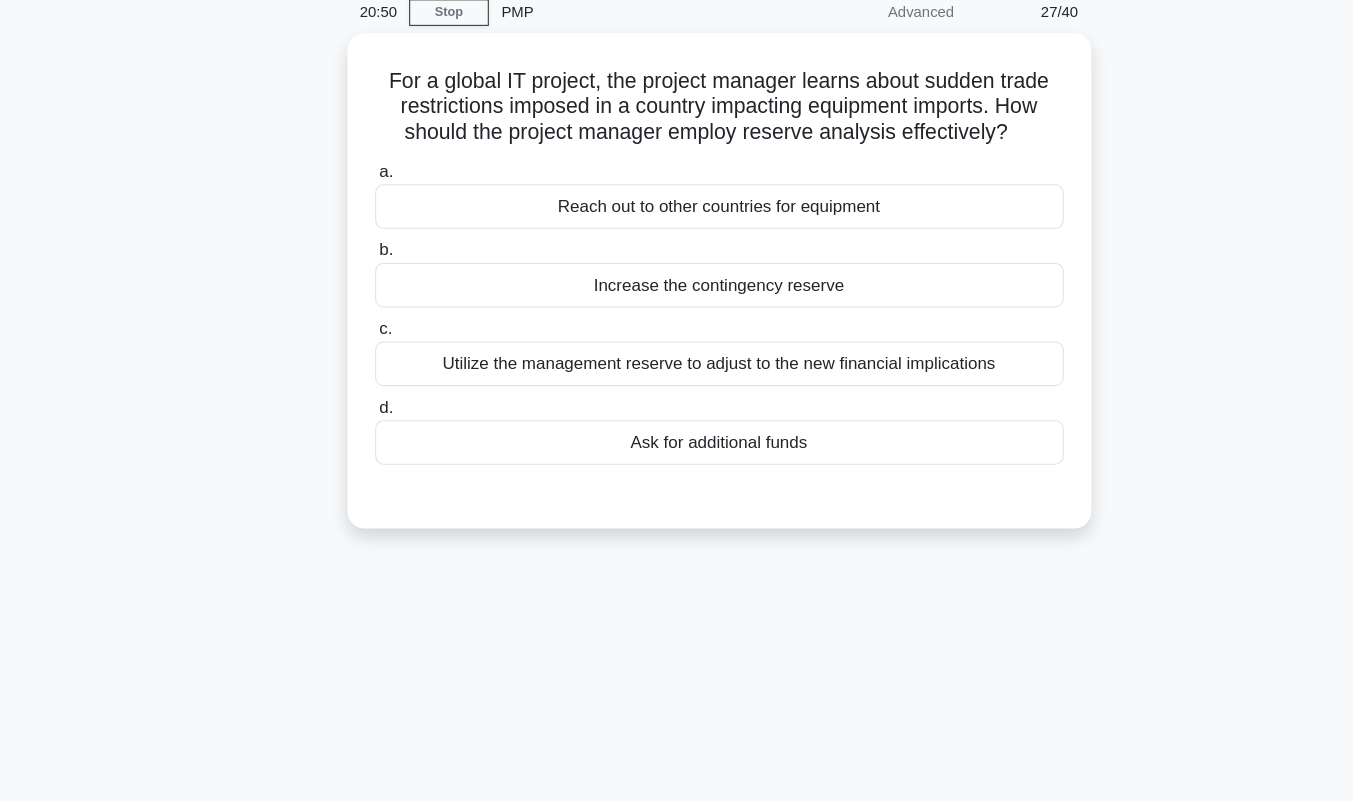 scroll, scrollTop: 57, scrollLeft: 0, axis: vertical 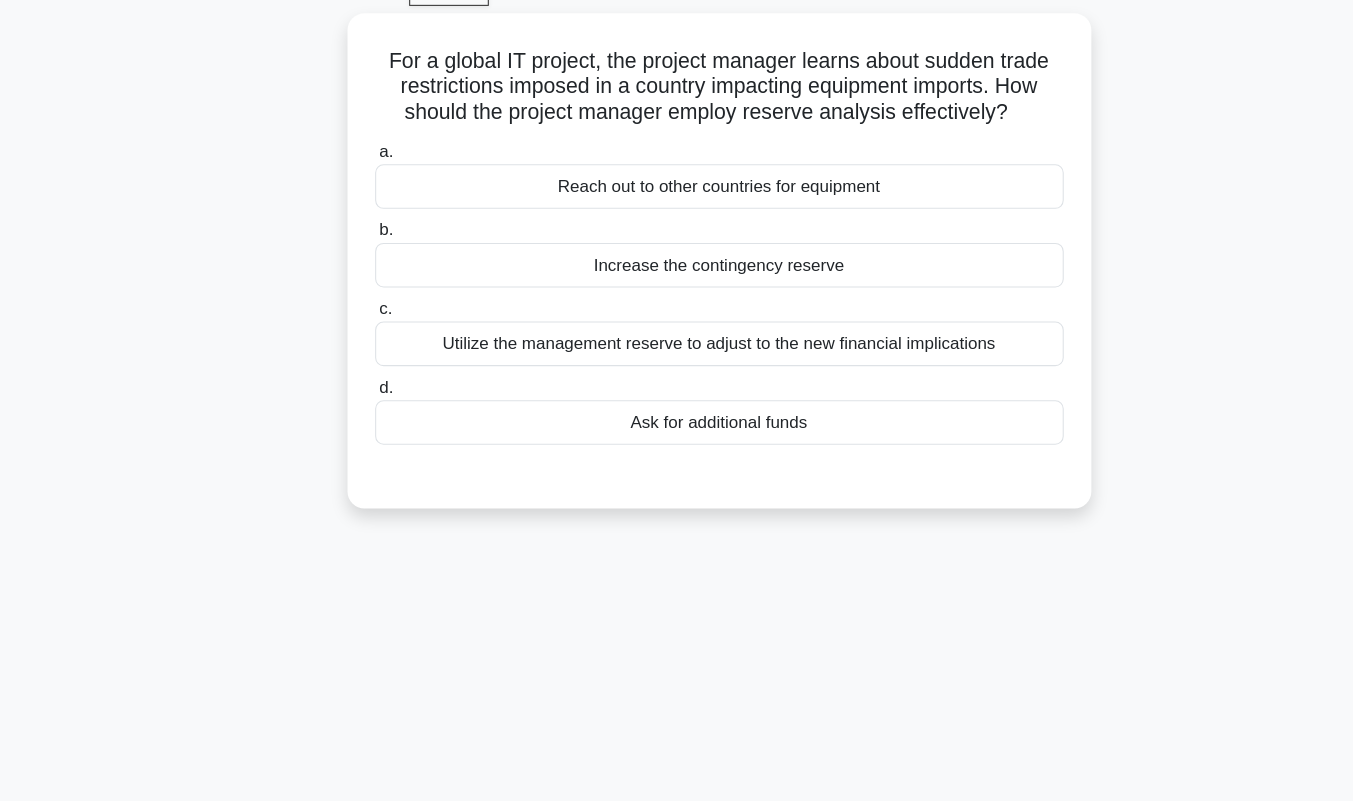 click on "Utilize the management reserve to adjust to the new financial implications" at bounding box center [677, 371] 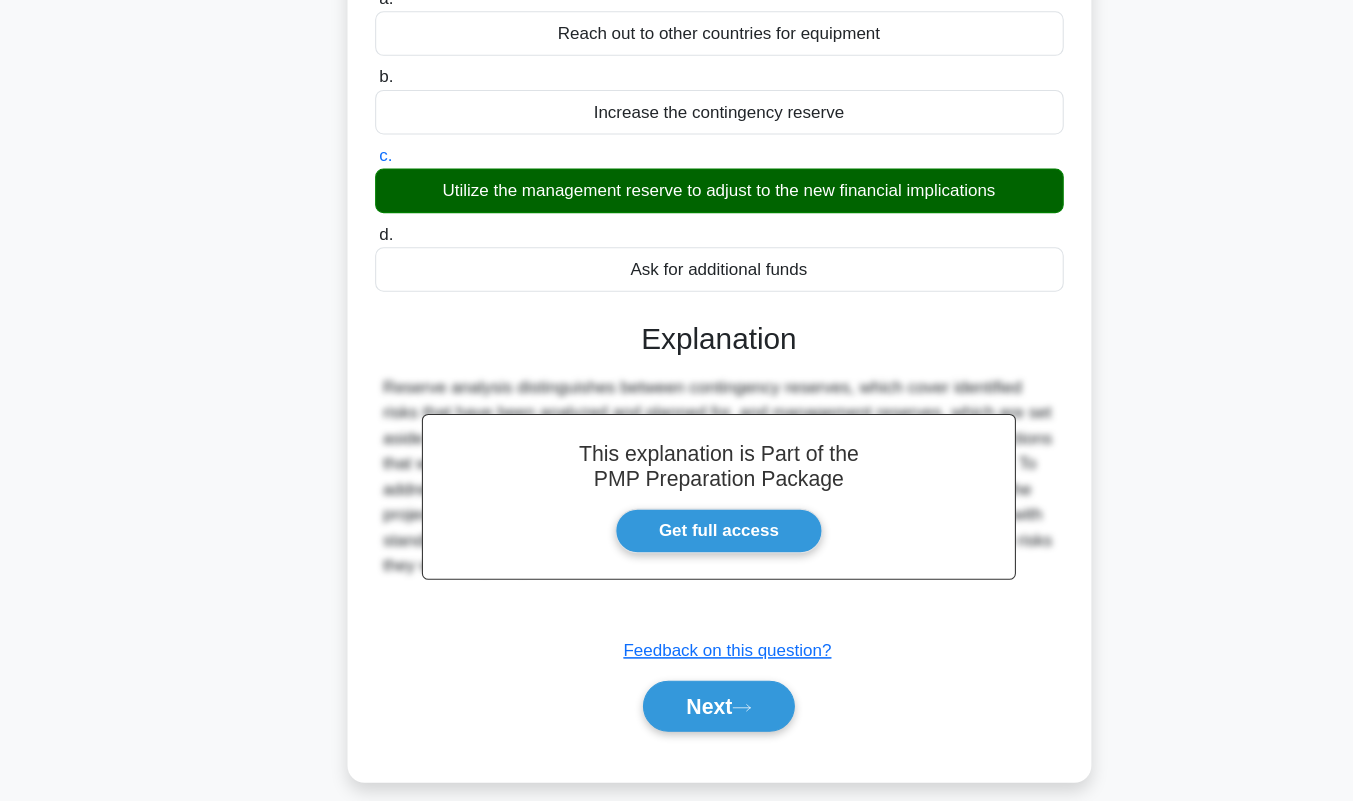 scroll, scrollTop: 279, scrollLeft: 0, axis: vertical 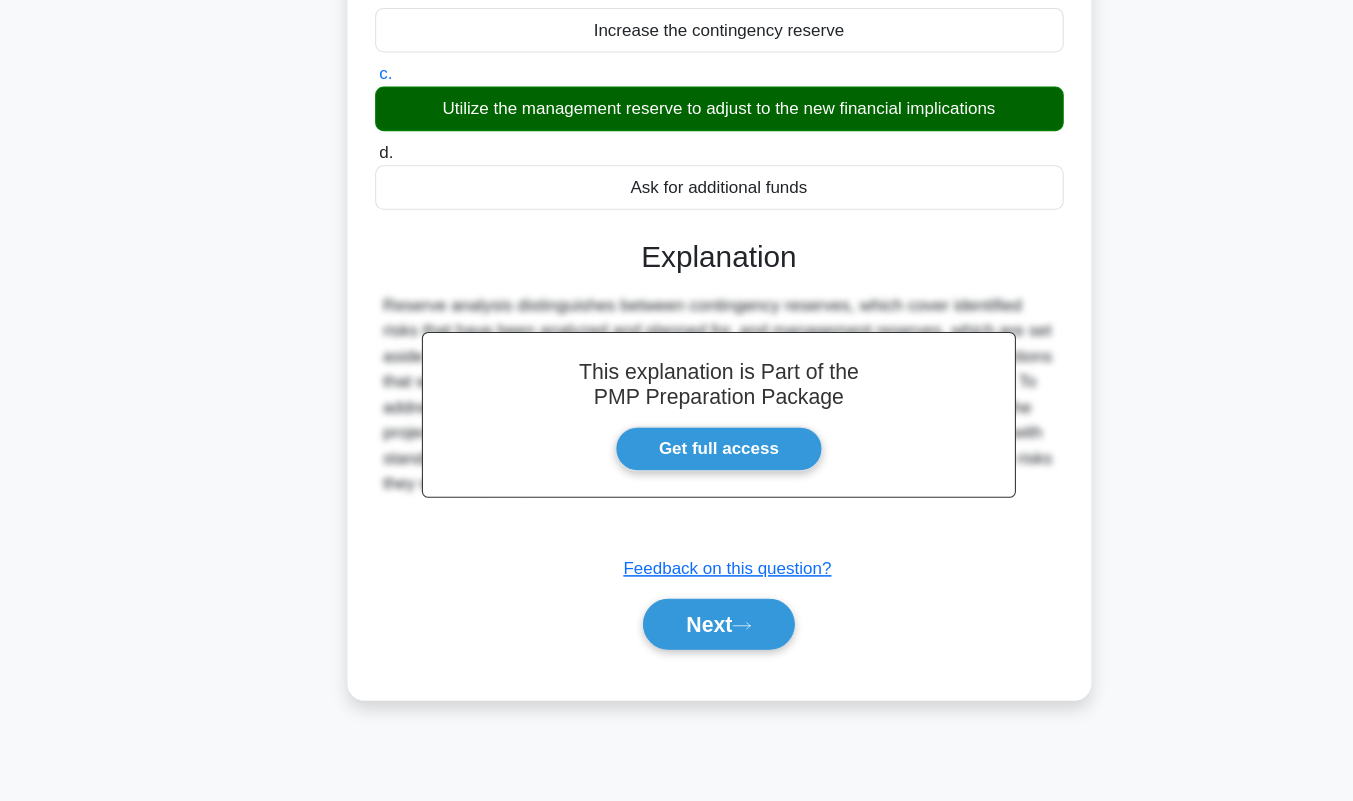 click on "Next" at bounding box center [676, 634] 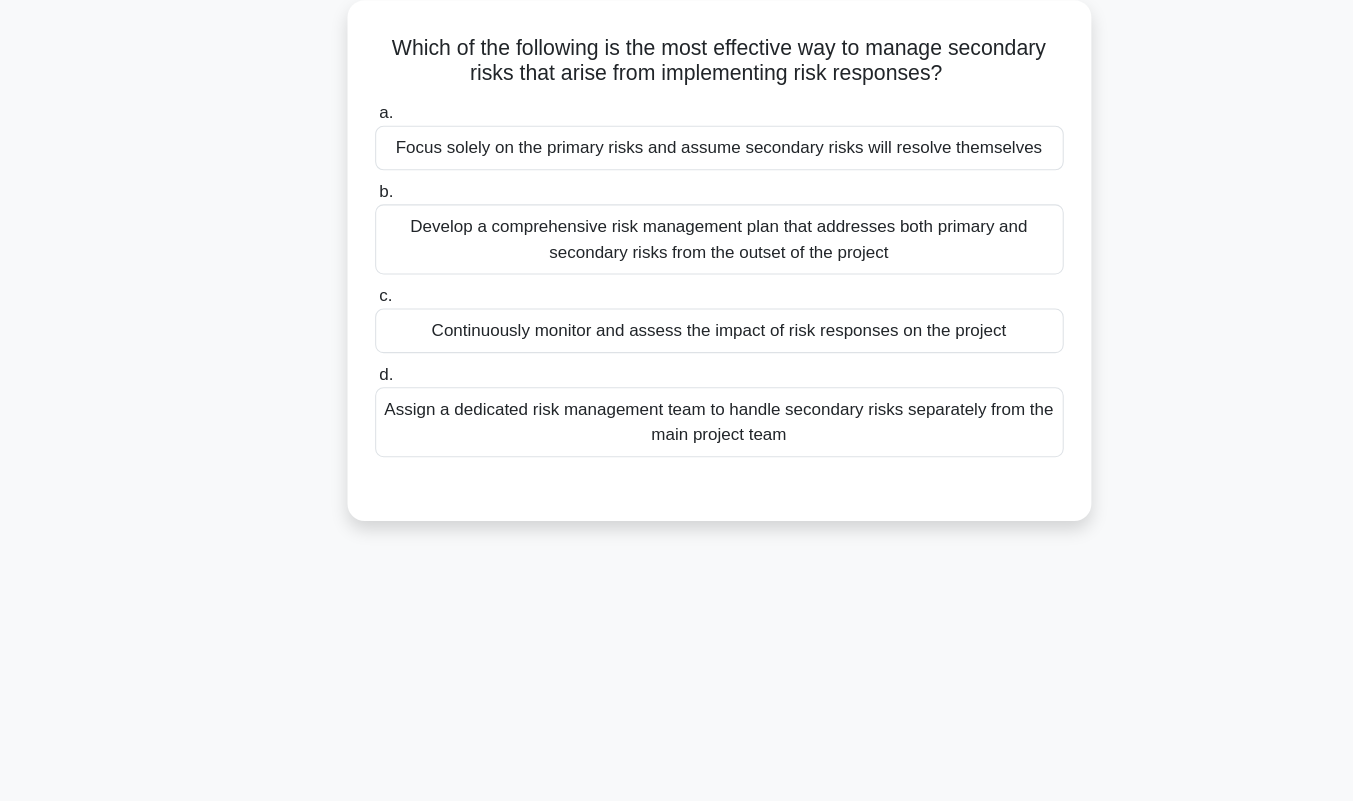 scroll, scrollTop: 86, scrollLeft: 0, axis: vertical 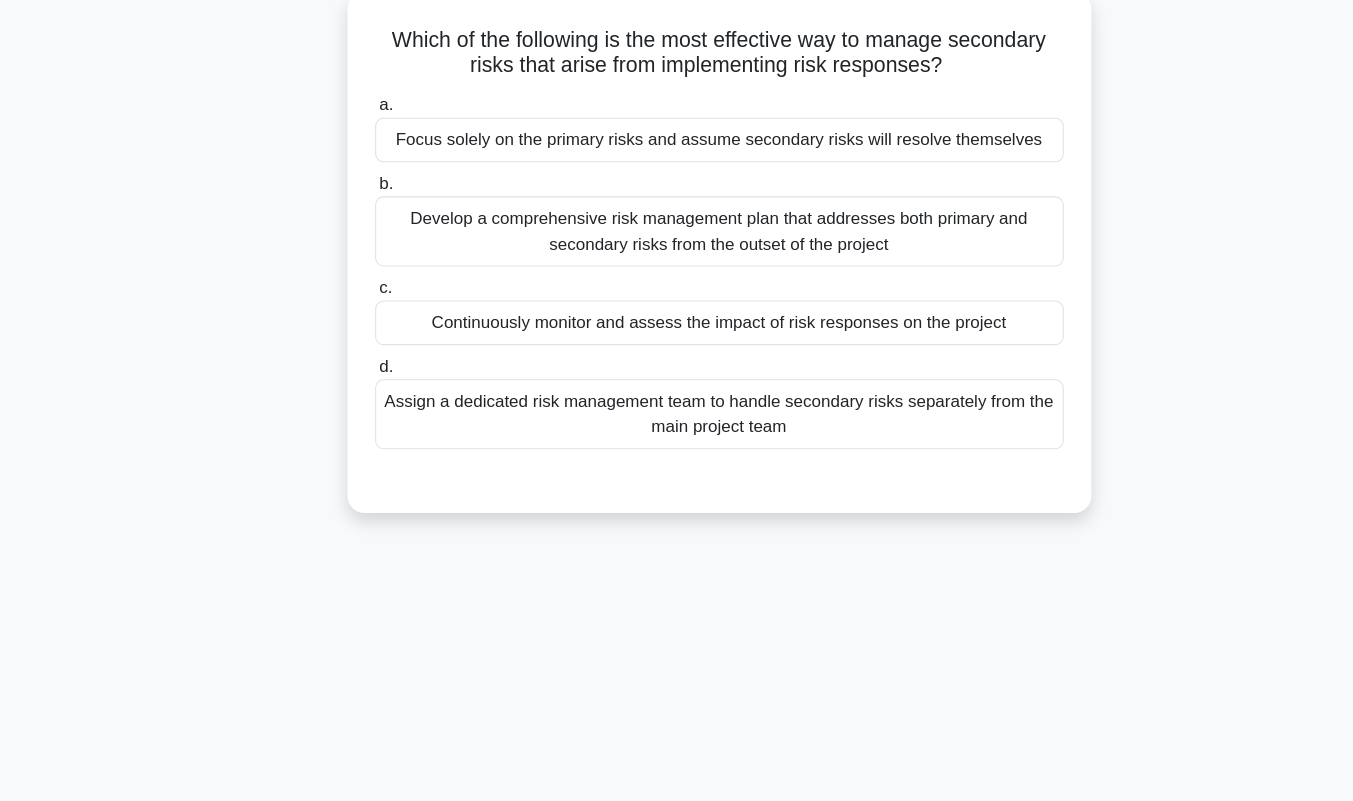 click on "Continuously monitor and assess the impact of risk responses on the project" at bounding box center [677, 342] 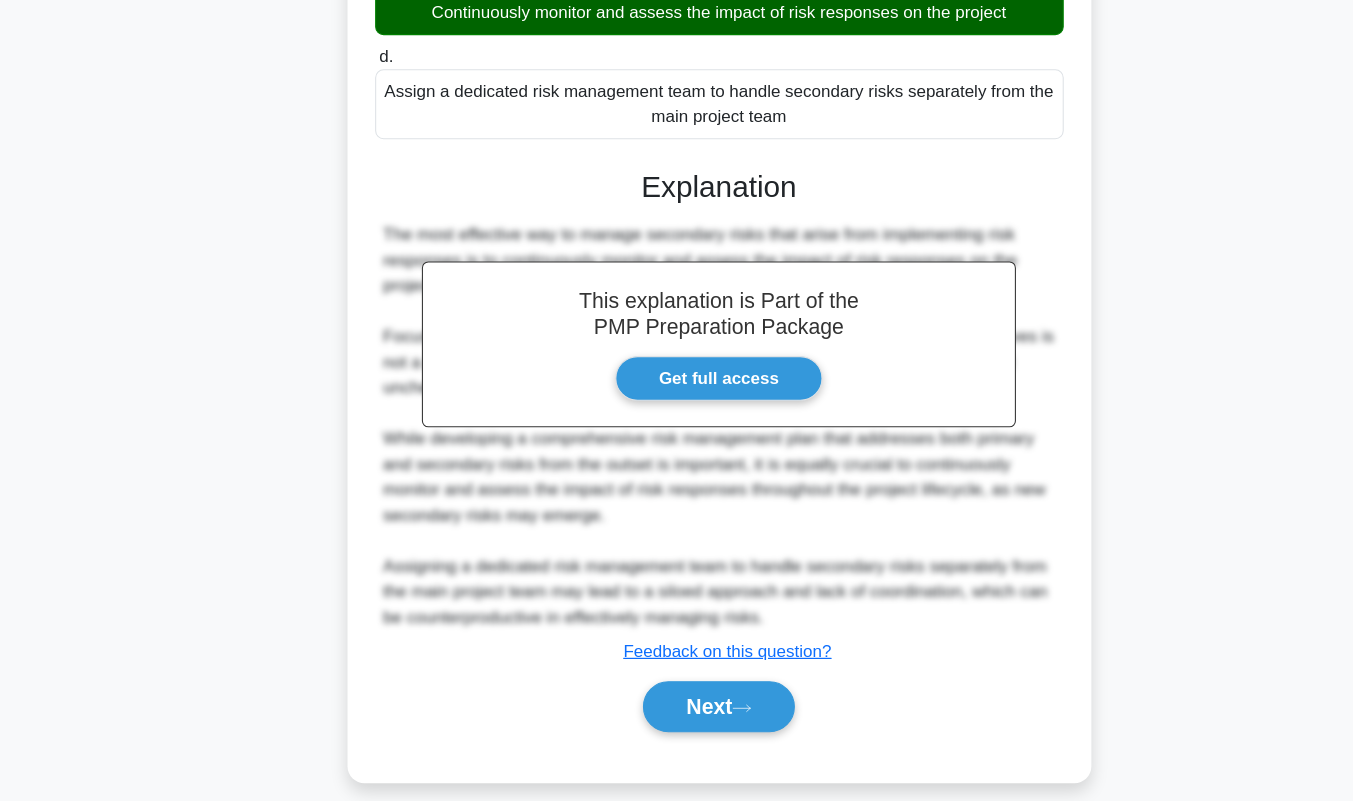 scroll, scrollTop: 385, scrollLeft: 0, axis: vertical 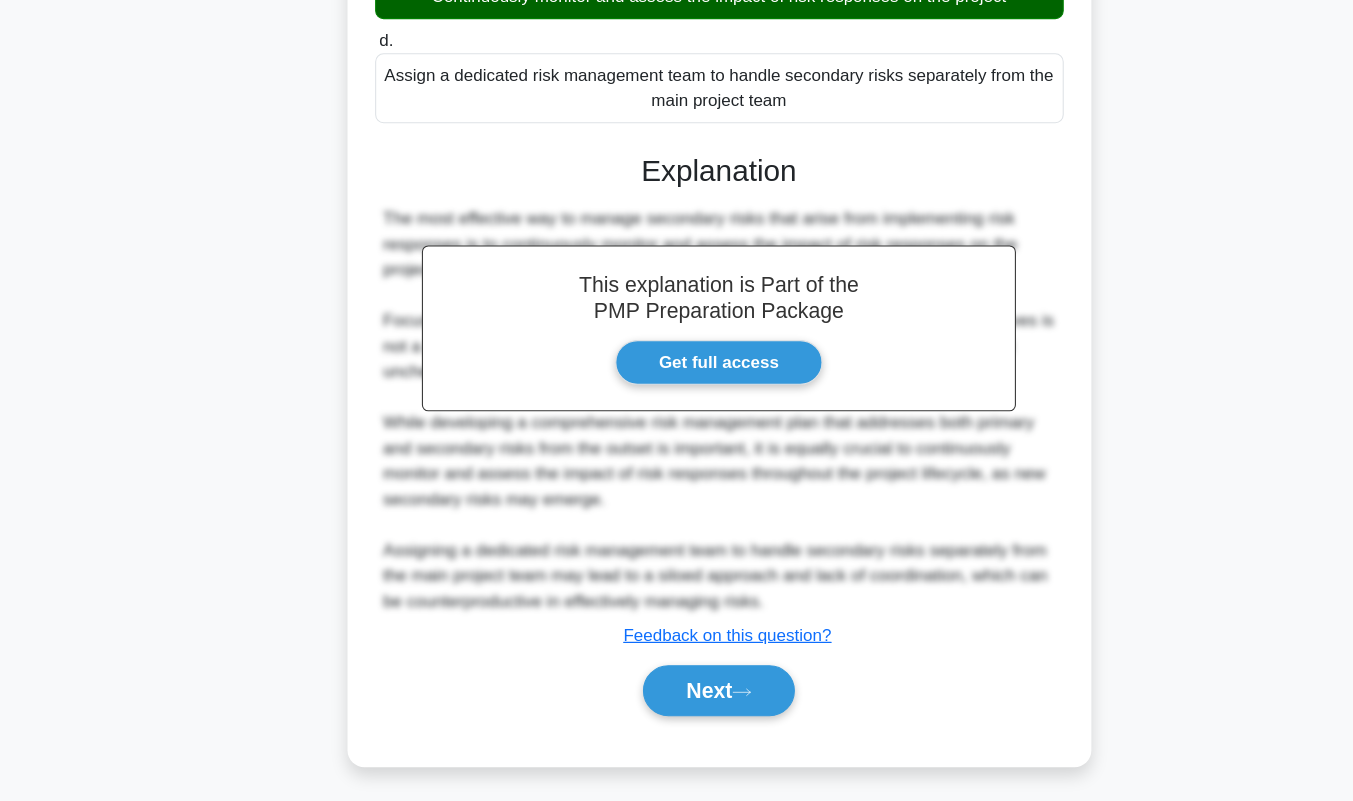 click on "Next" at bounding box center (676, 697) 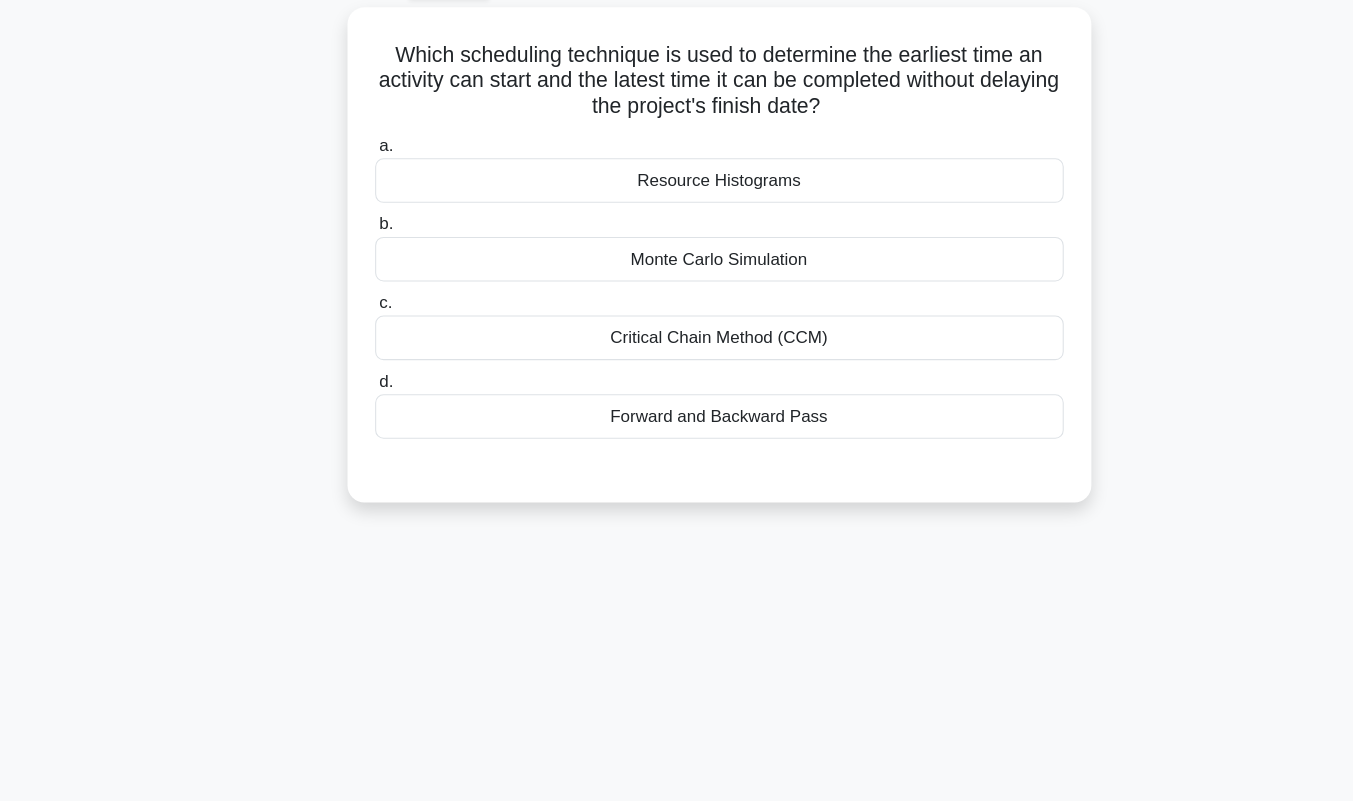 scroll, scrollTop: 106, scrollLeft: 0, axis: vertical 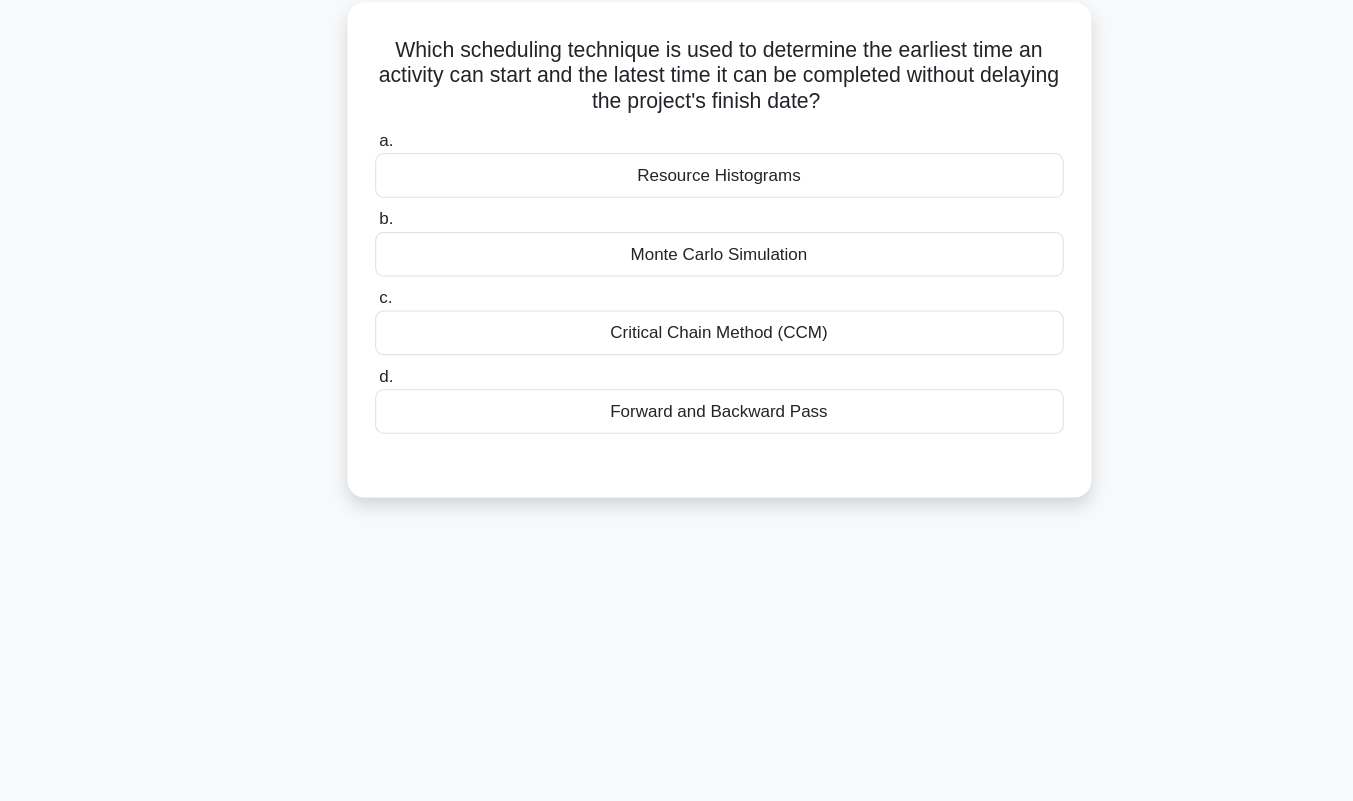 click on "Critical Chain Method (CCM)" at bounding box center (677, 322) 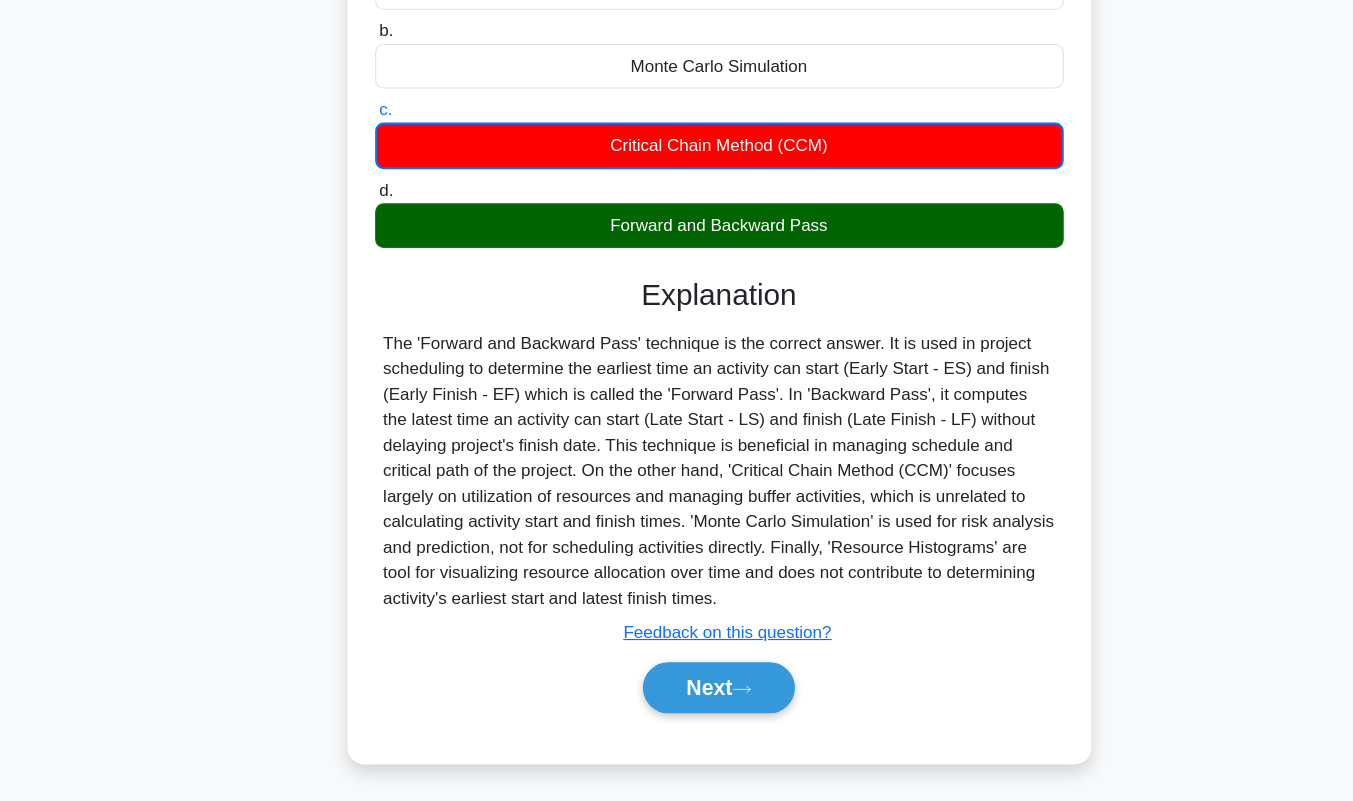 scroll, scrollTop: 279, scrollLeft: 0, axis: vertical 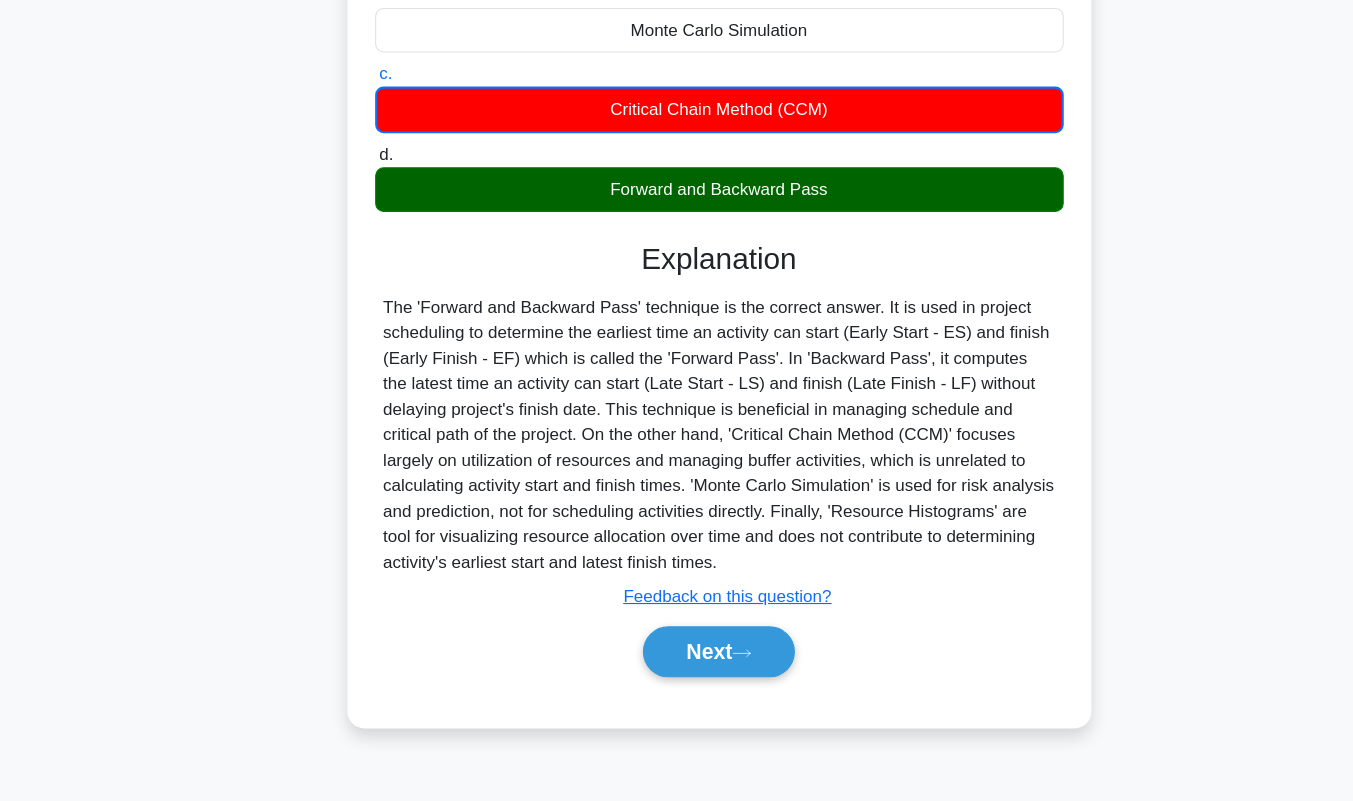 click on "Next" at bounding box center [676, 660] 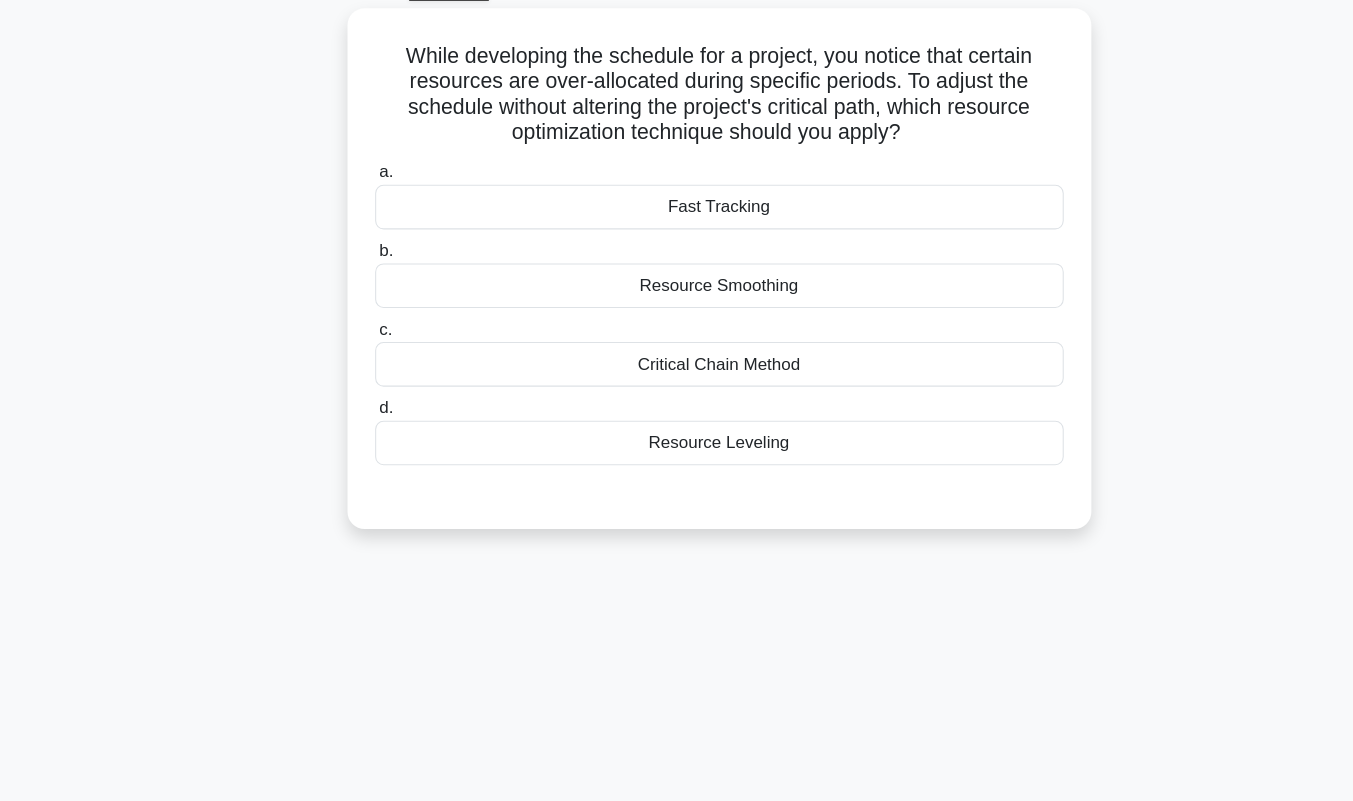 scroll, scrollTop: 106, scrollLeft: 0, axis: vertical 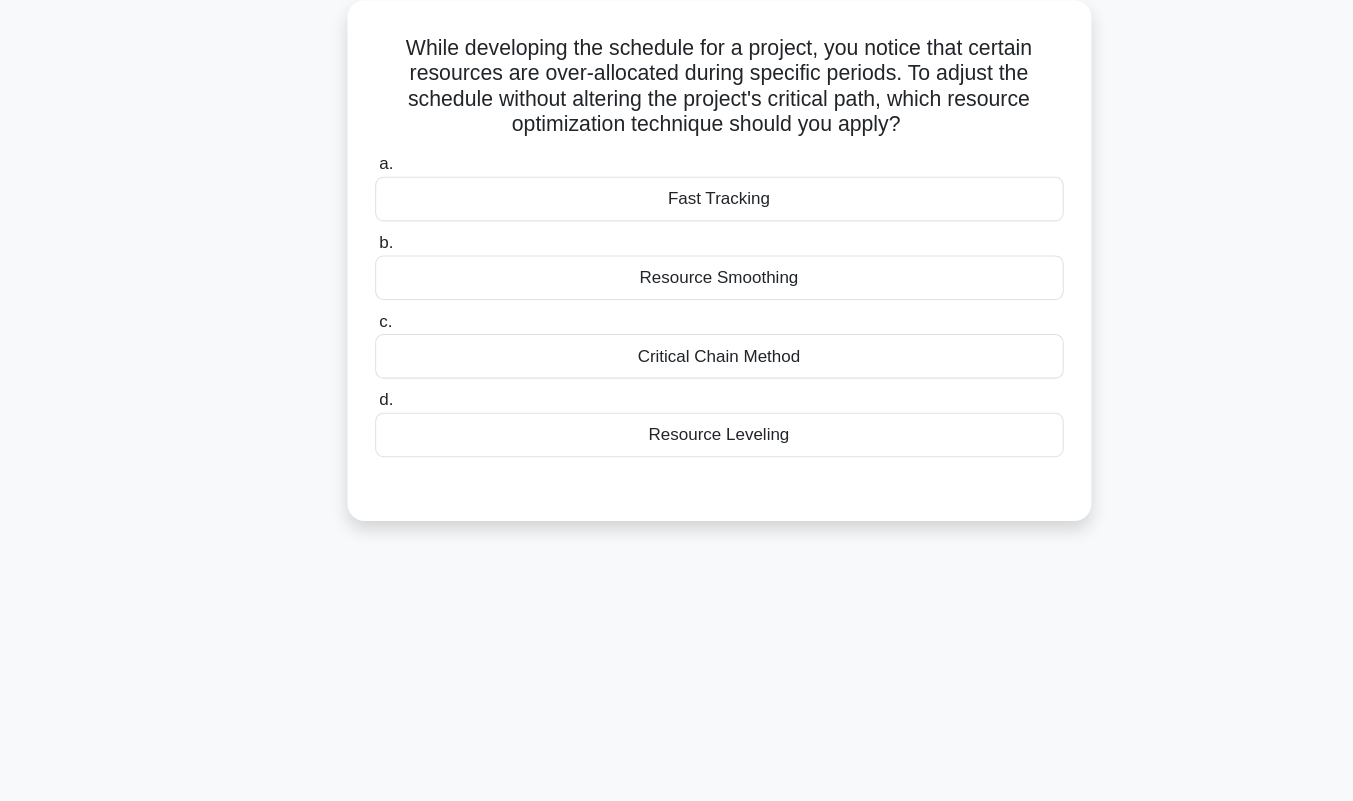 click on "Resource Smoothing" at bounding box center (677, 272) 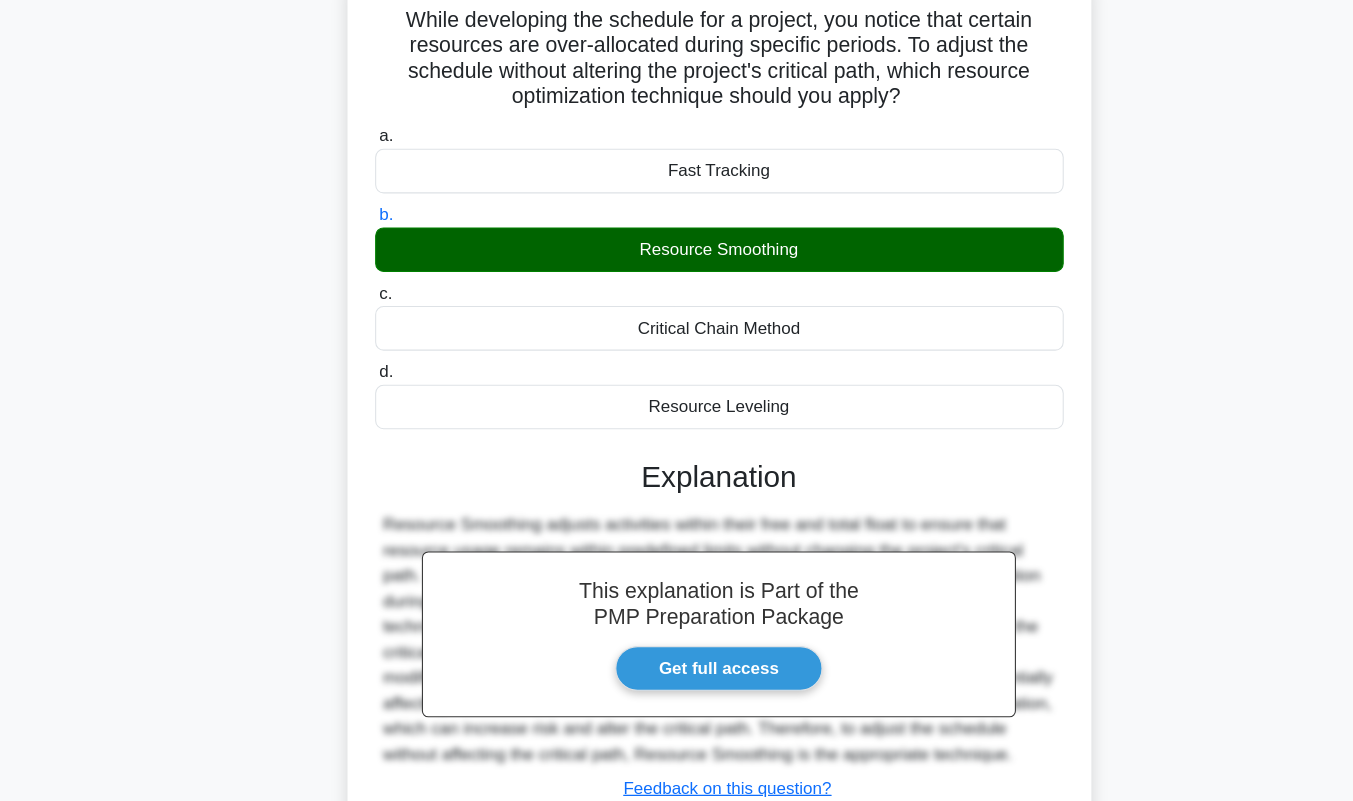 scroll, scrollTop: 0, scrollLeft: 0, axis: both 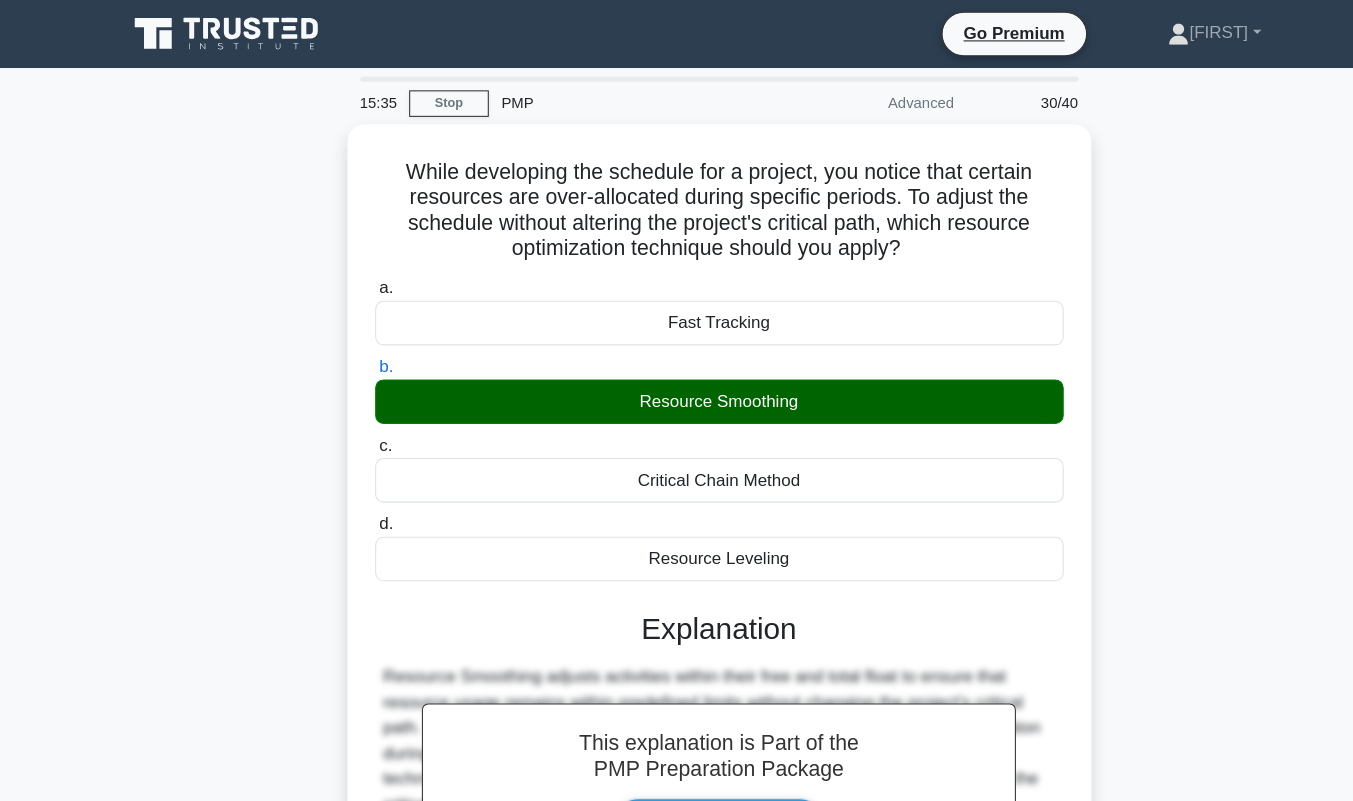 click on "Stop" at bounding box center [422, 97] 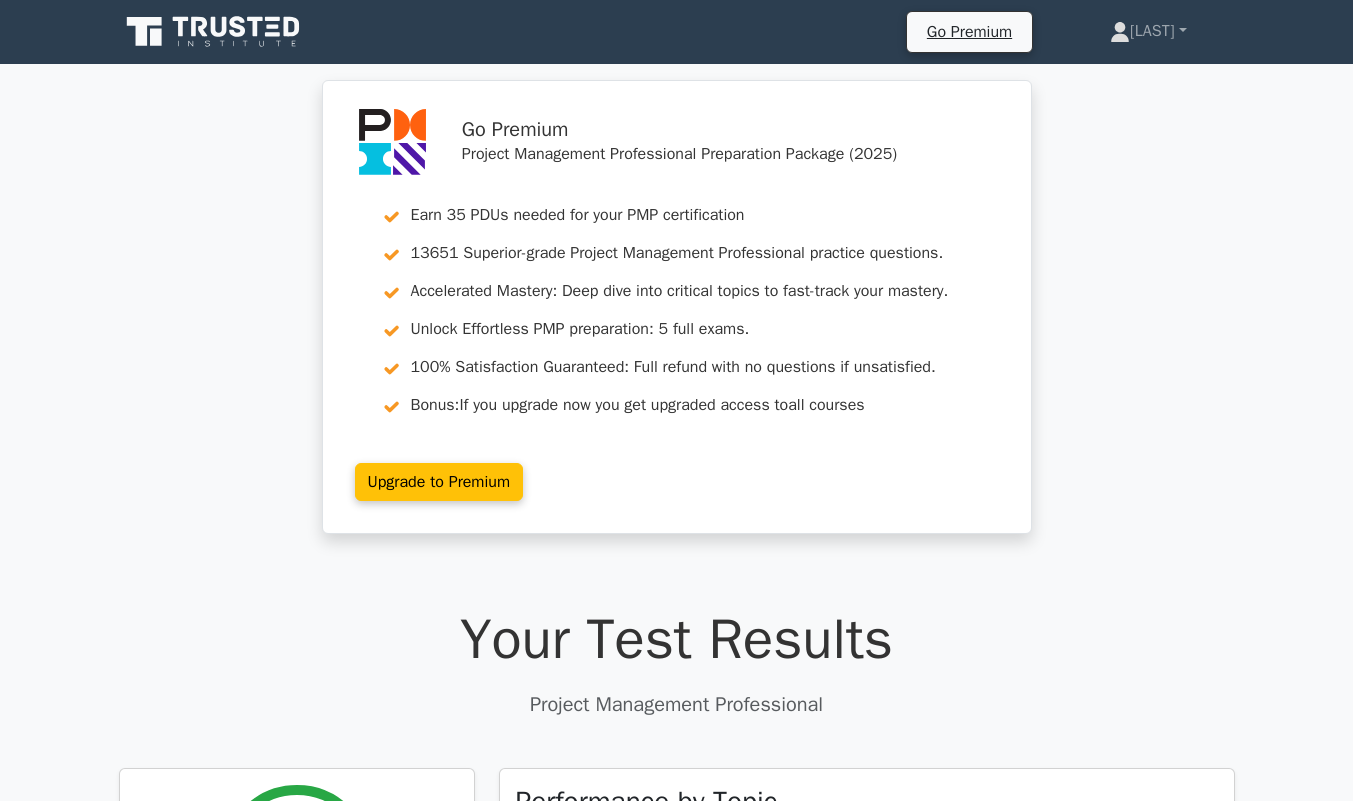 scroll, scrollTop: 0, scrollLeft: 0, axis: both 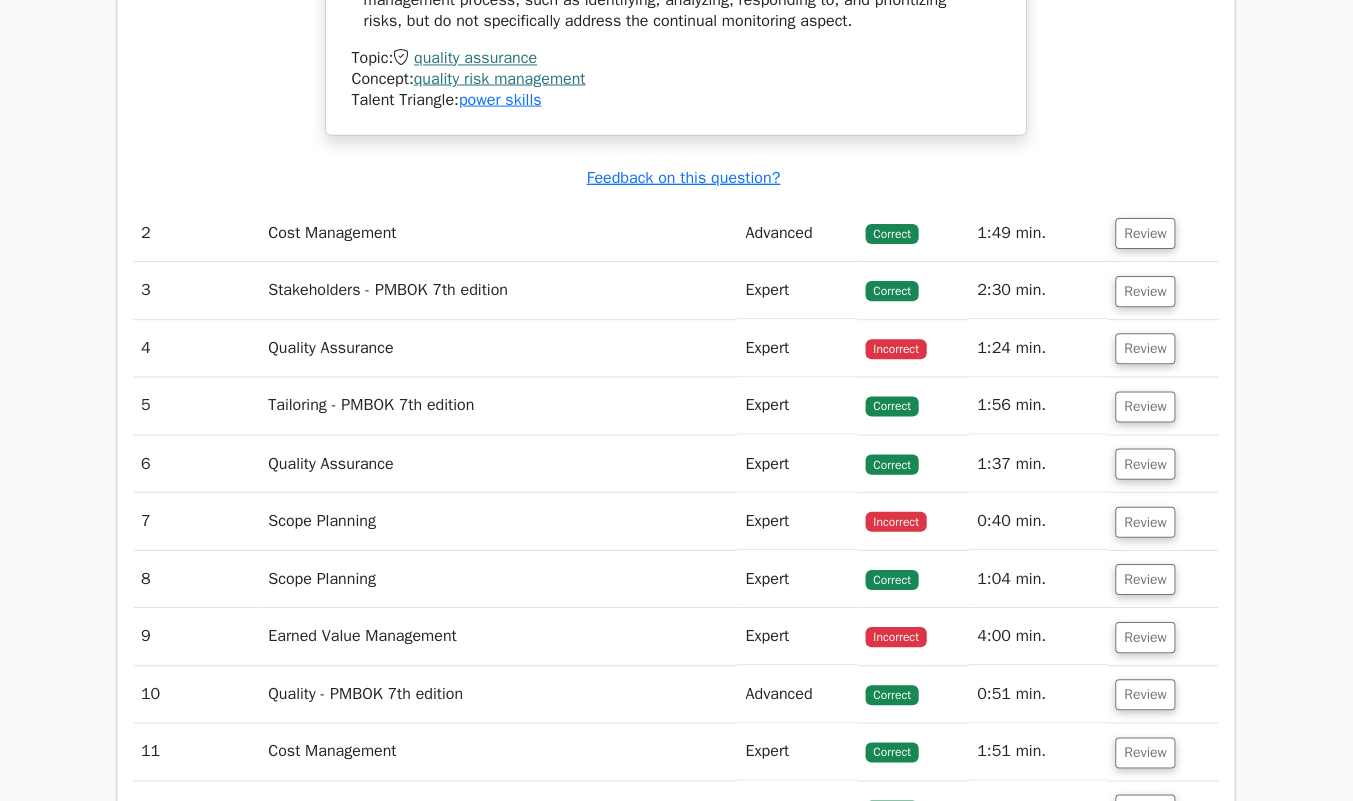 click on "Review" at bounding box center [1145, 349] 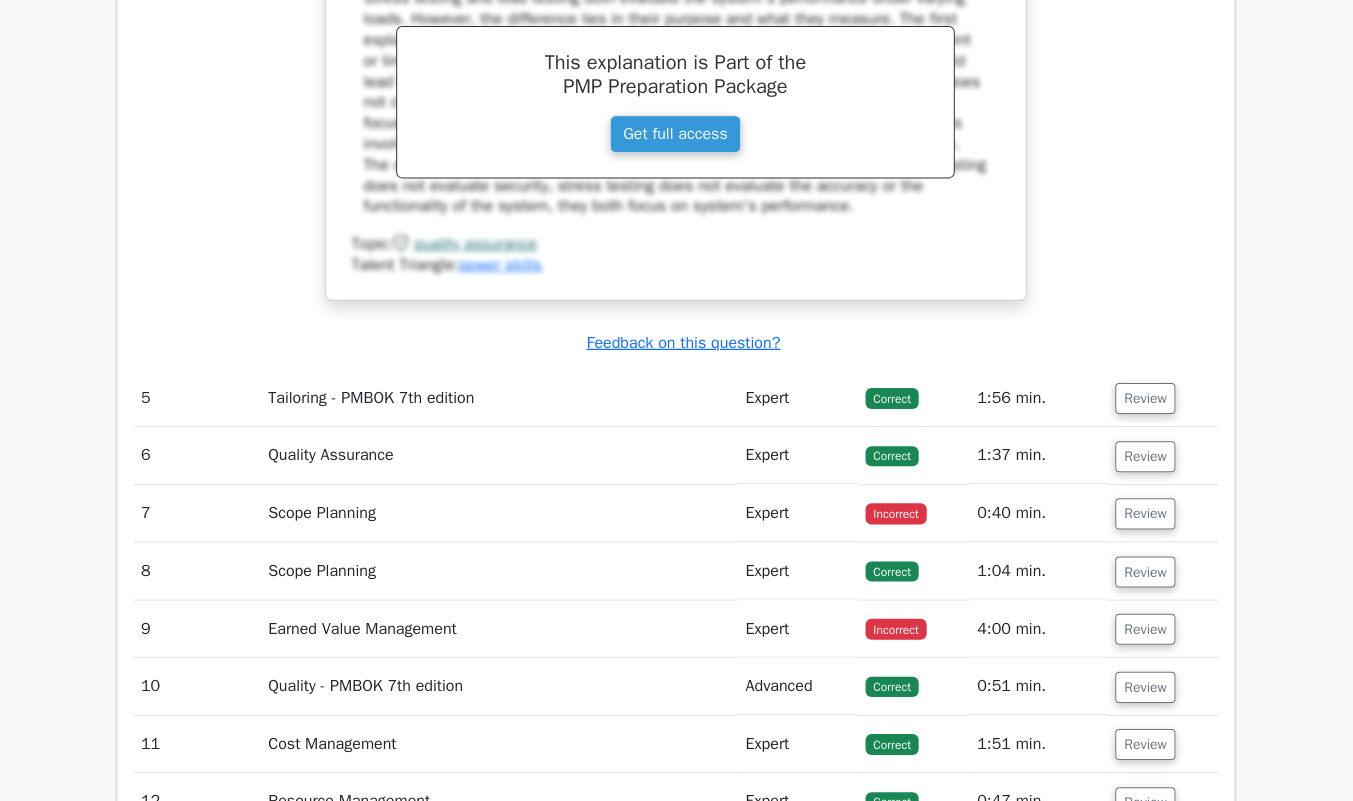 scroll, scrollTop: 3708, scrollLeft: 0, axis: vertical 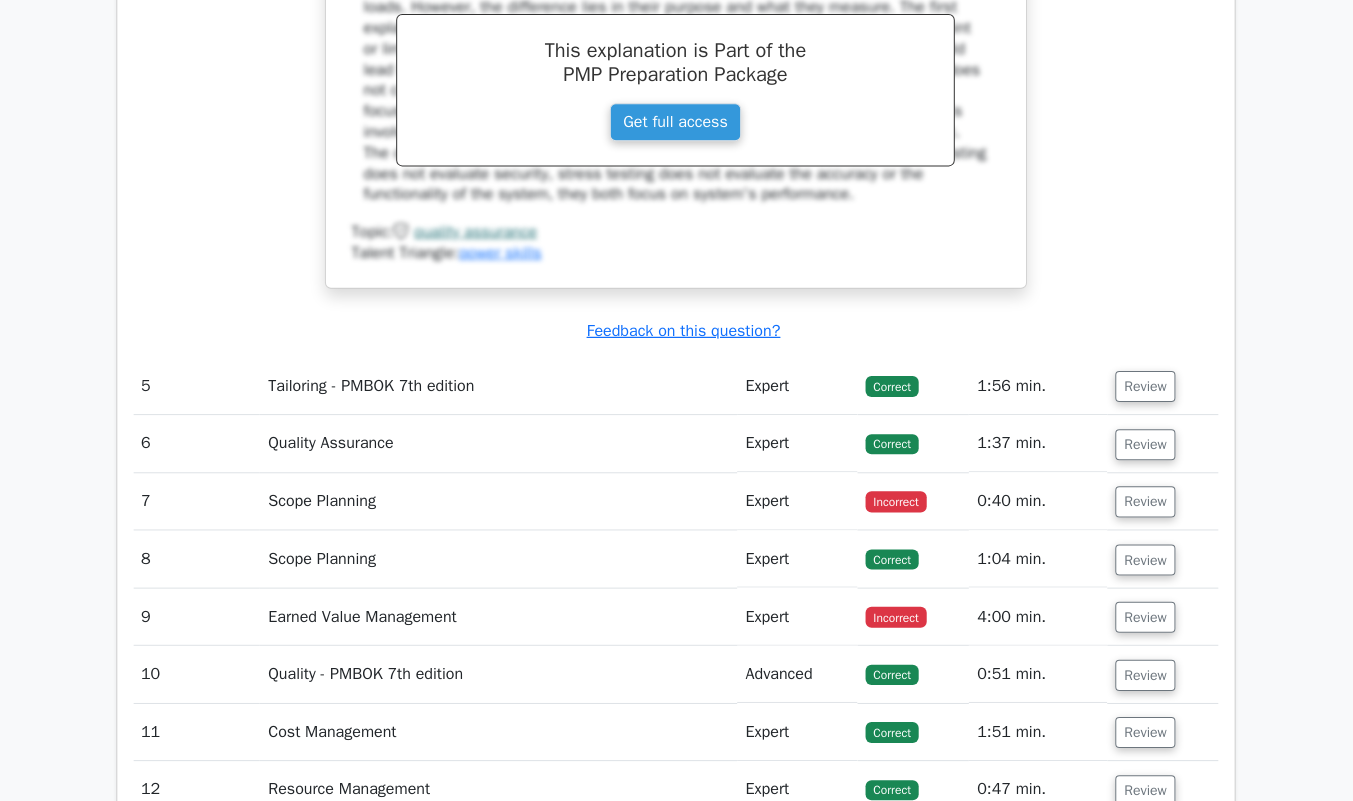 click on "Review" at bounding box center [1145, 385] 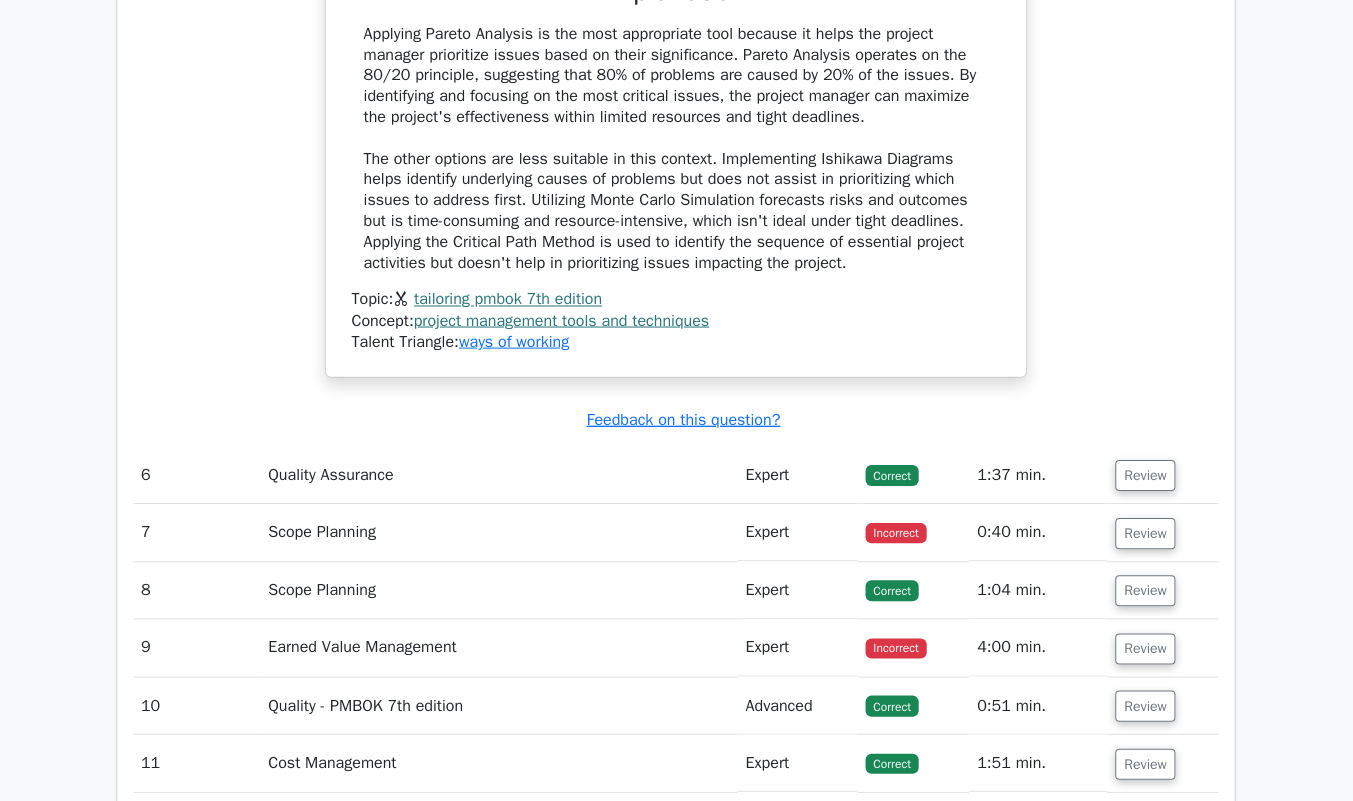 scroll, scrollTop: 4630, scrollLeft: 0, axis: vertical 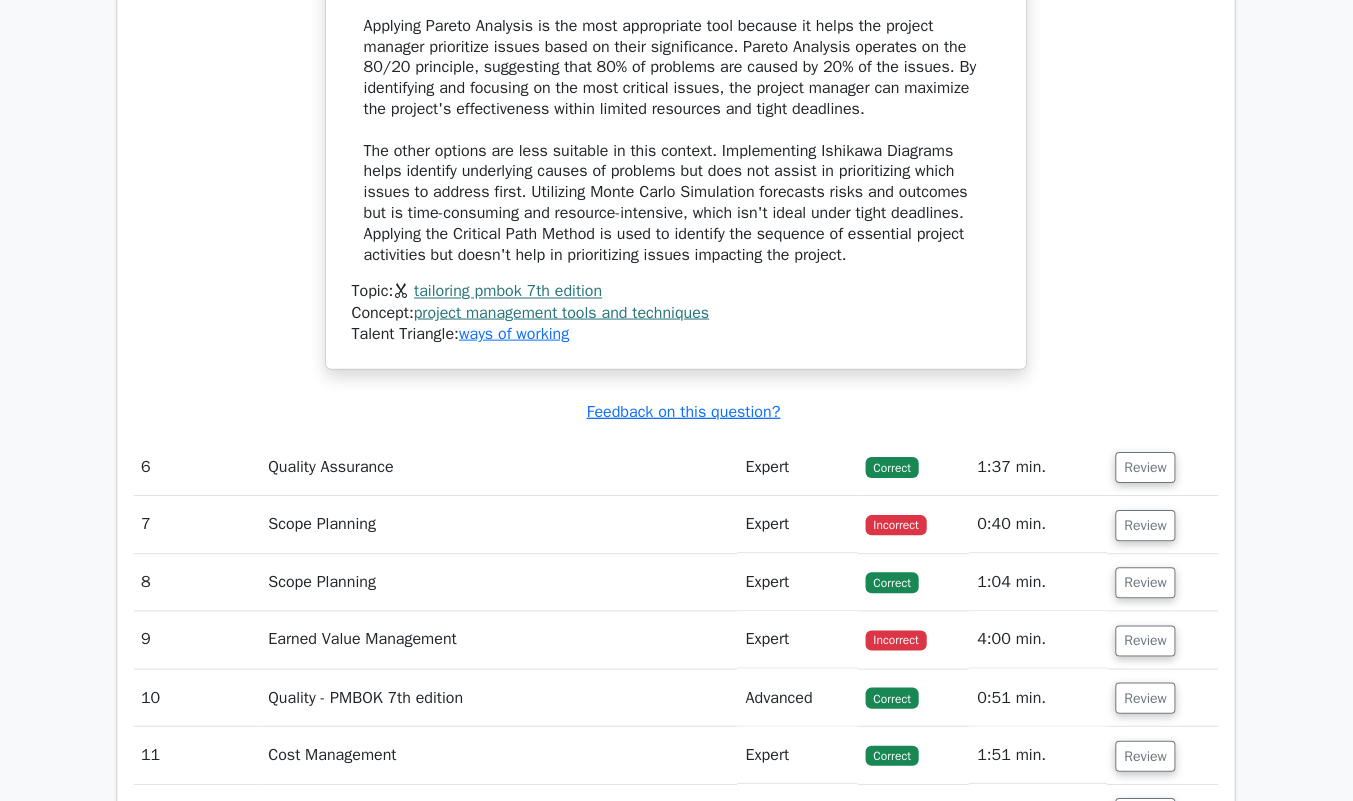 click on "Review" at bounding box center [1145, 526] 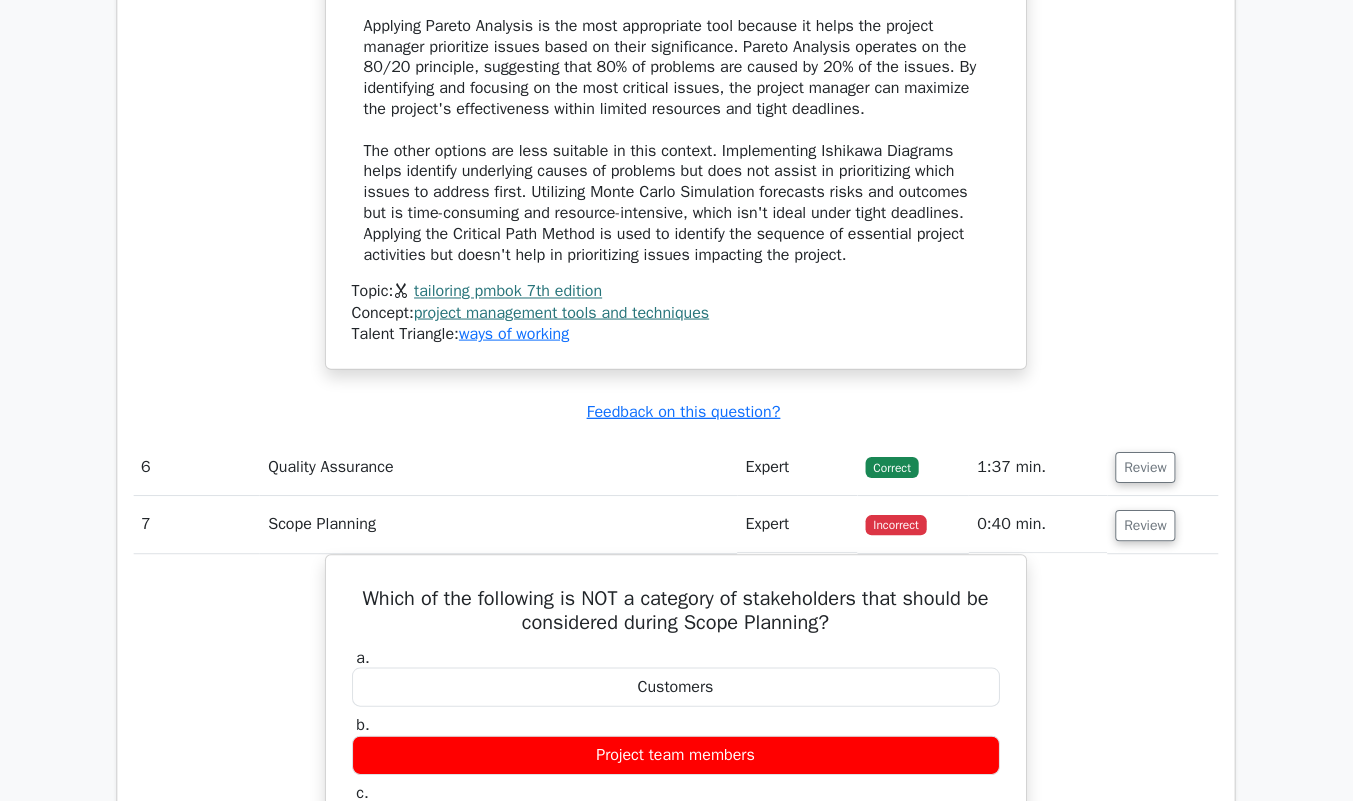 click on "Review" at bounding box center (1145, 468) 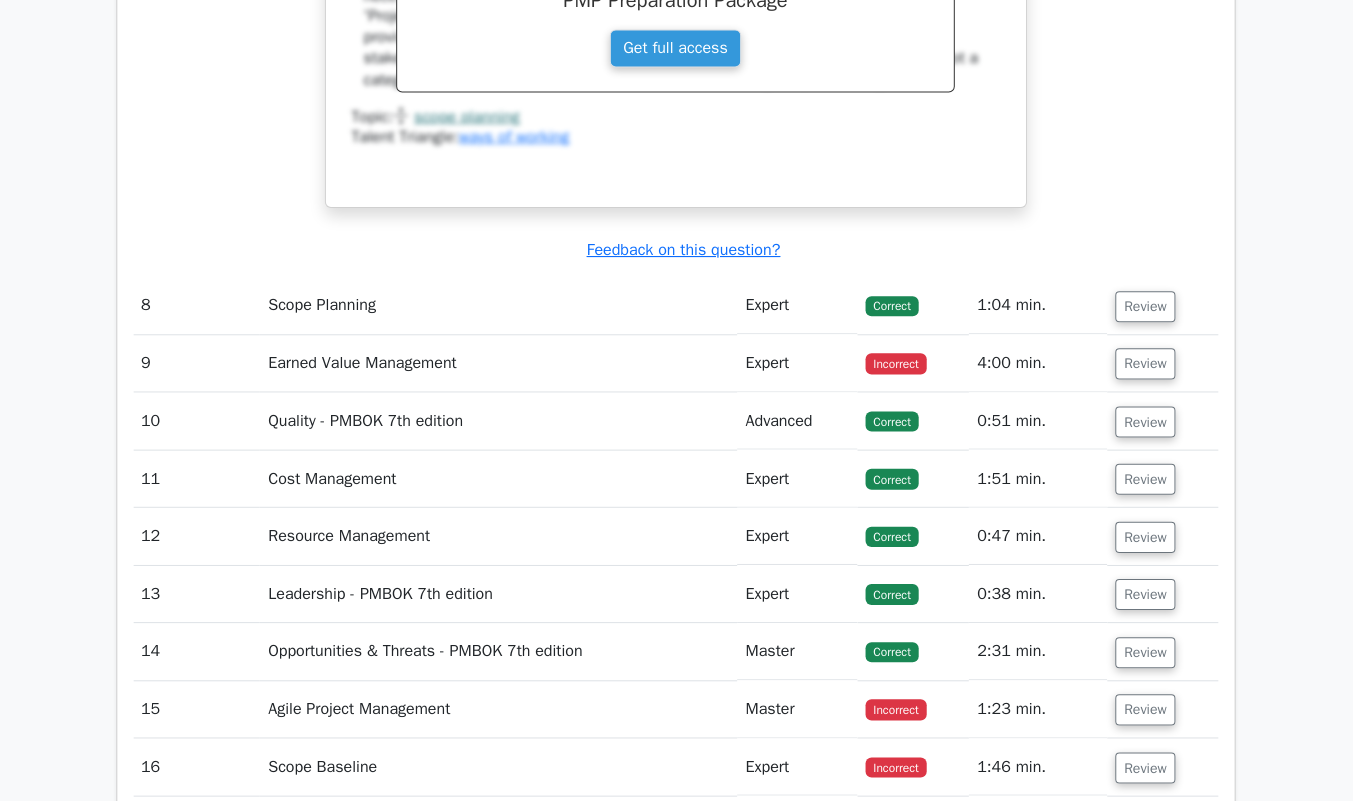 scroll, scrollTop: 6569, scrollLeft: 0, axis: vertical 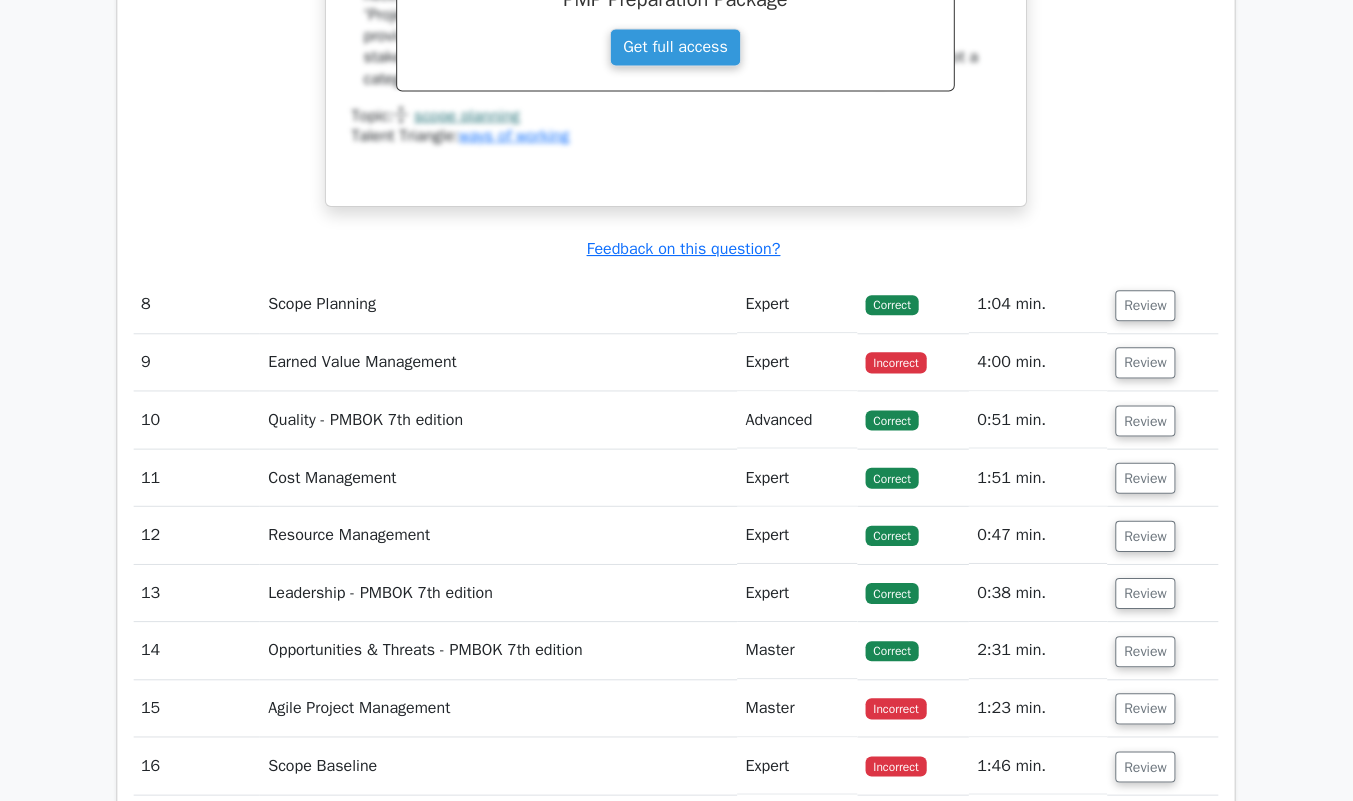 click on "Review" at bounding box center (1145, 363) 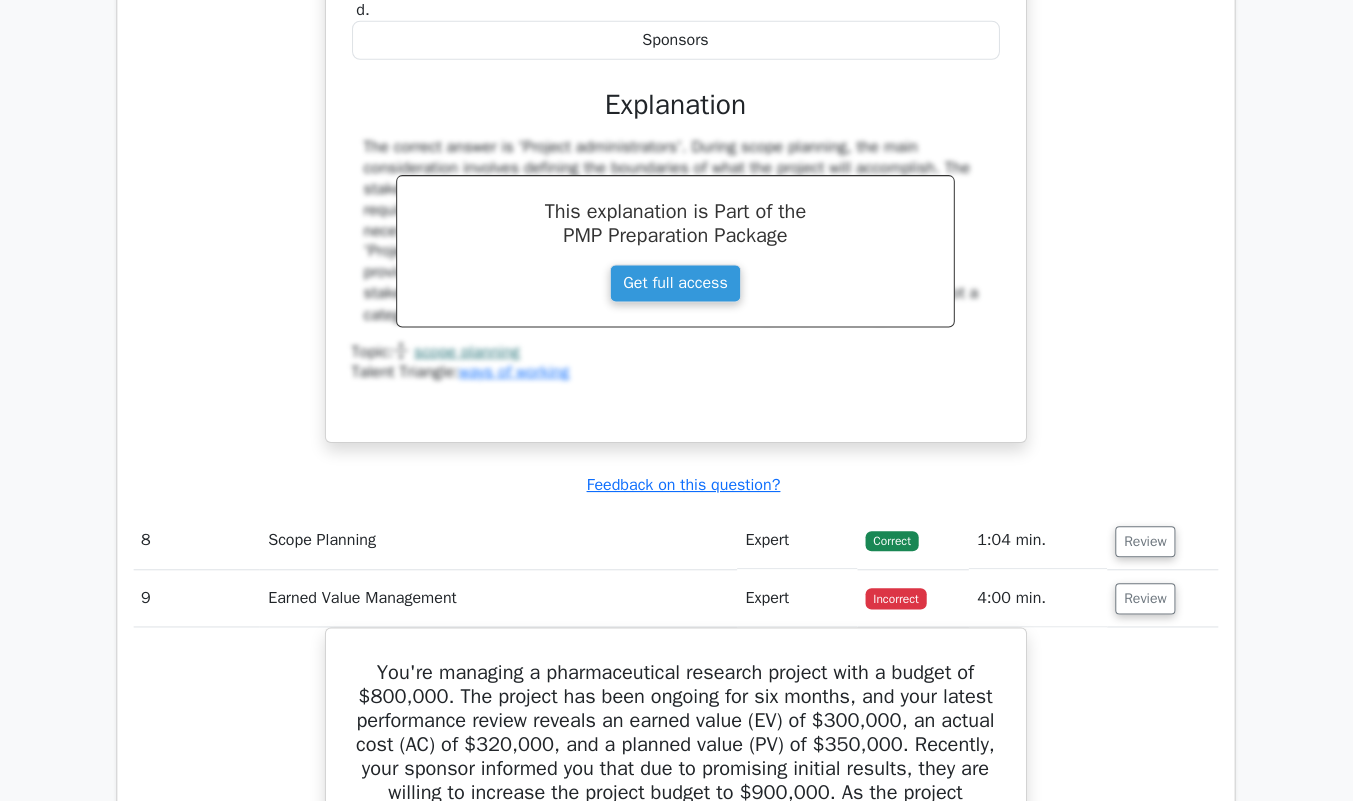 scroll, scrollTop: 6338, scrollLeft: 0, axis: vertical 